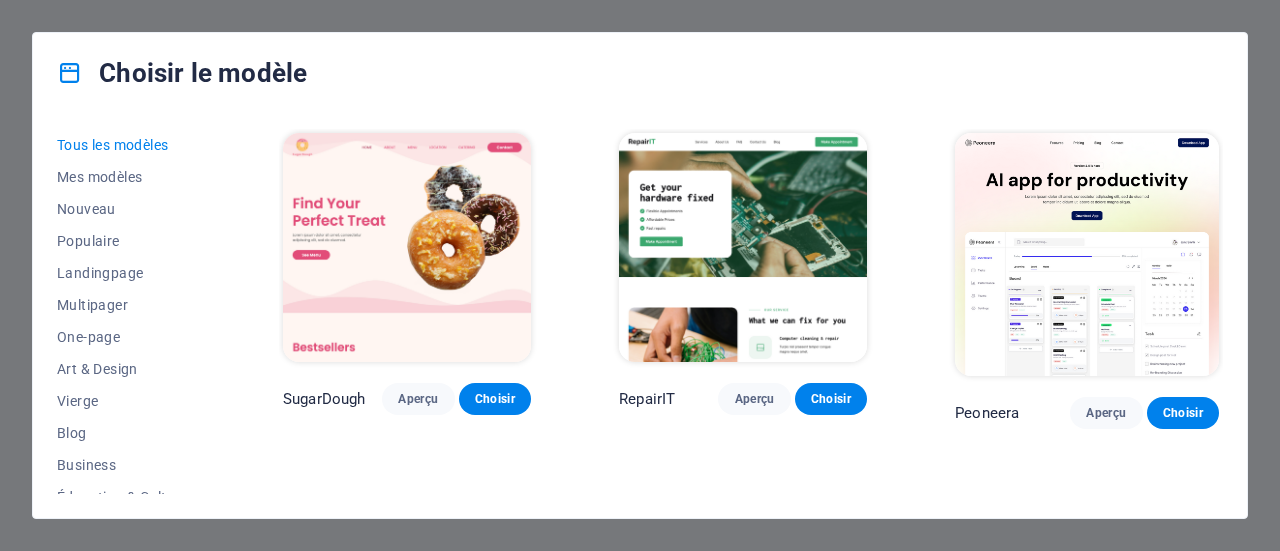 scroll, scrollTop: 0, scrollLeft: 0, axis: both 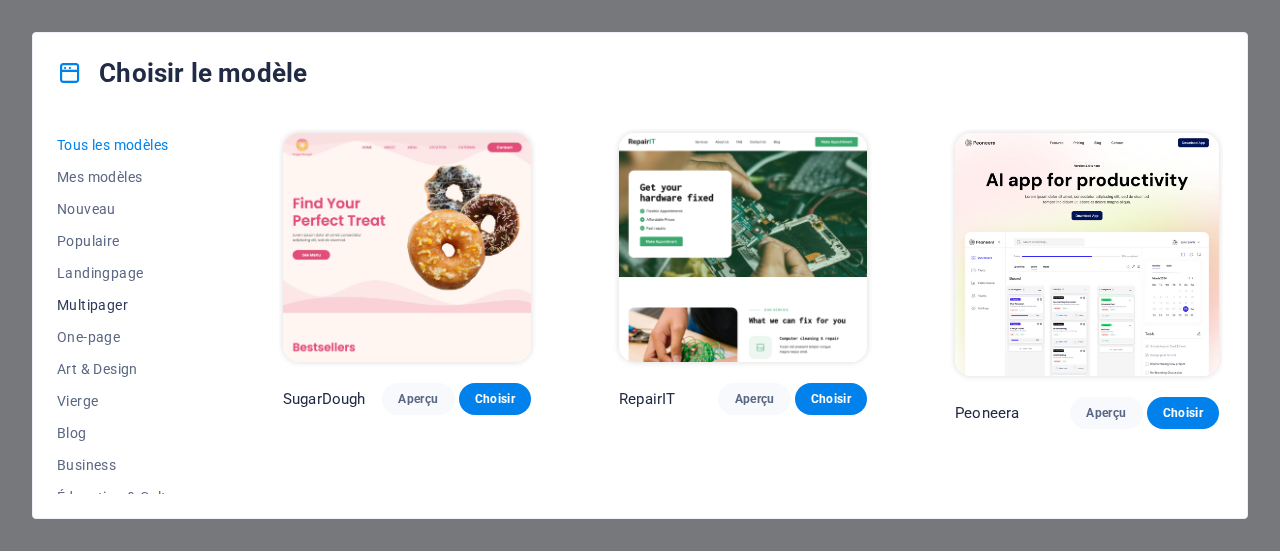 click on "Multipager" at bounding box center (126, 305) 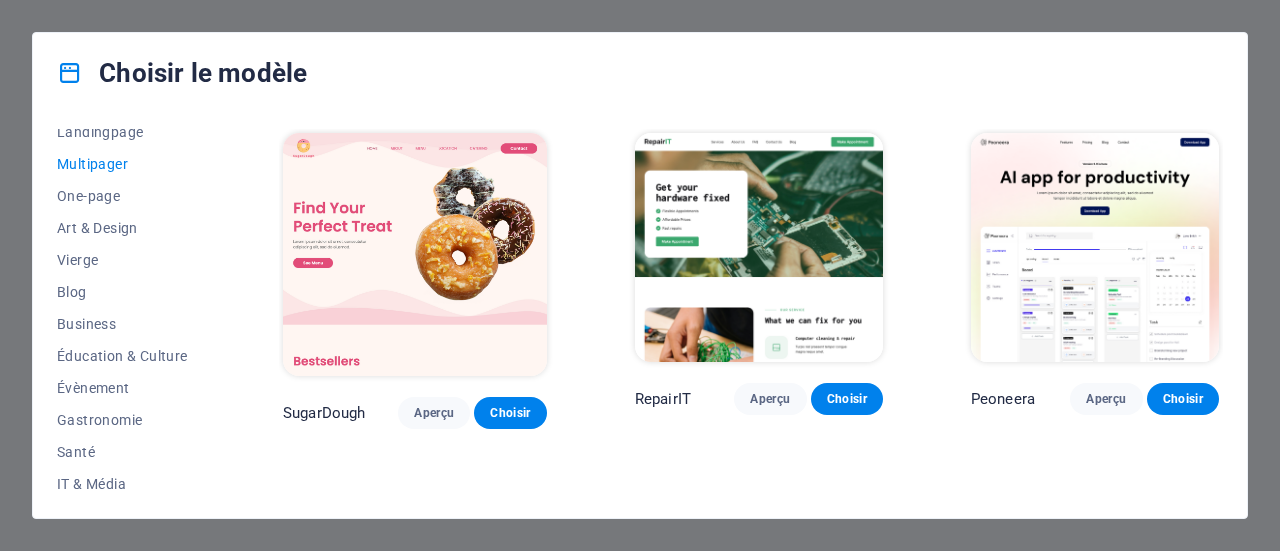 scroll, scrollTop: 200, scrollLeft: 0, axis: vertical 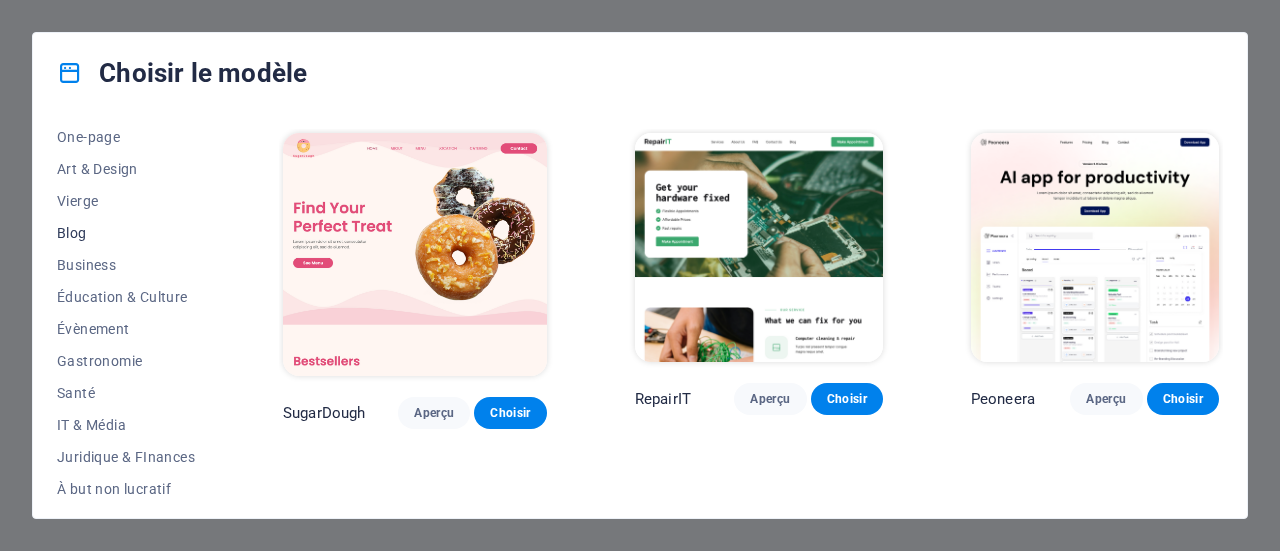 click on "Blog" at bounding box center [126, 233] 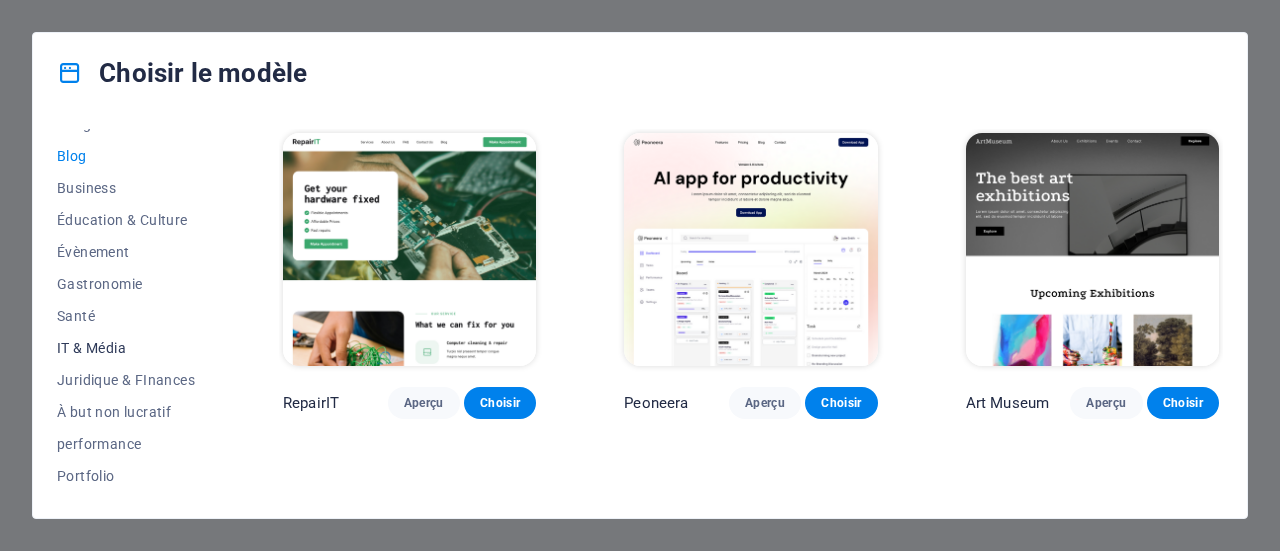 scroll, scrollTop: 300, scrollLeft: 0, axis: vertical 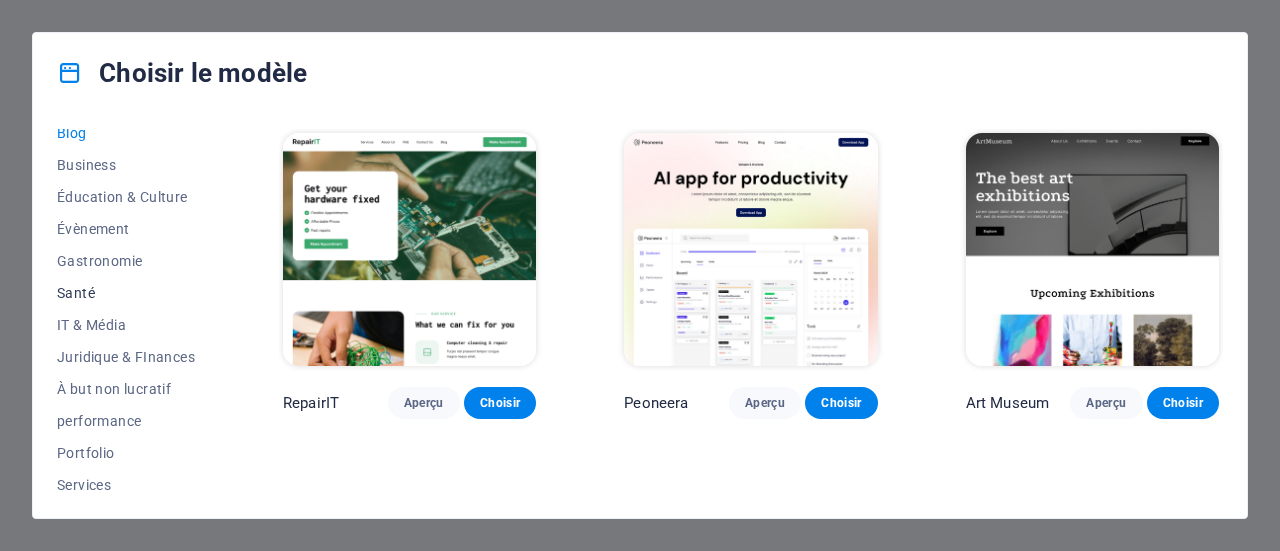 click on "Santé" at bounding box center [126, 293] 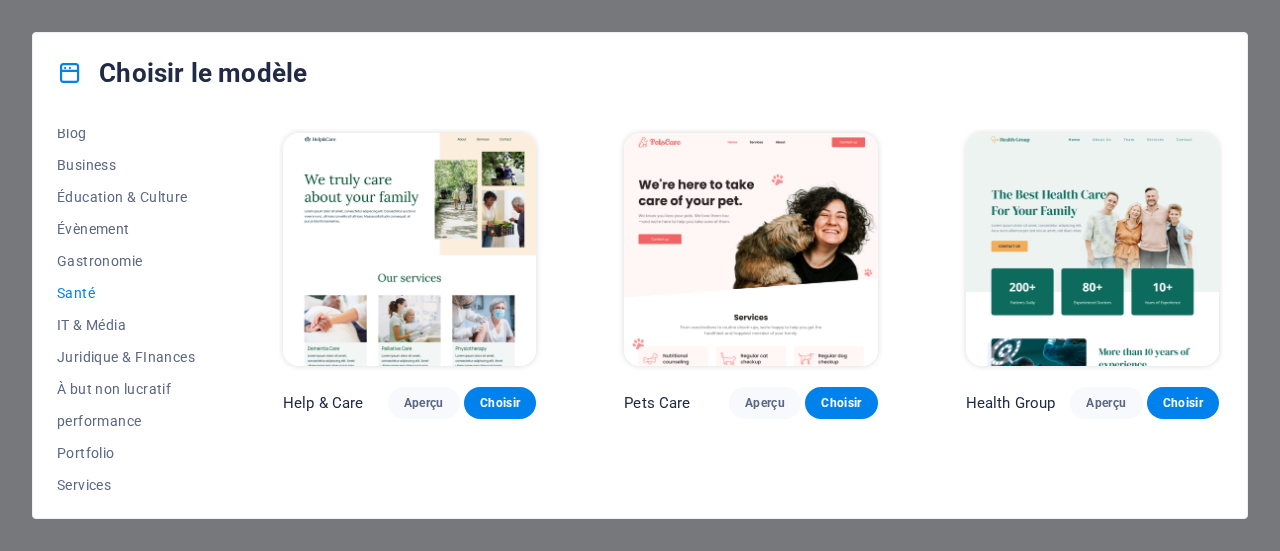scroll, scrollTop: 200, scrollLeft: 0, axis: vertical 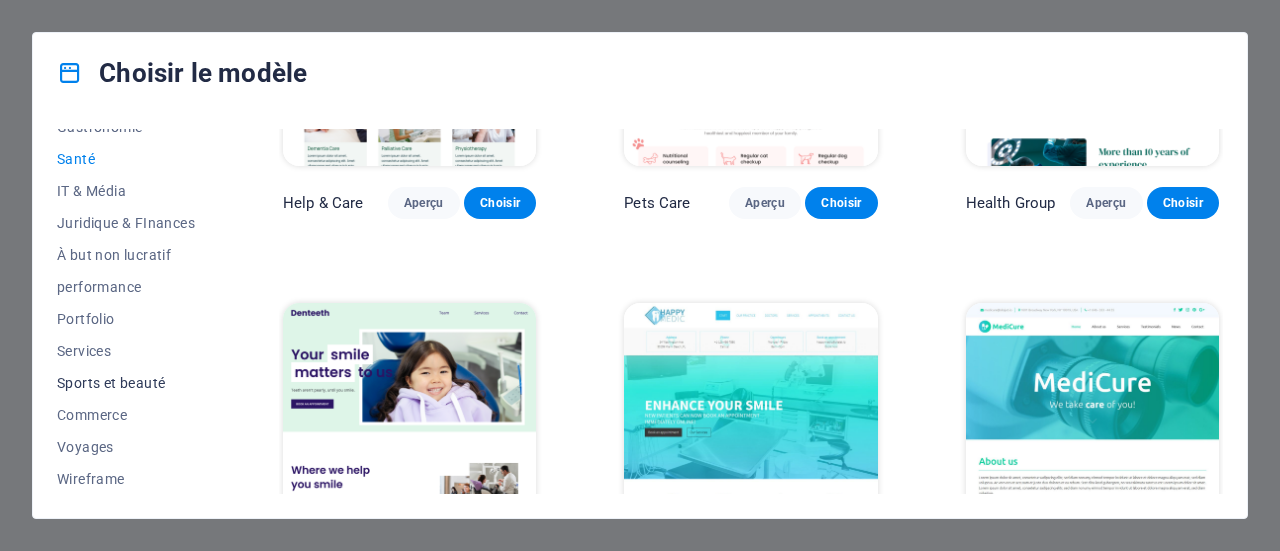 click on "Sports et beauté" at bounding box center (126, 383) 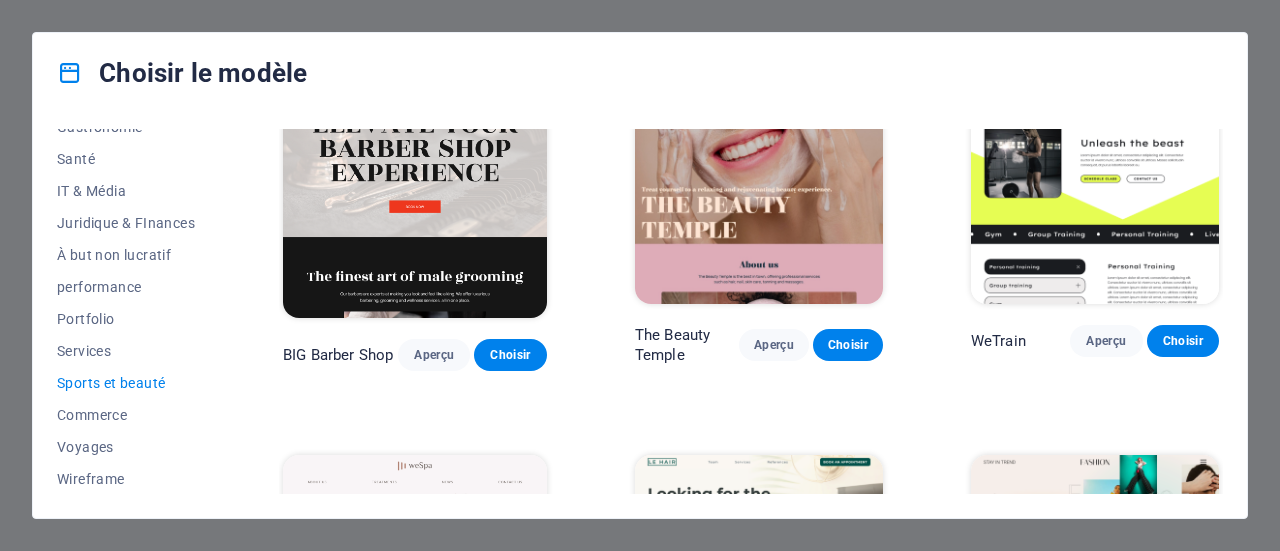 scroll, scrollTop: 0, scrollLeft: 0, axis: both 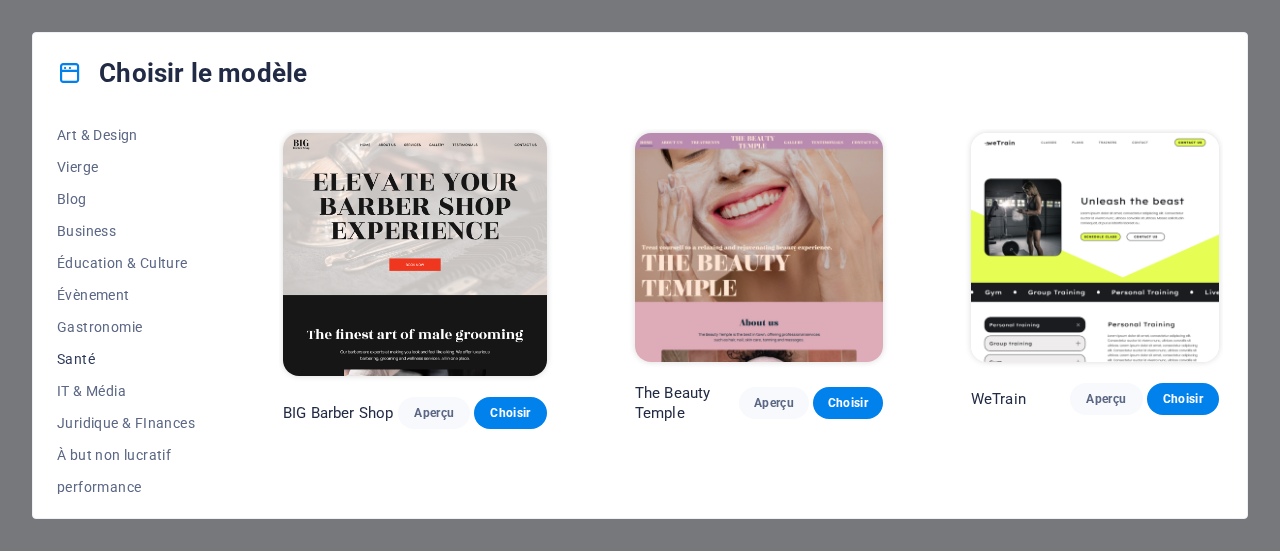 click on "Santé" at bounding box center [126, 359] 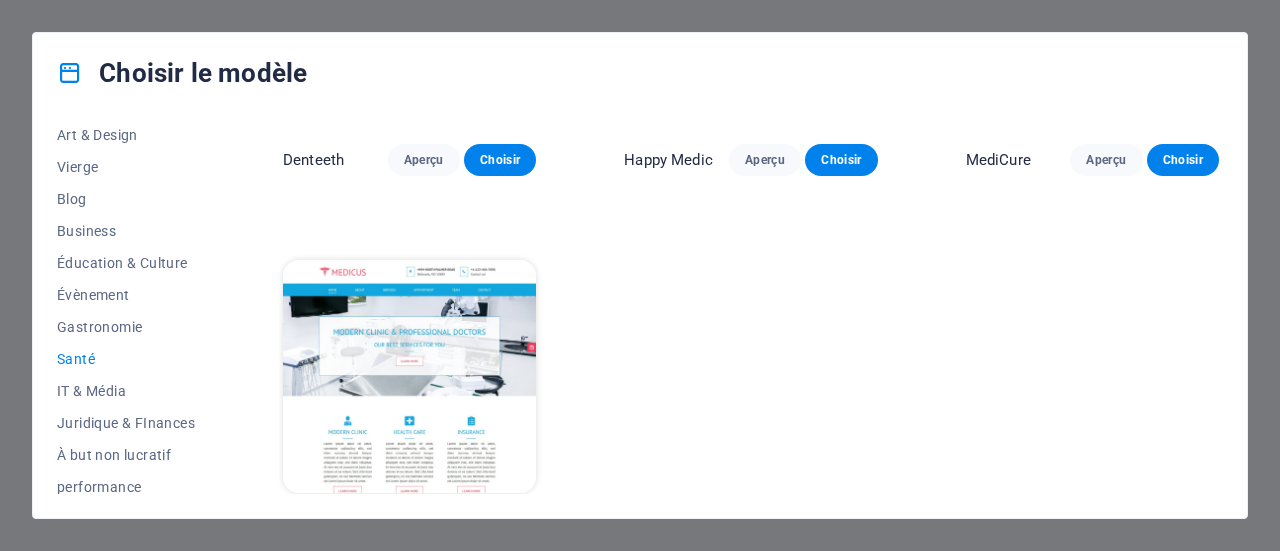 scroll, scrollTop: 657, scrollLeft: 0, axis: vertical 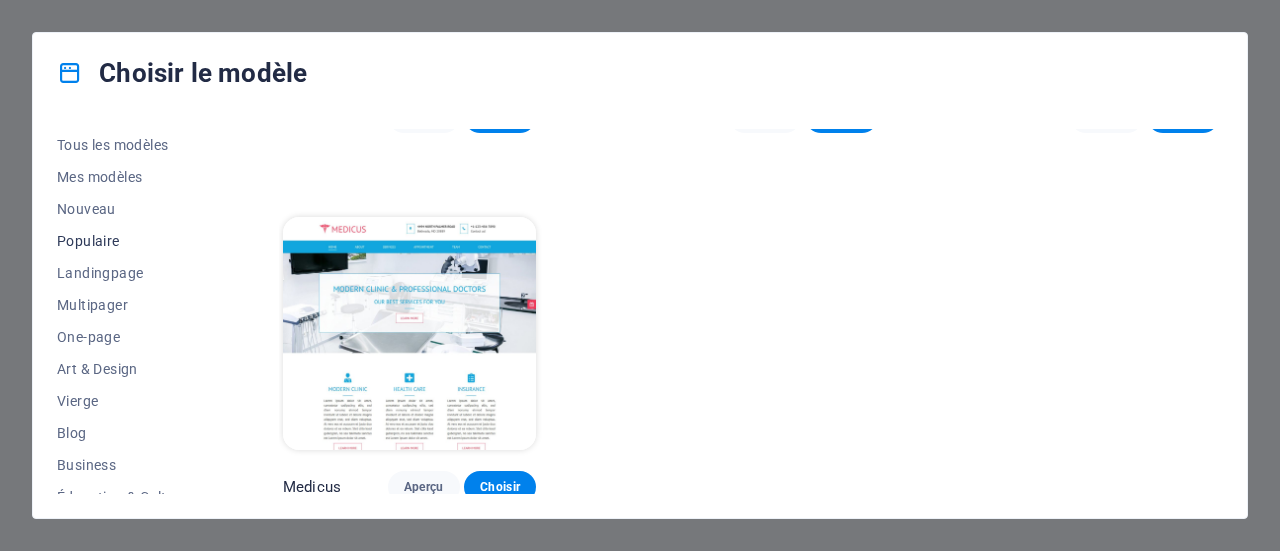 click on "Populaire" at bounding box center [126, 241] 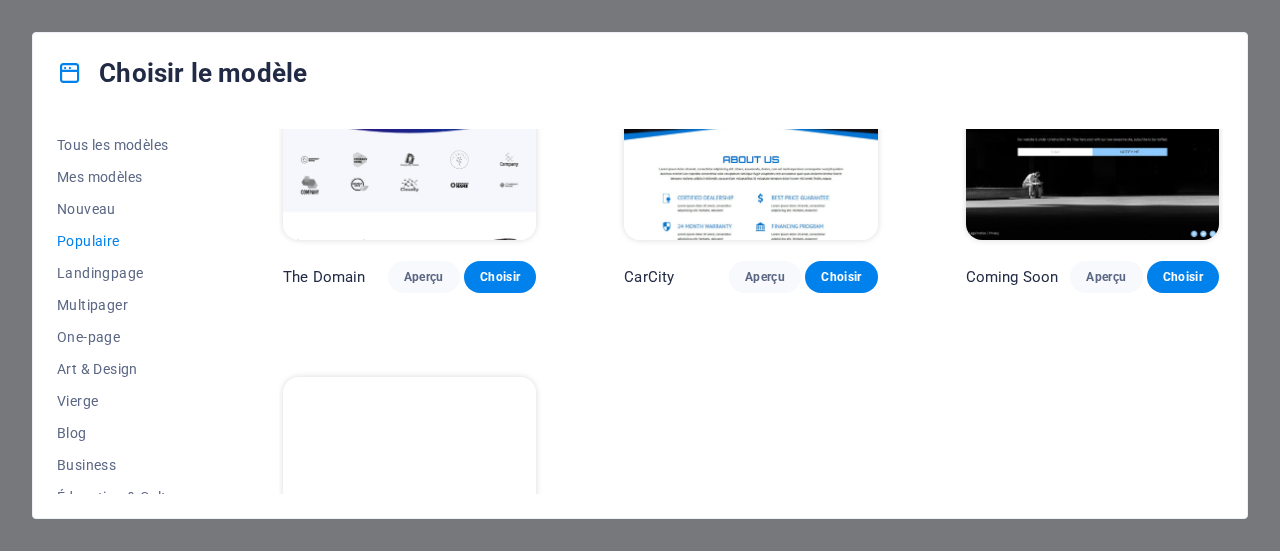 scroll, scrollTop: 1768, scrollLeft: 0, axis: vertical 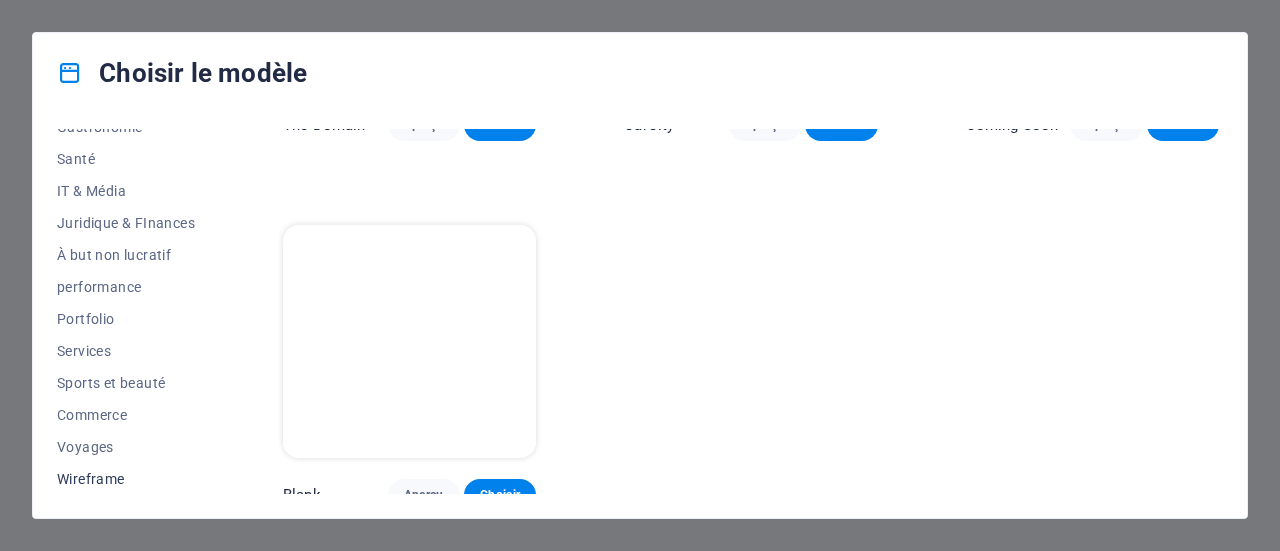 click on "Wireframe" at bounding box center (126, 479) 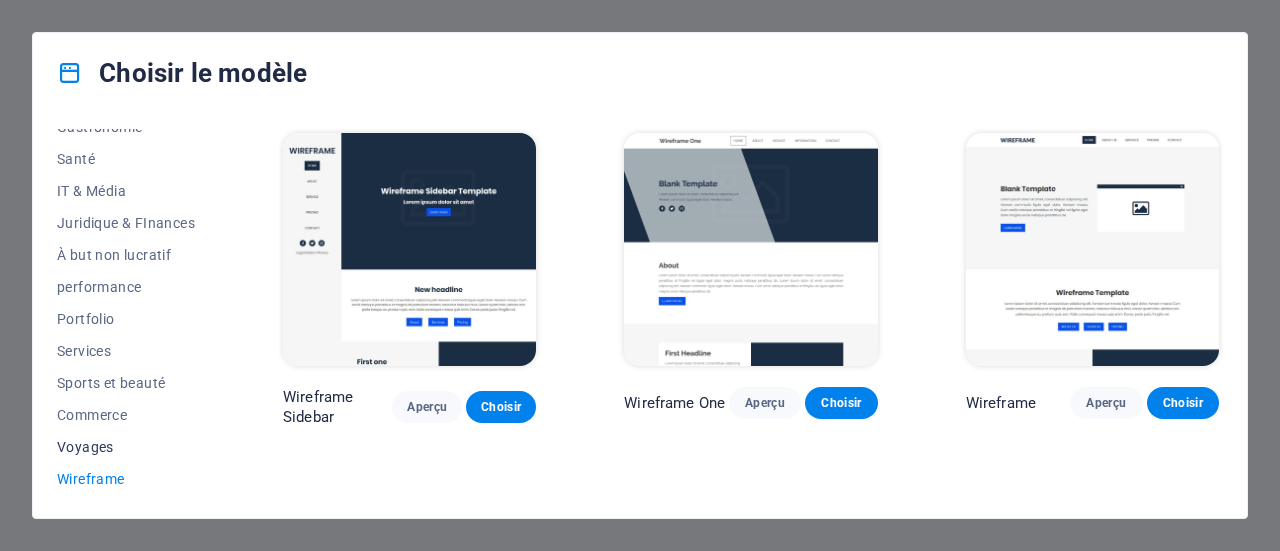 scroll, scrollTop: 0, scrollLeft: 0, axis: both 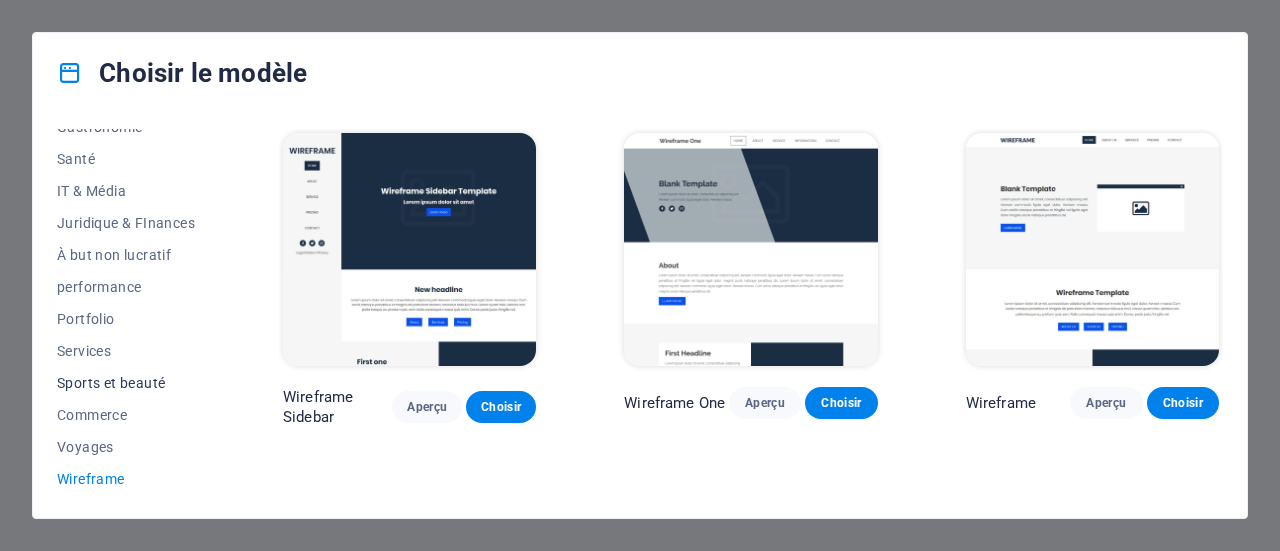 click on "Sports et beauté" at bounding box center [126, 383] 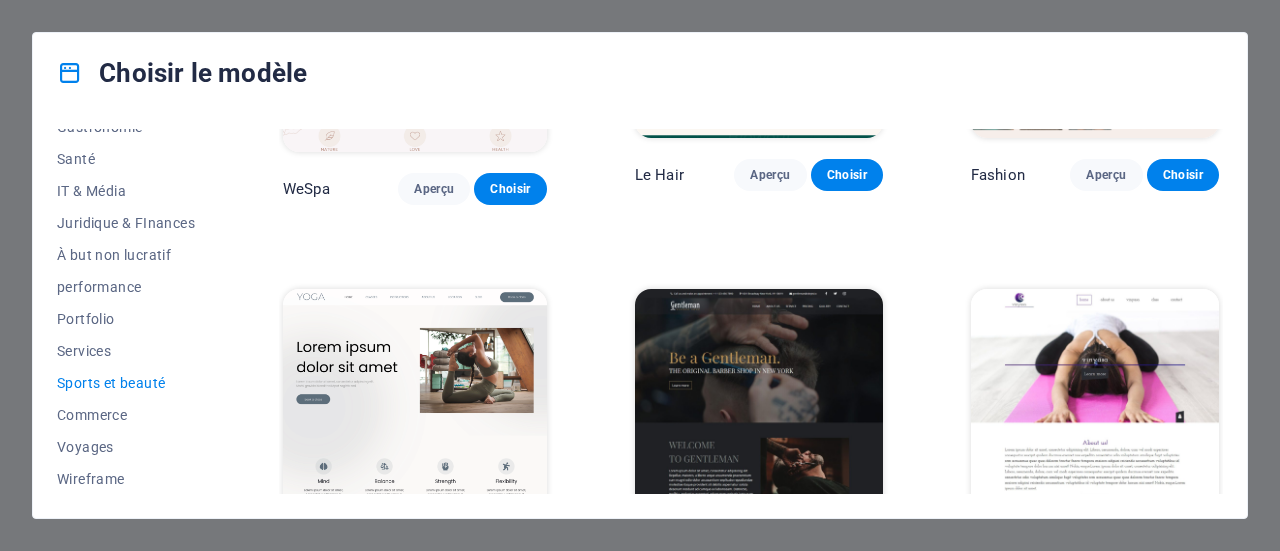 scroll, scrollTop: 700, scrollLeft: 0, axis: vertical 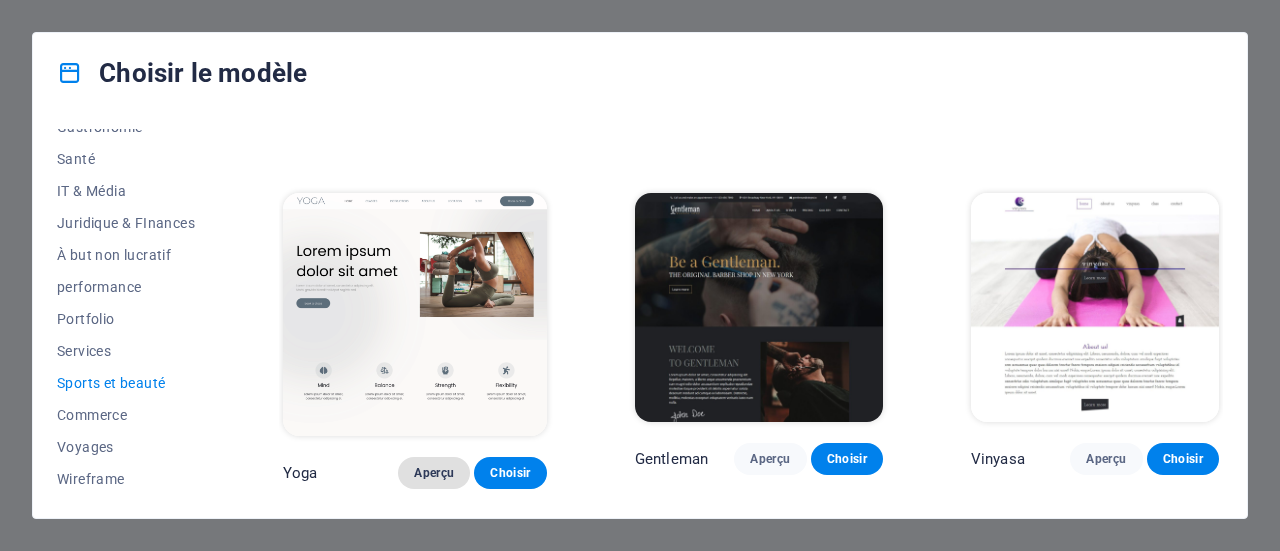 click on "Aperçu" at bounding box center (434, 473) 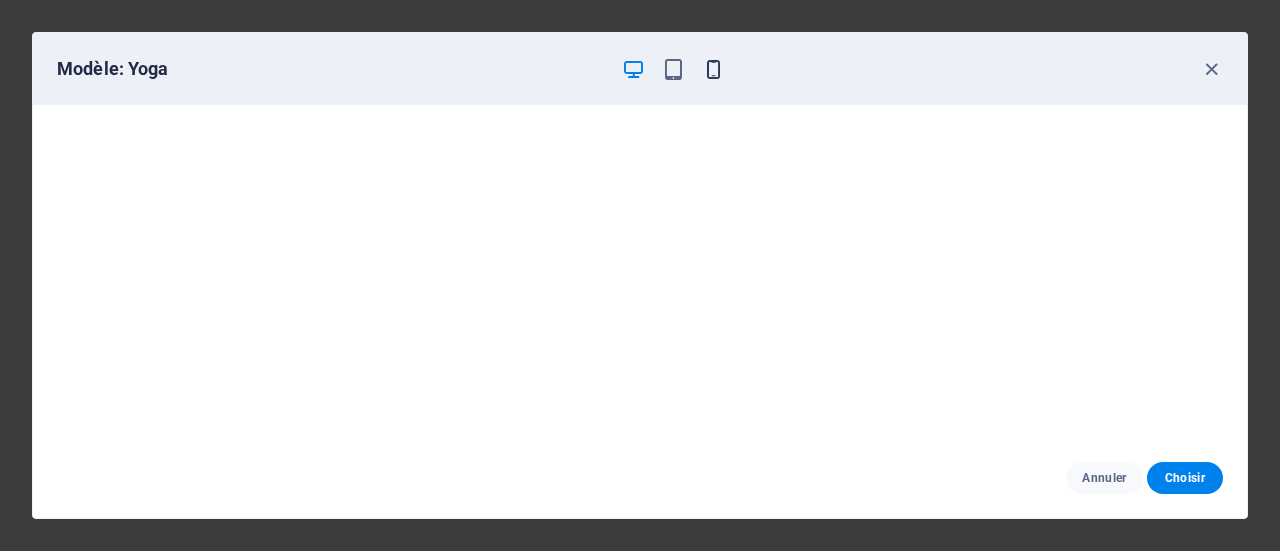 click at bounding box center [713, 69] 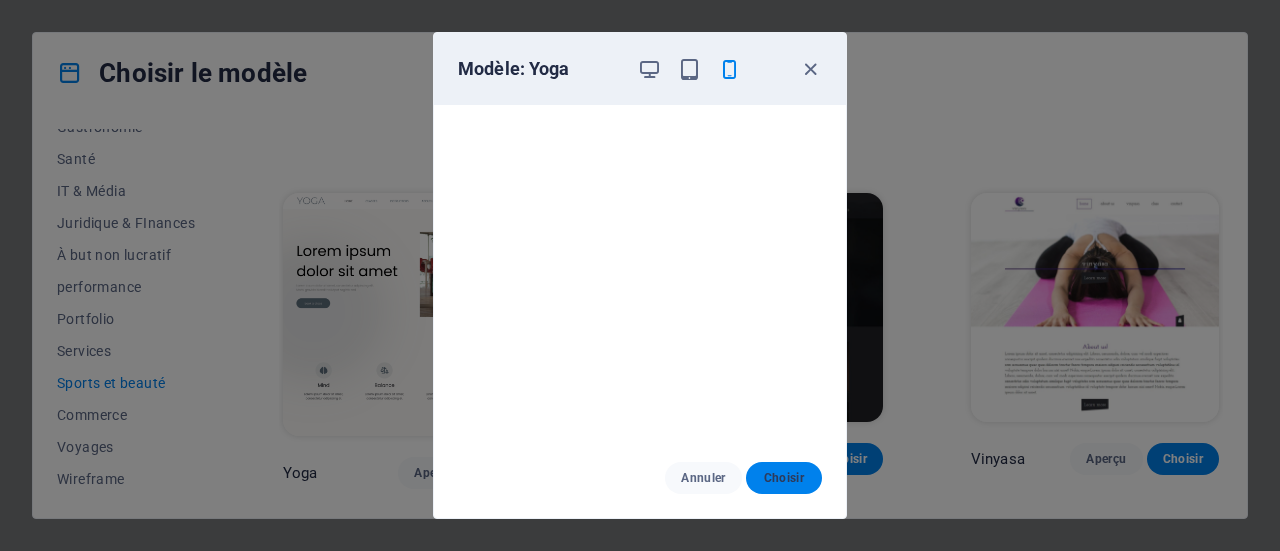 click on "Choisir" at bounding box center [784, 478] 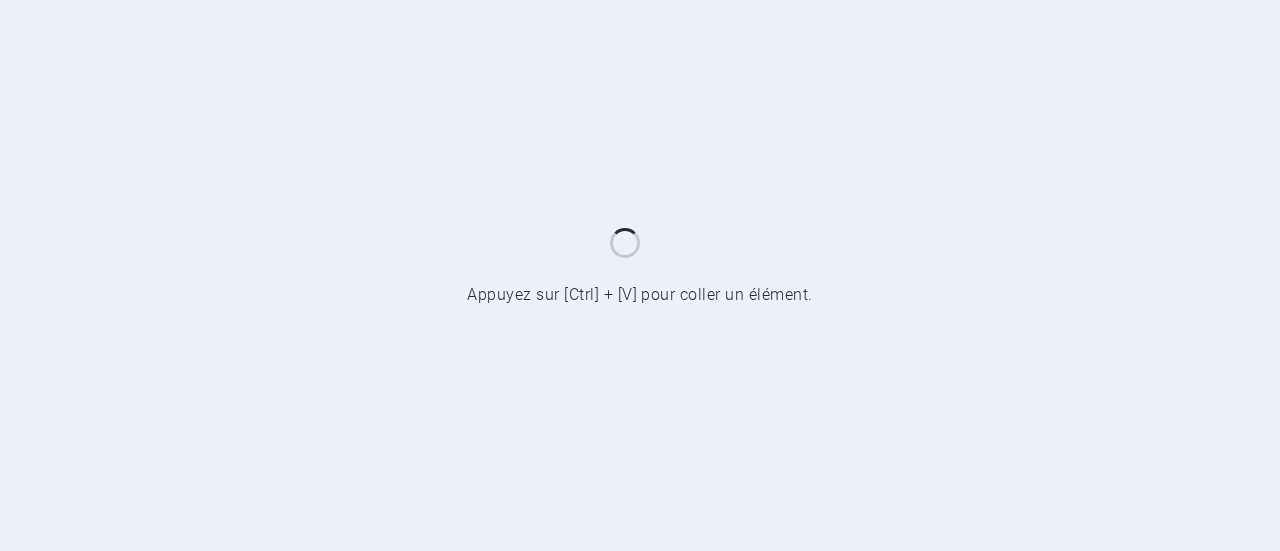 scroll, scrollTop: 0, scrollLeft: 0, axis: both 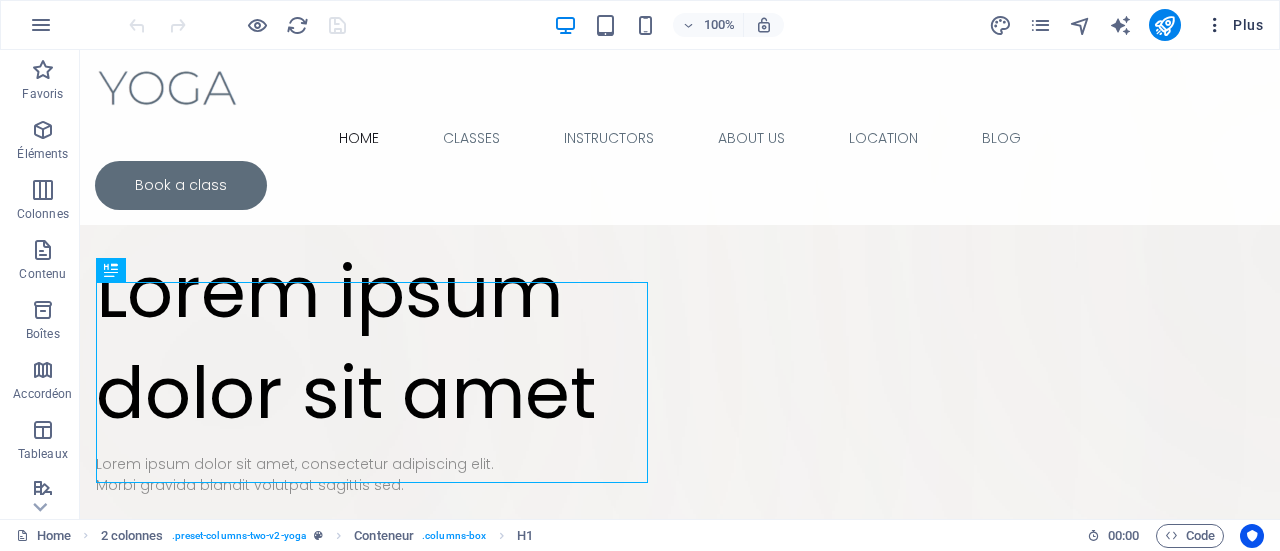 click at bounding box center [1215, 25] 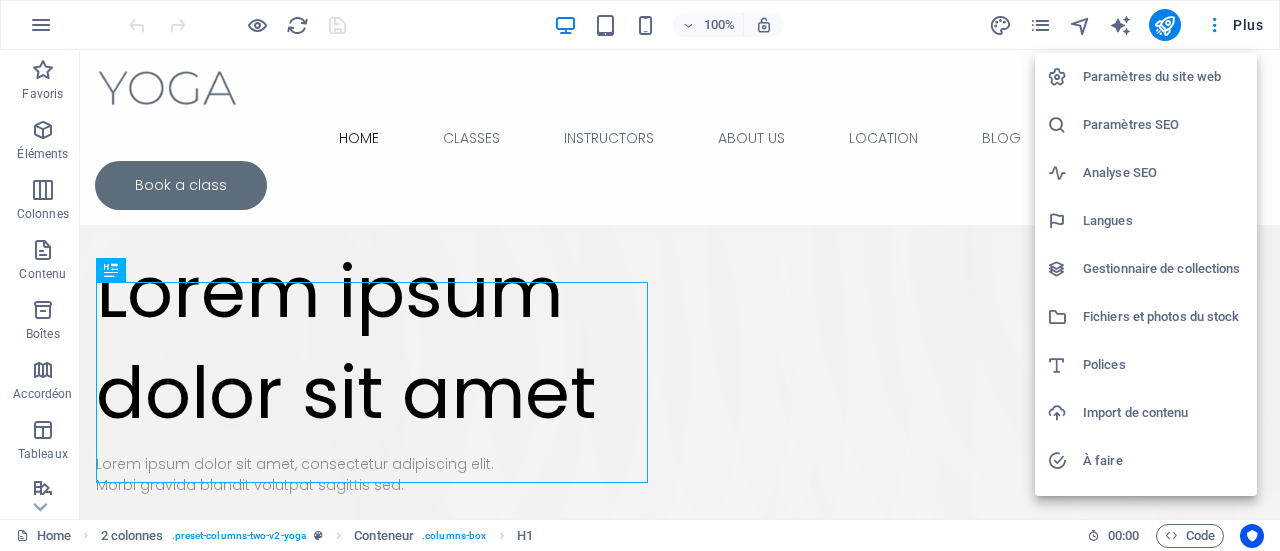 click at bounding box center [640, 275] 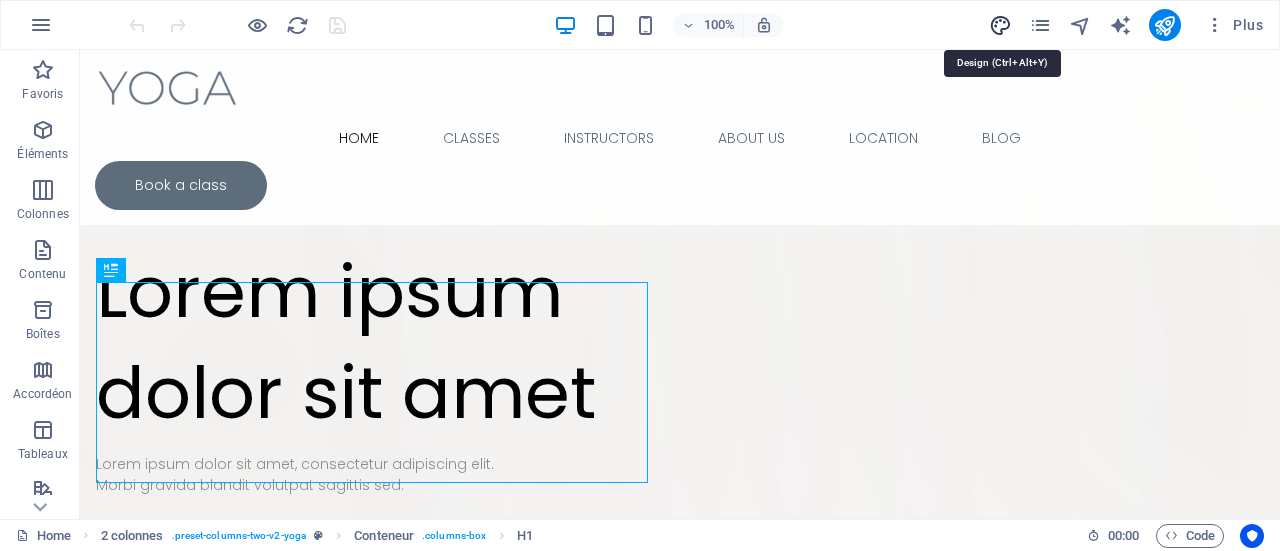 click at bounding box center (1000, 25) 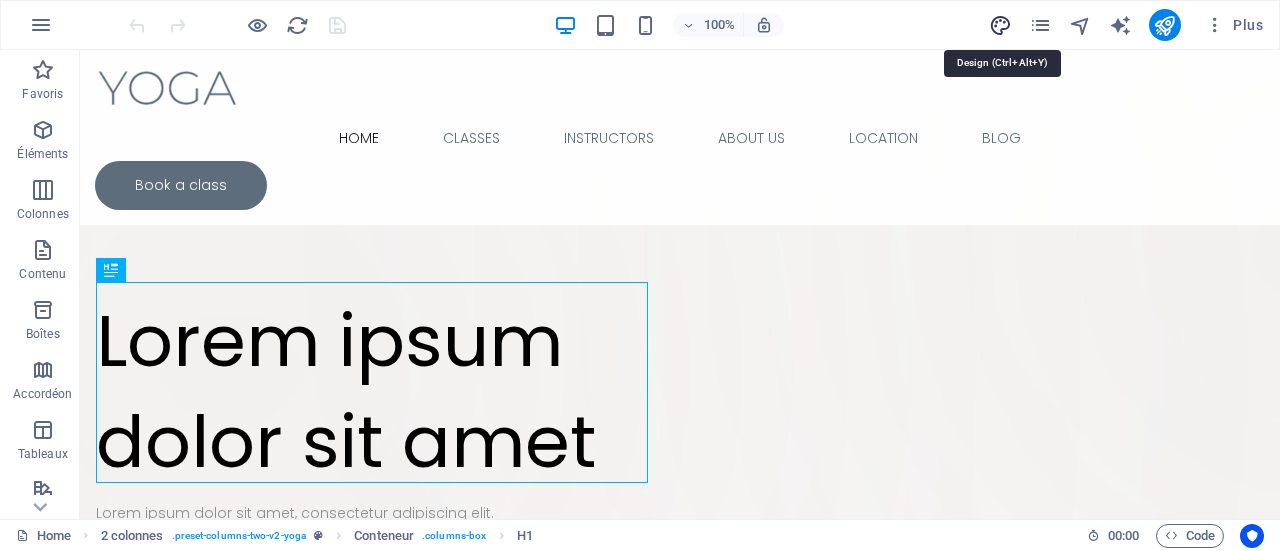 select on "px" 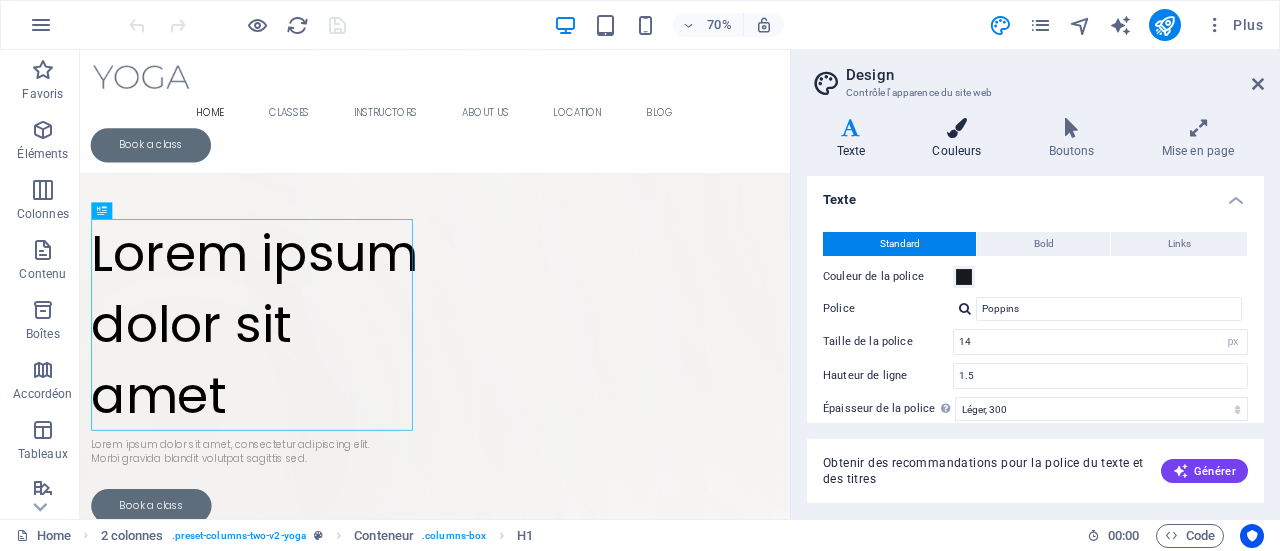 click at bounding box center (957, 128) 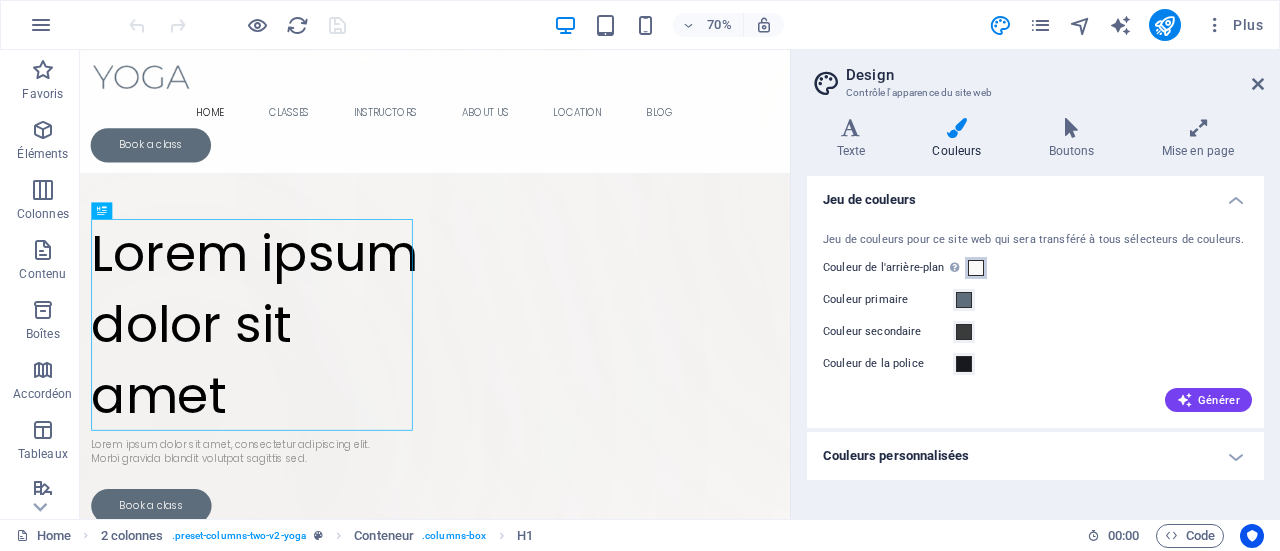 click at bounding box center [976, 268] 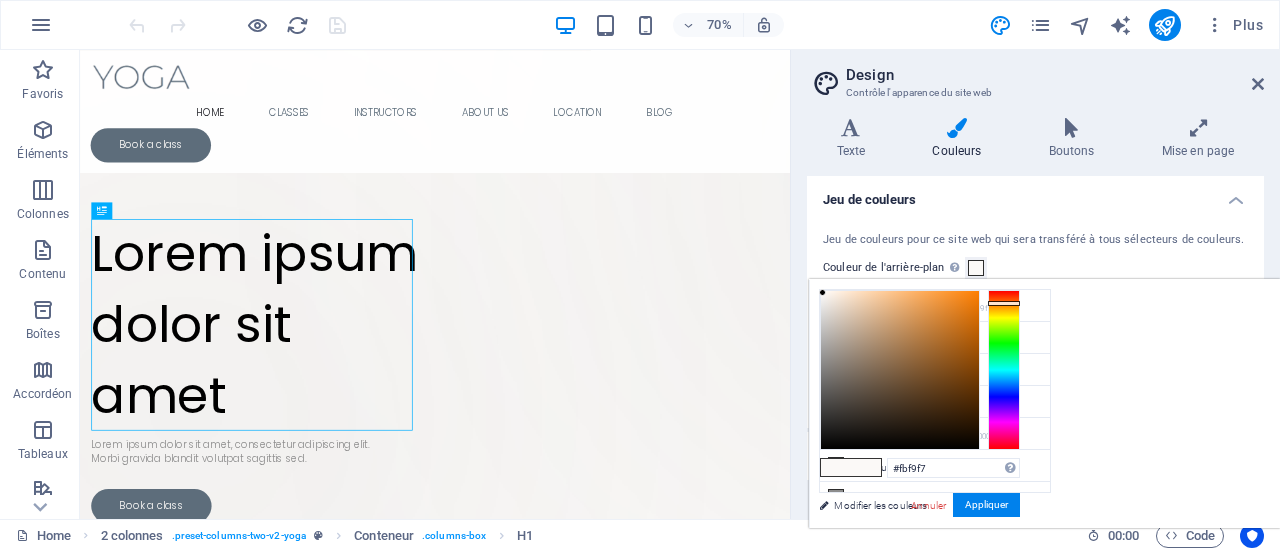 click at bounding box center (976, 268) 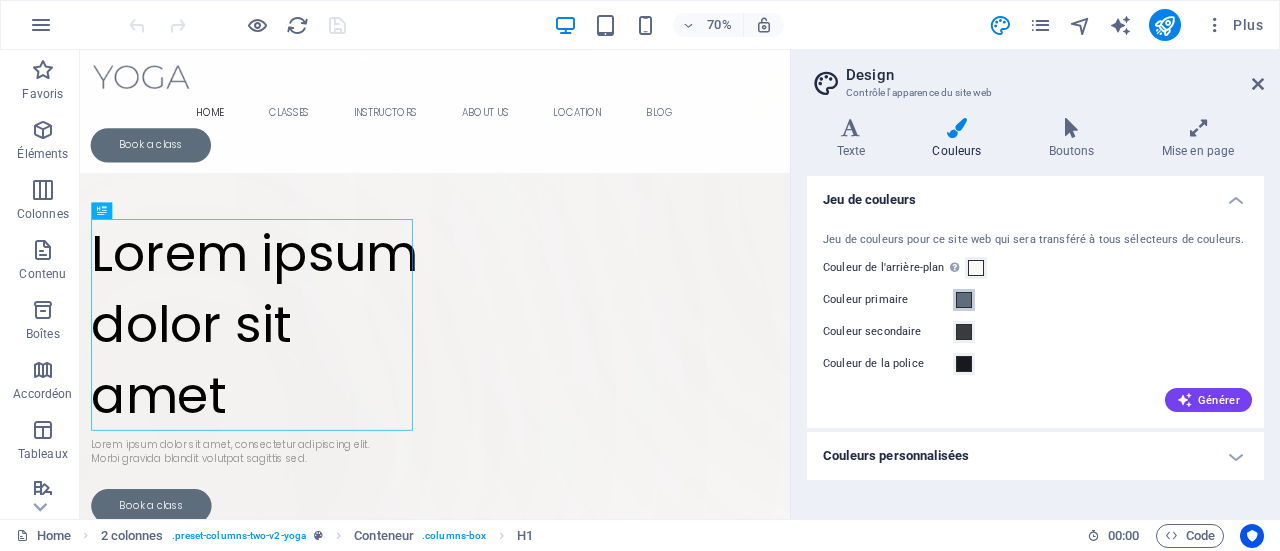 click at bounding box center [964, 300] 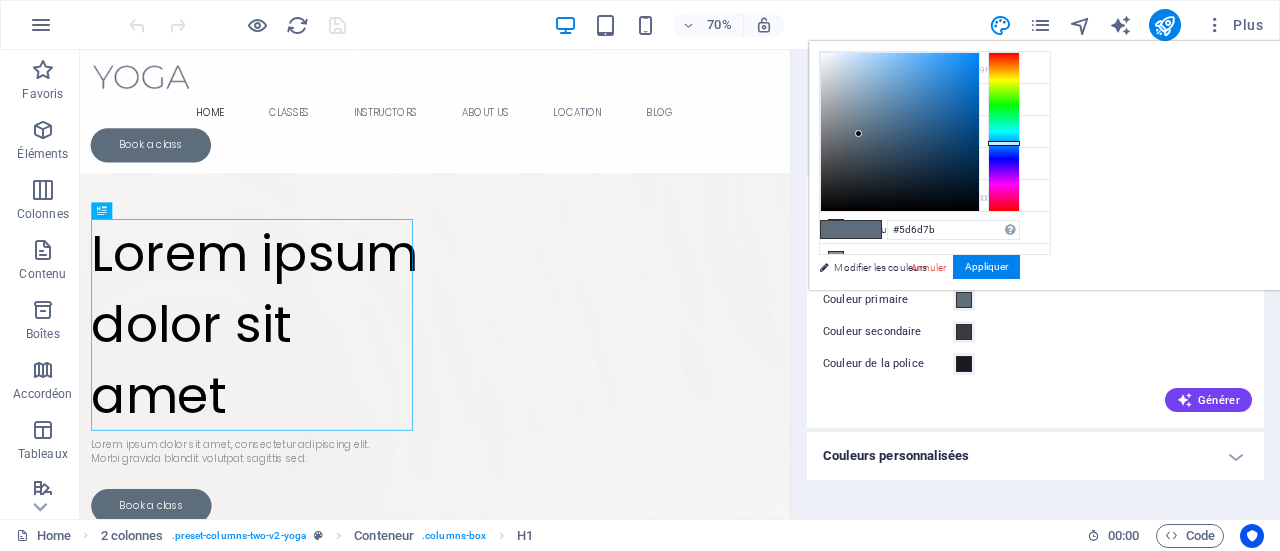 click at bounding box center (964, 300) 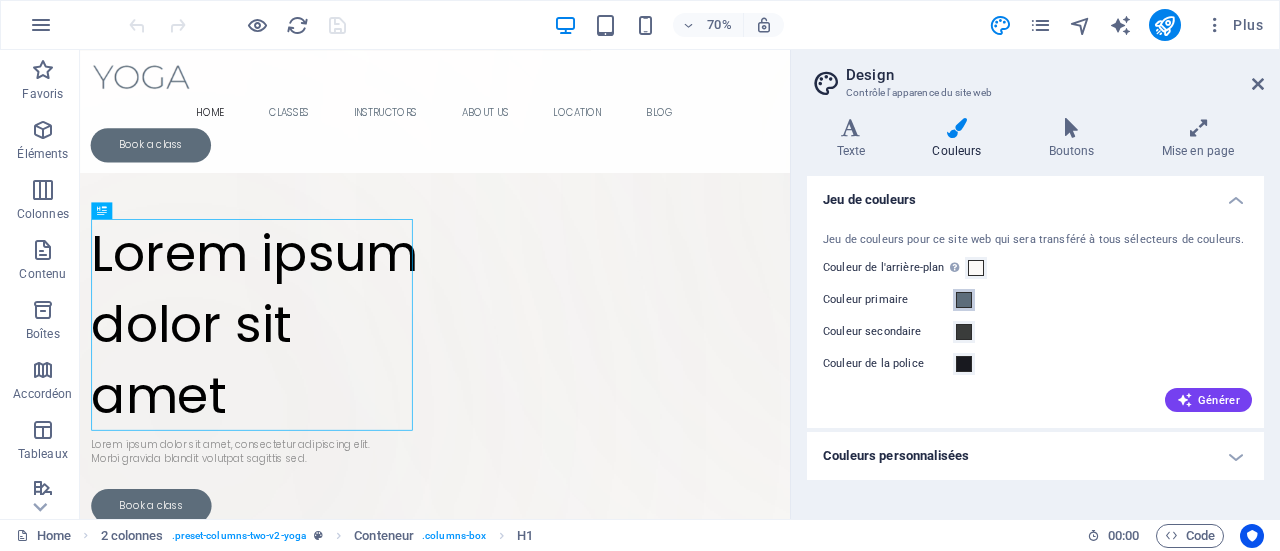 click at bounding box center [964, 300] 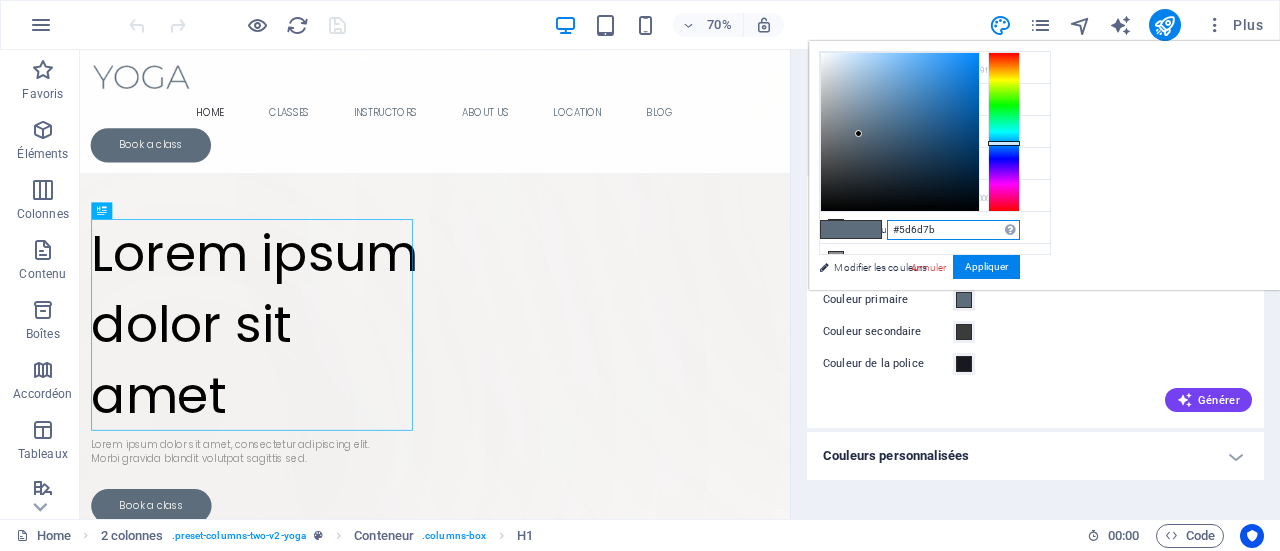 drag, startPoint x: 1191, startPoint y: 233, endPoint x: 1147, endPoint y: 227, distance: 44.407207 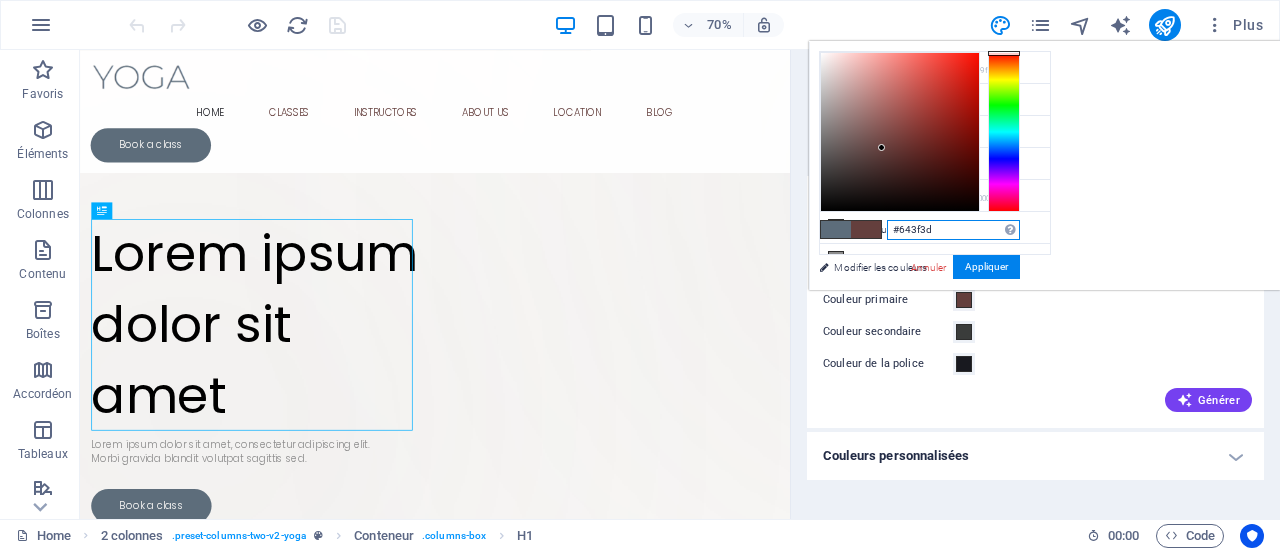drag, startPoint x: 1163, startPoint y: 229, endPoint x: 1279, endPoint y: 239, distance: 116.43024 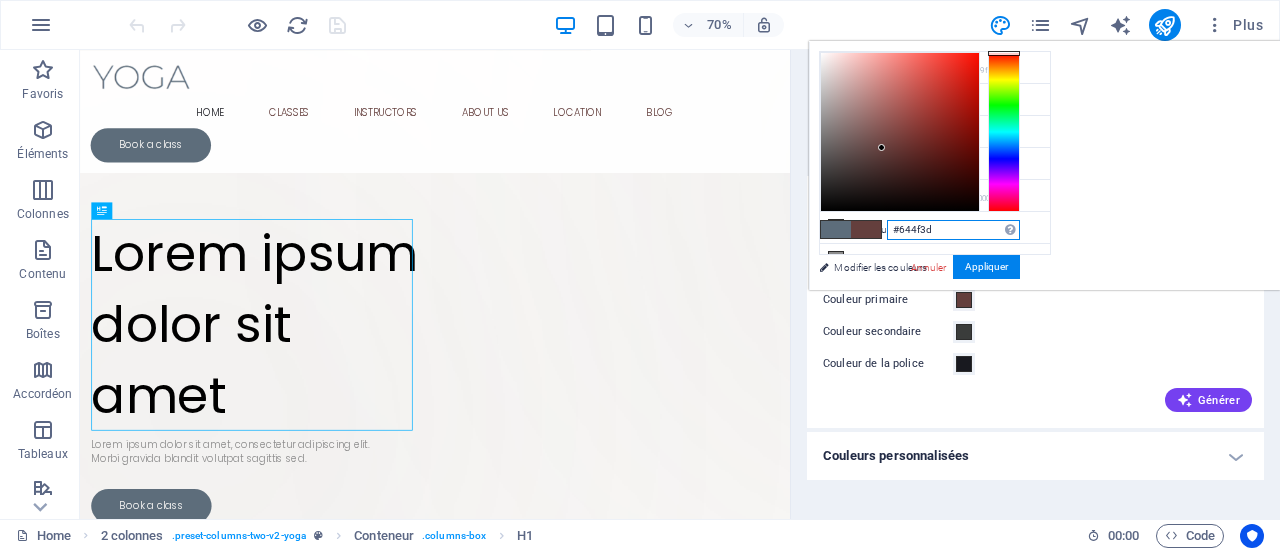 type on "#644f3d" 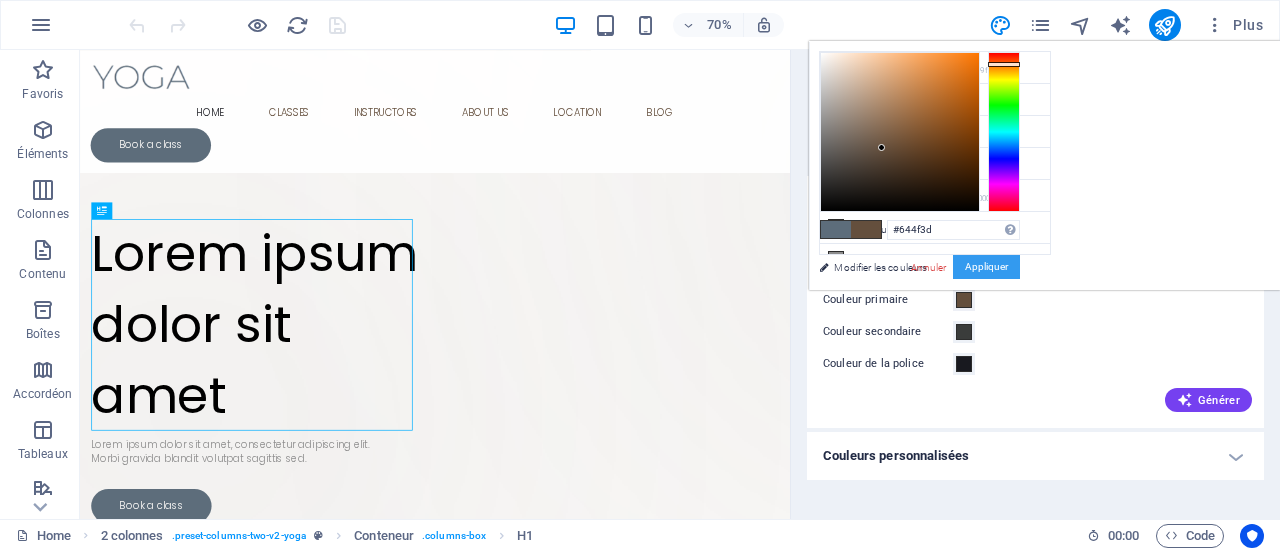 click on "Appliquer" at bounding box center [986, 267] 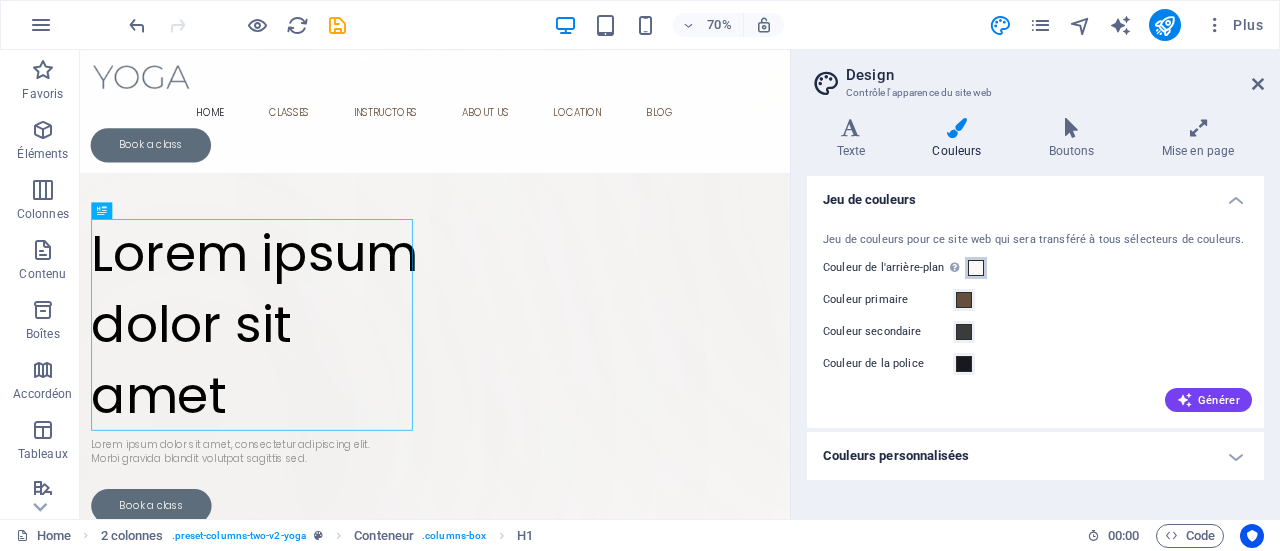 click at bounding box center [976, 268] 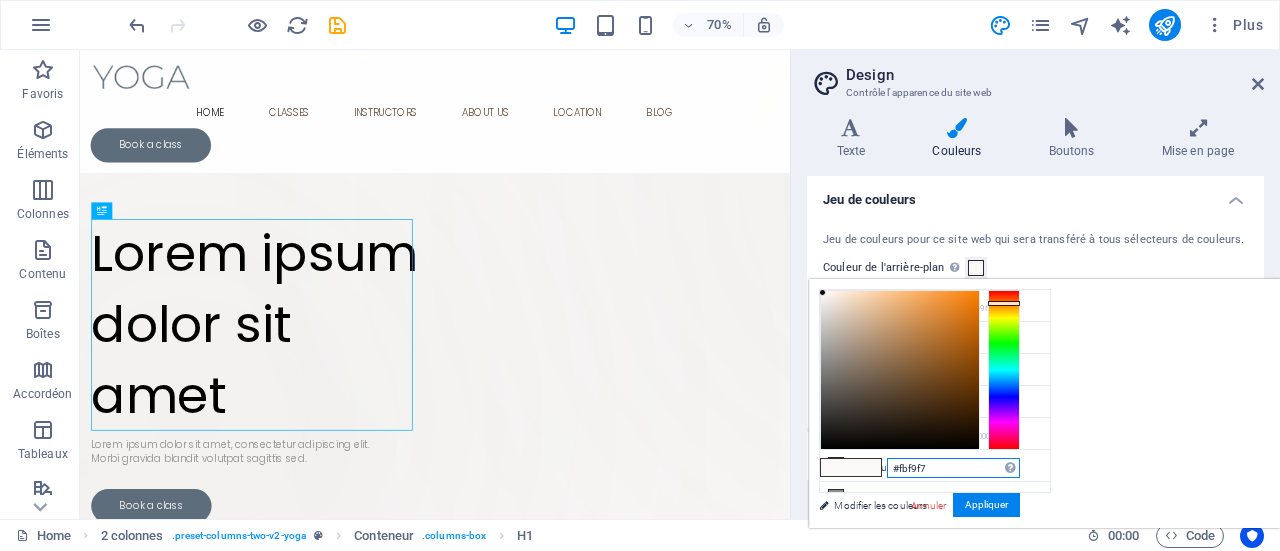click on "#fbf9f7" at bounding box center (953, 468) 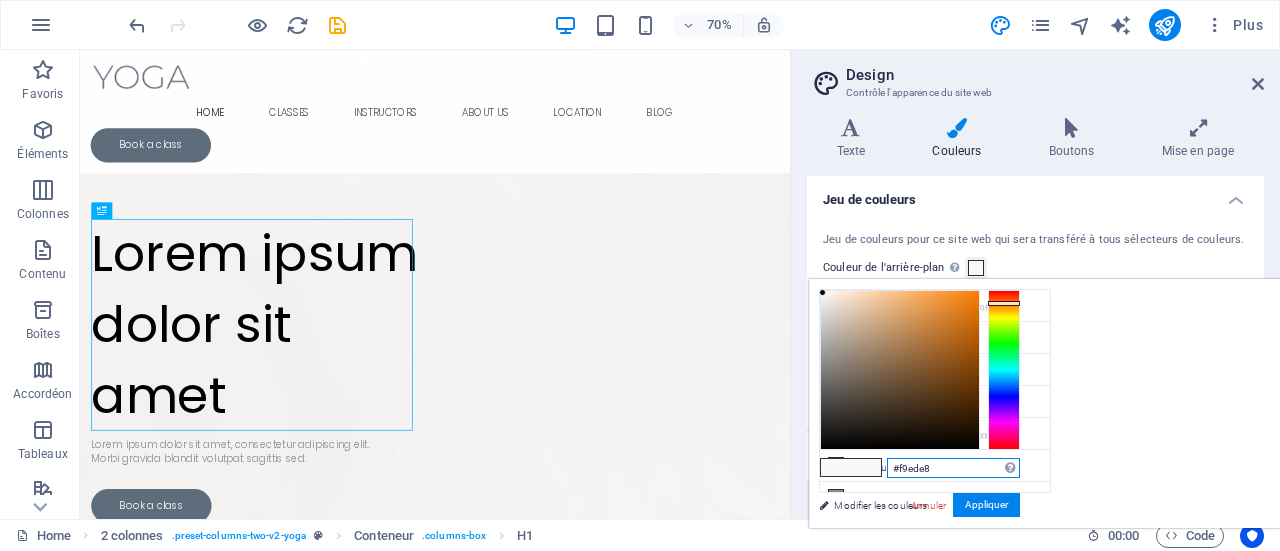 type on "#f9ede8" 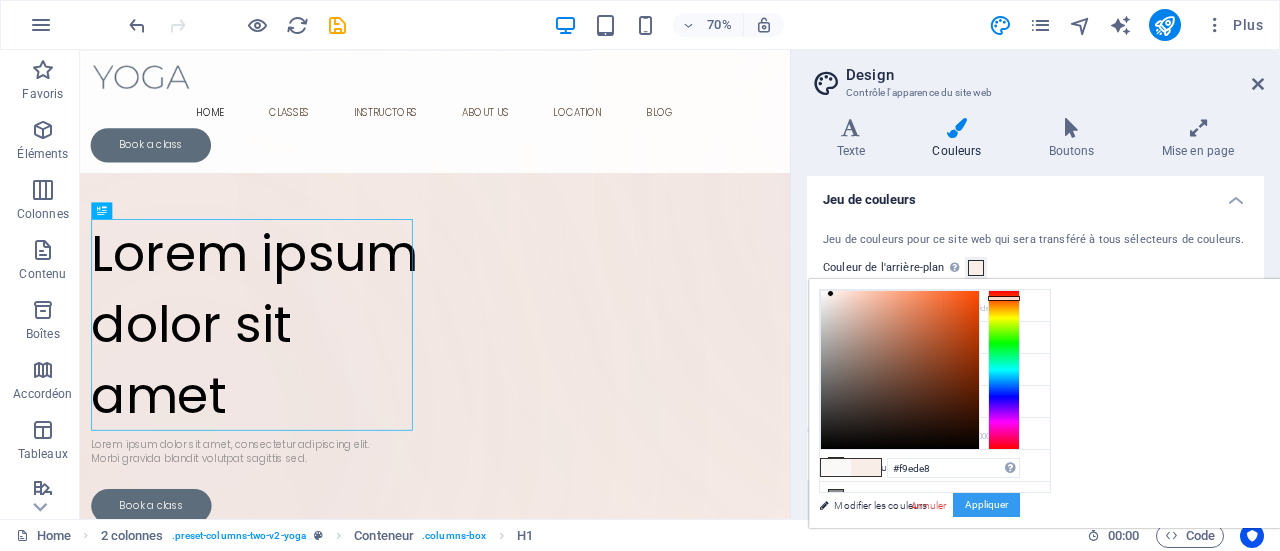 click on "Appliquer" at bounding box center [986, 505] 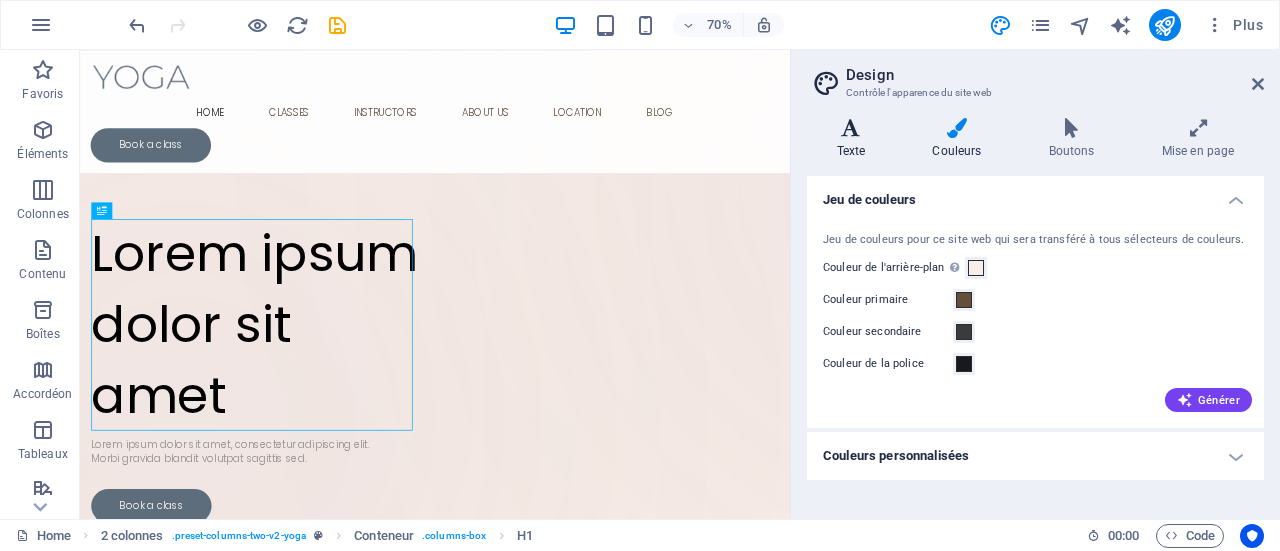 click at bounding box center [851, 128] 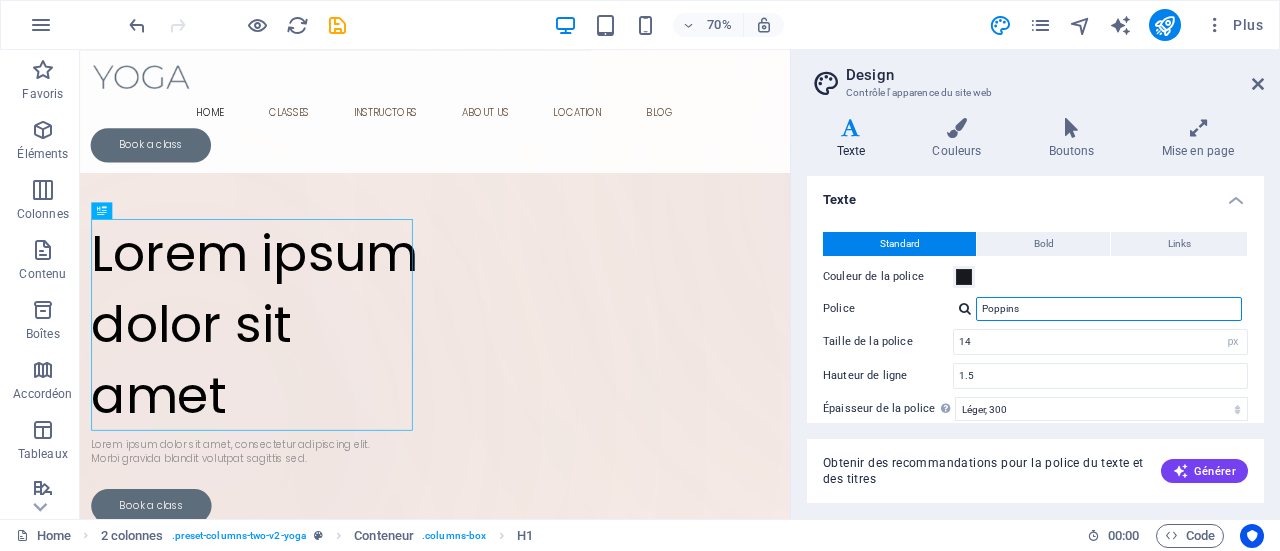 click on "Poppins" at bounding box center (1109, 309) 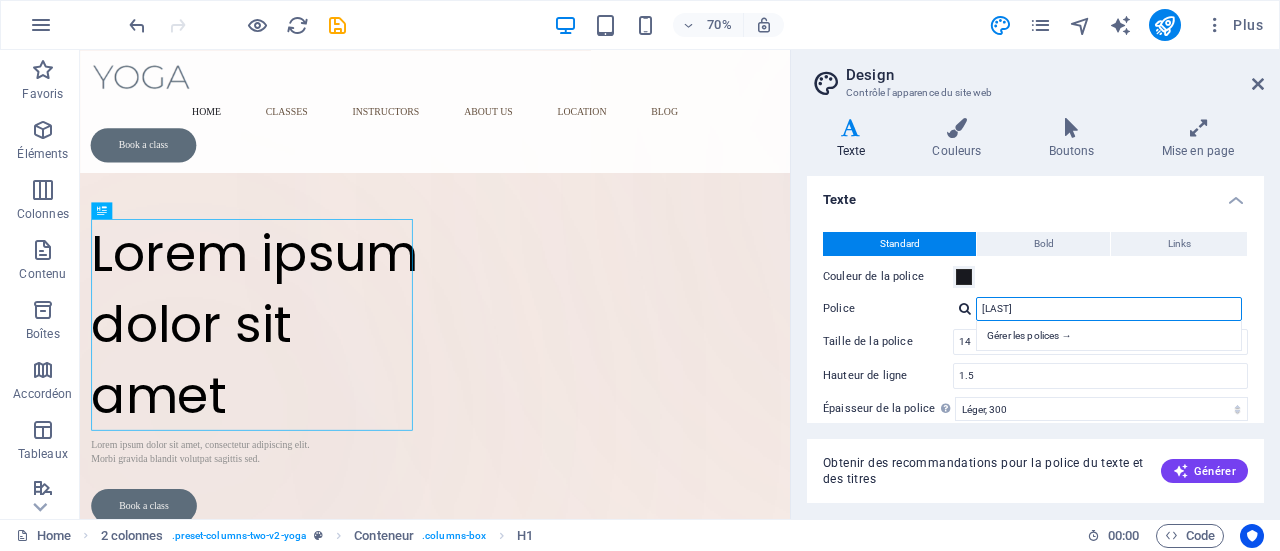 click on "[LAST]" at bounding box center (1109, 309) 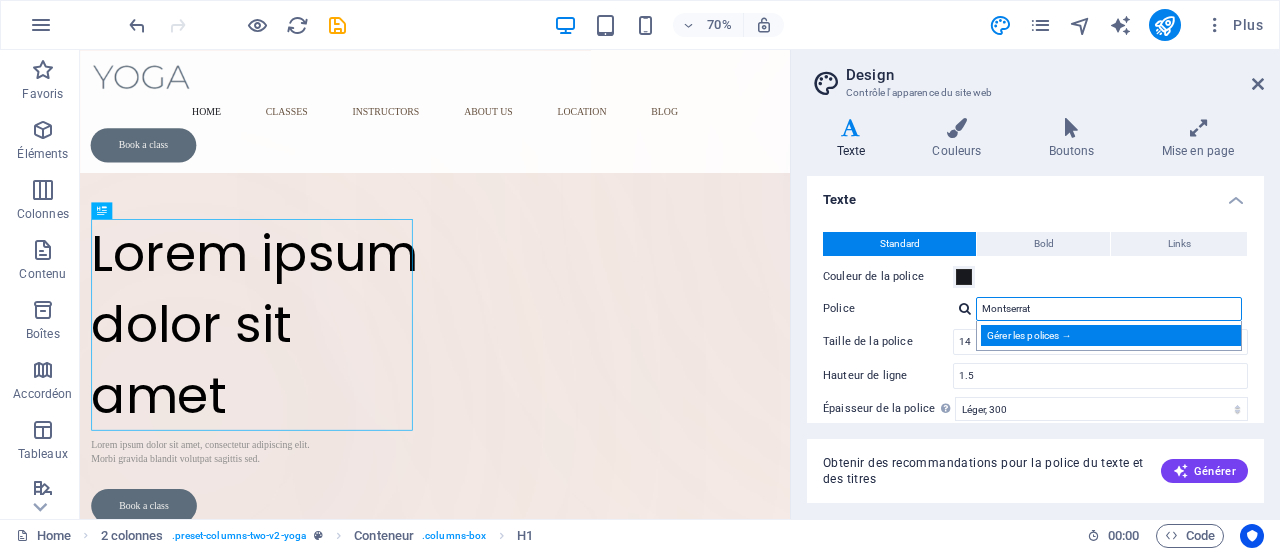 type on "Montserrat" 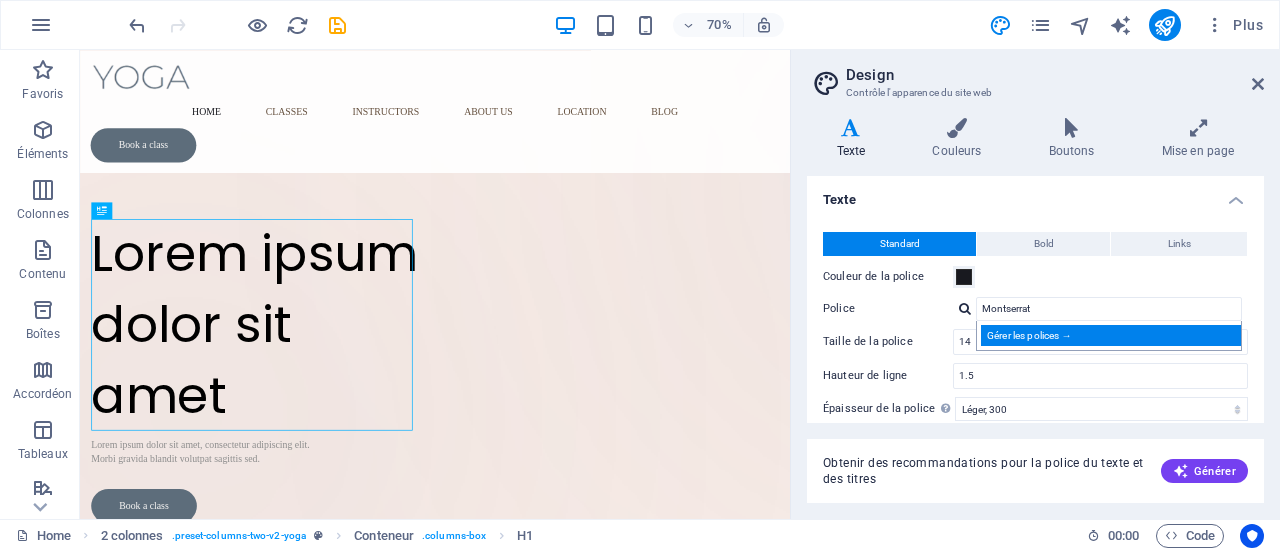click on "Gérer les polices →" at bounding box center [1113, 335] 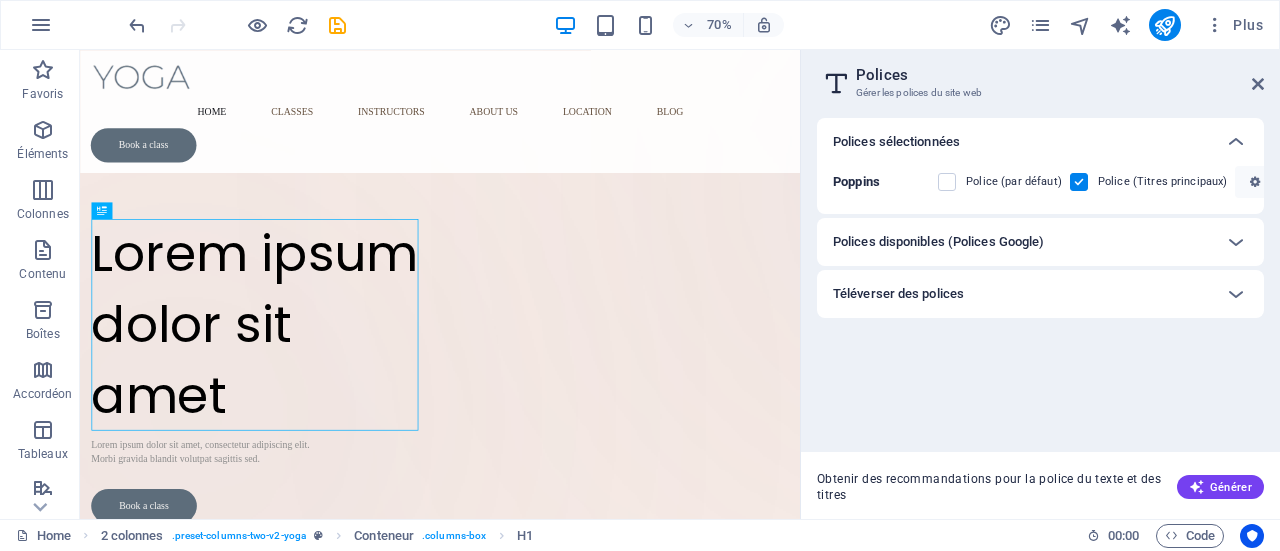 click on "Polices disponibles (Polices Google)" at bounding box center (938, 242) 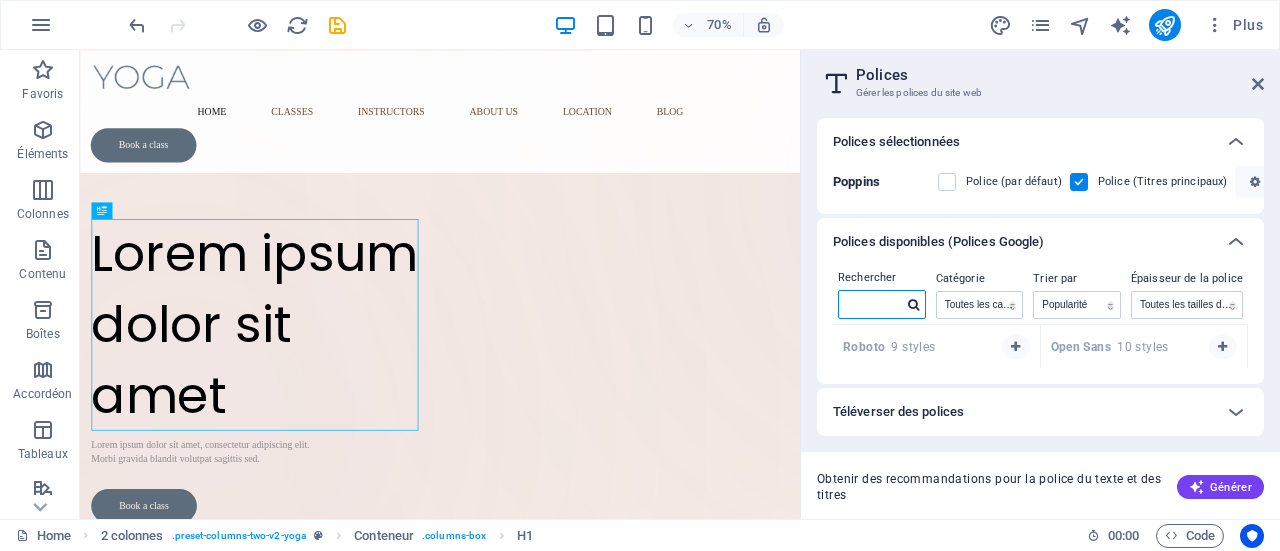 click at bounding box center [871, 304] 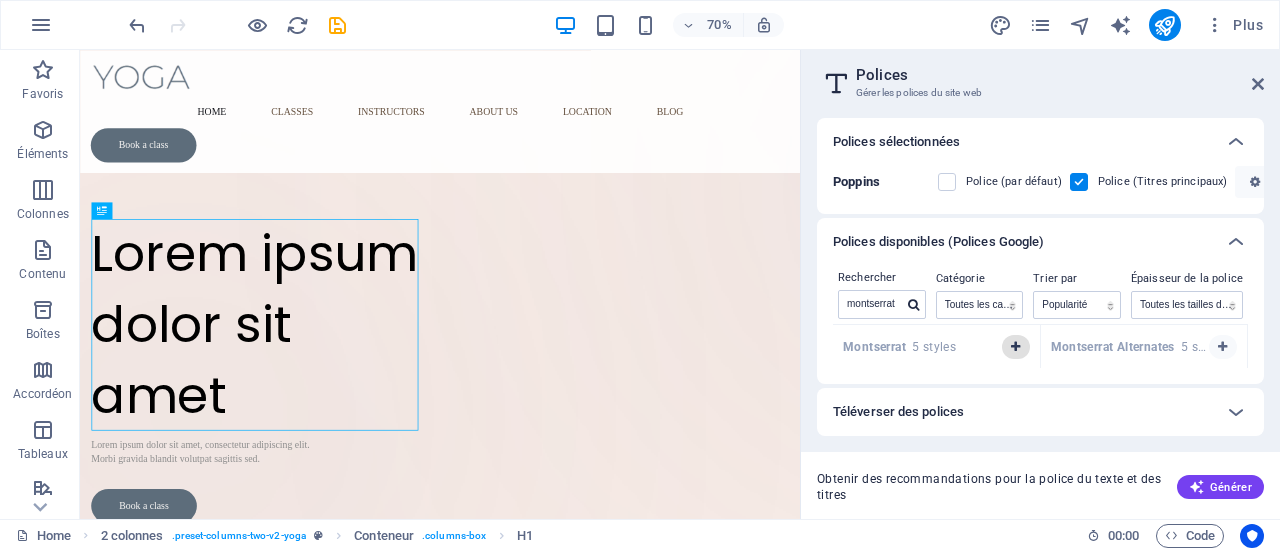 click at bounding box center [1016, 347] 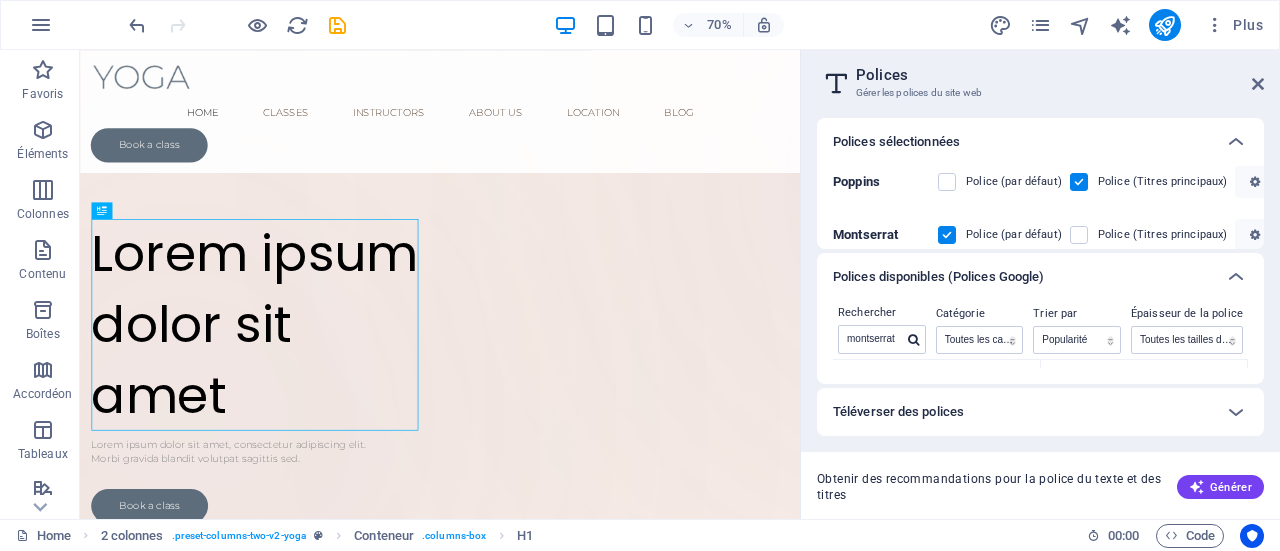 click at bounding box center (1079, 182) 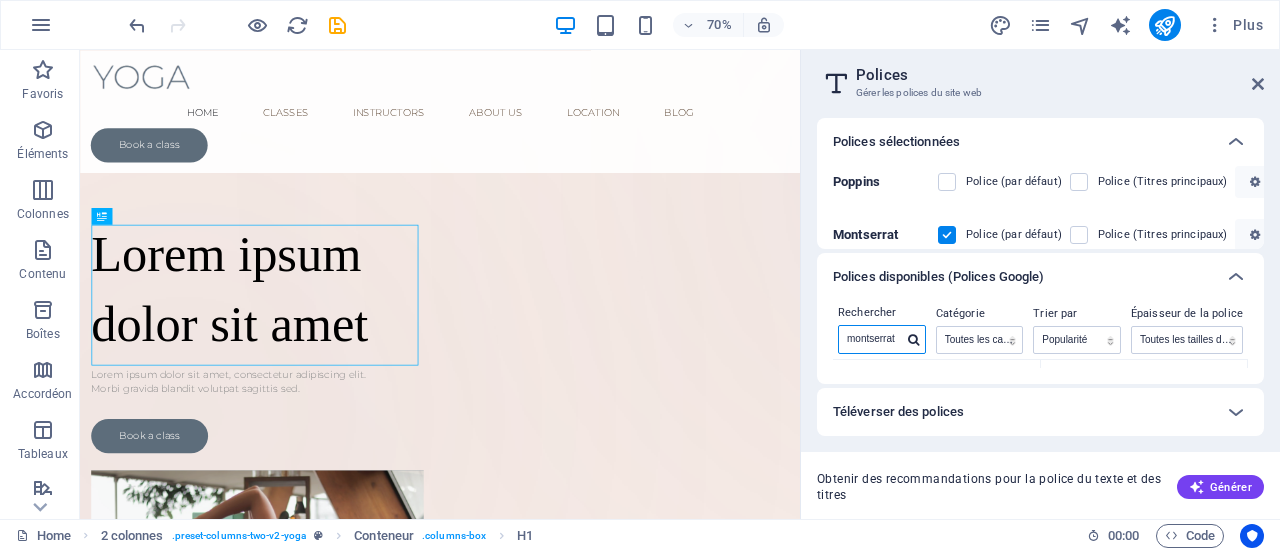 drag, startPoint x: 976, startPoint y: 387, endPoint x: 895, endPoint y: 380, distance: 81.3019 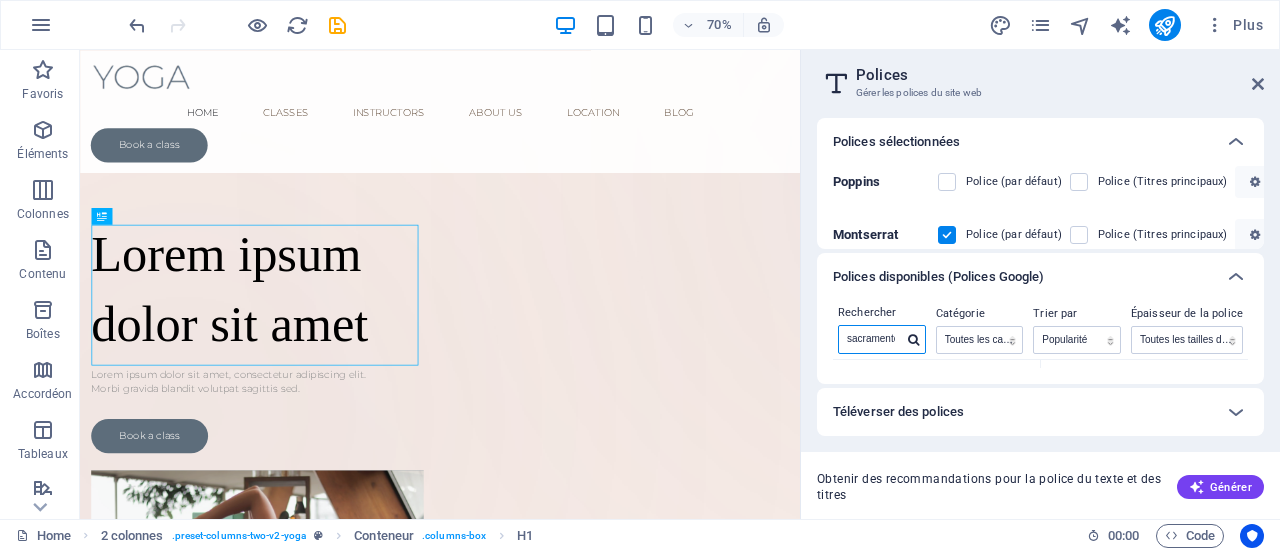 scroll, scrollTop: 0, scrollLeft: 2, axis: horizontal 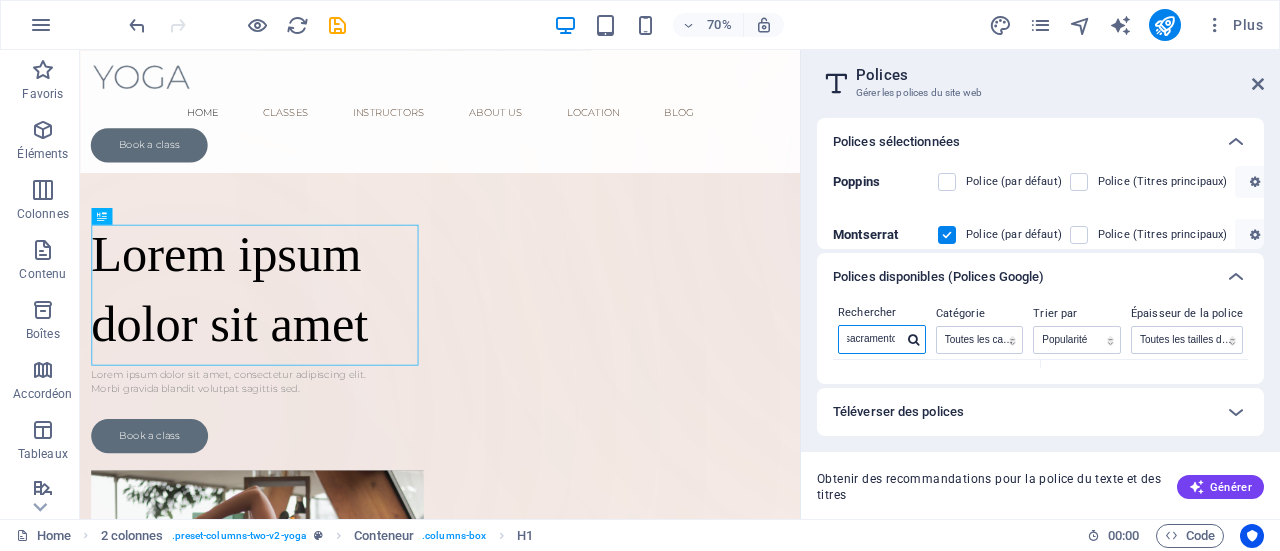 type on "sacramento" 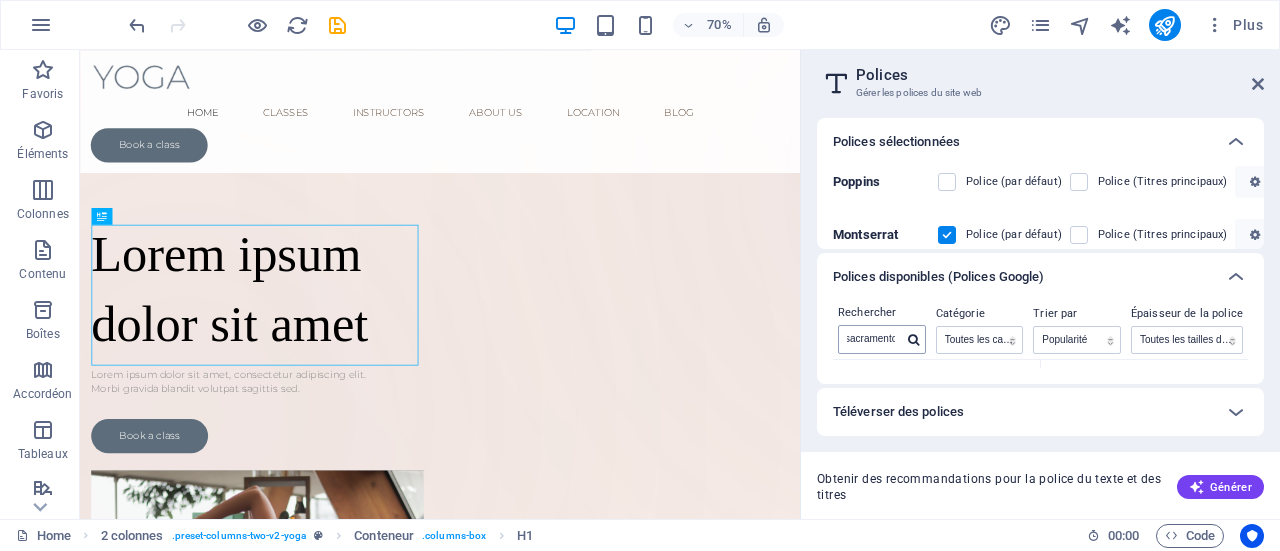 click at bounding box center (913, 340) 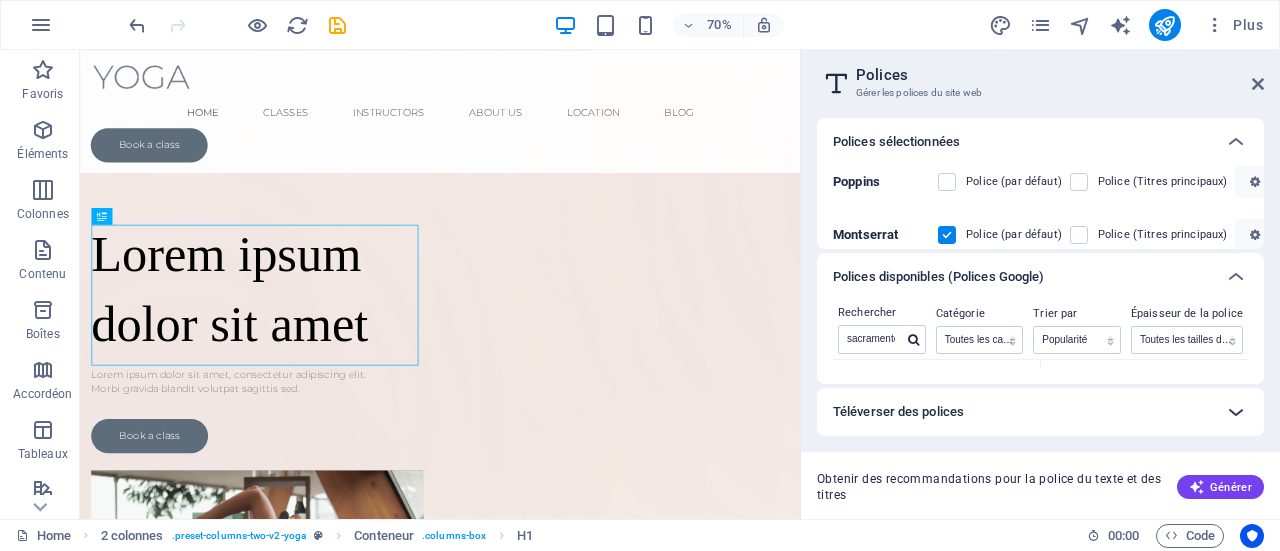 click at bounding box center (1236, 412) 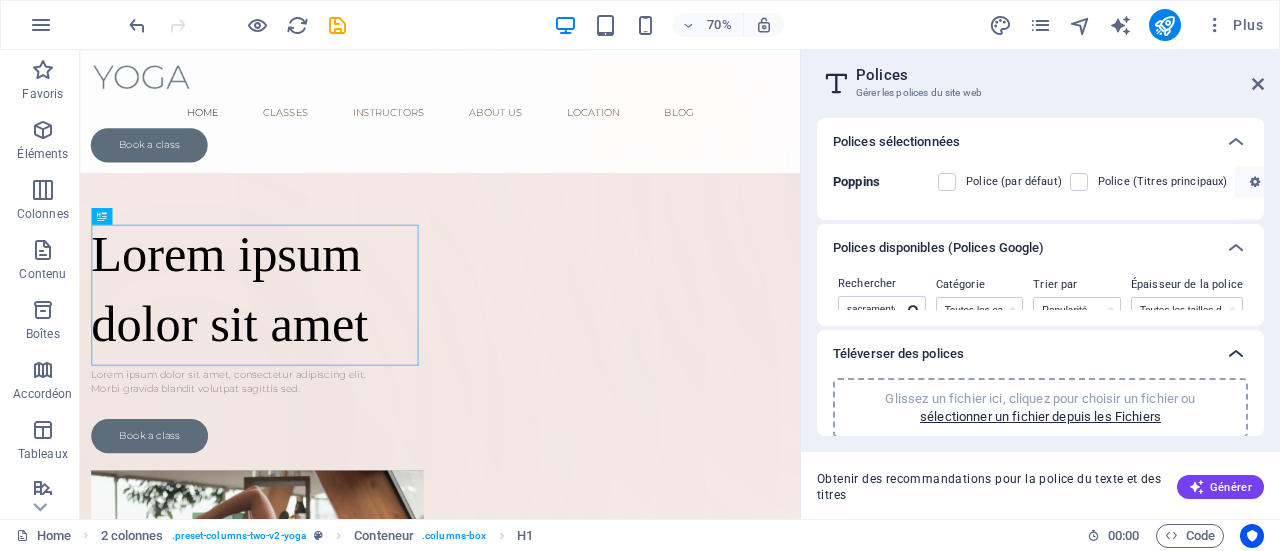 click at bounding box center (1236, 354) 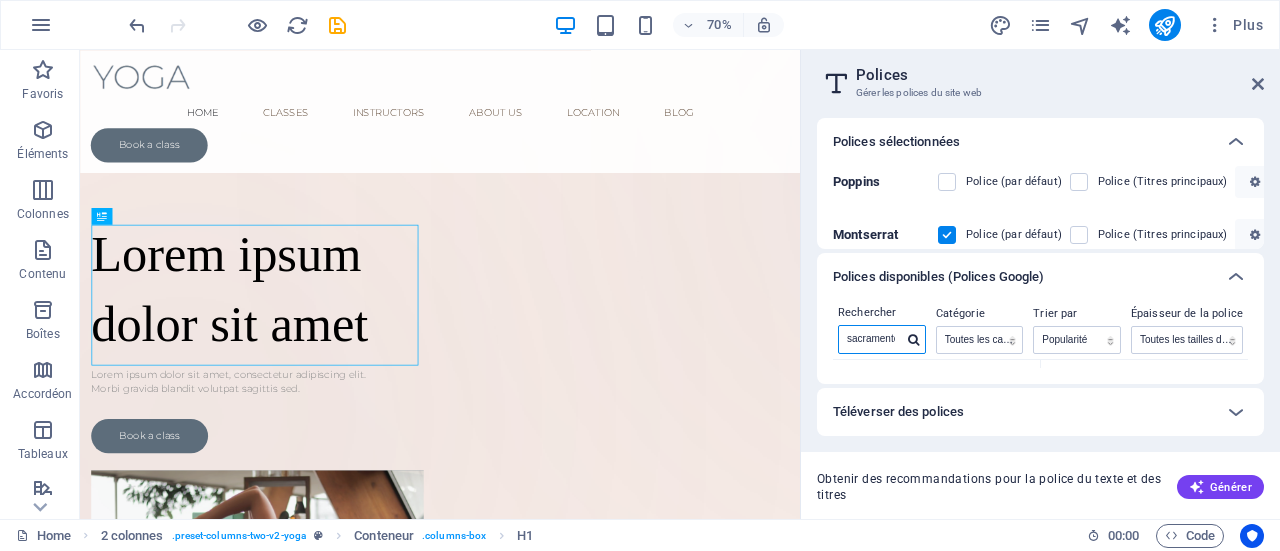 click on "sacramento" at bounding box center (871, 339) 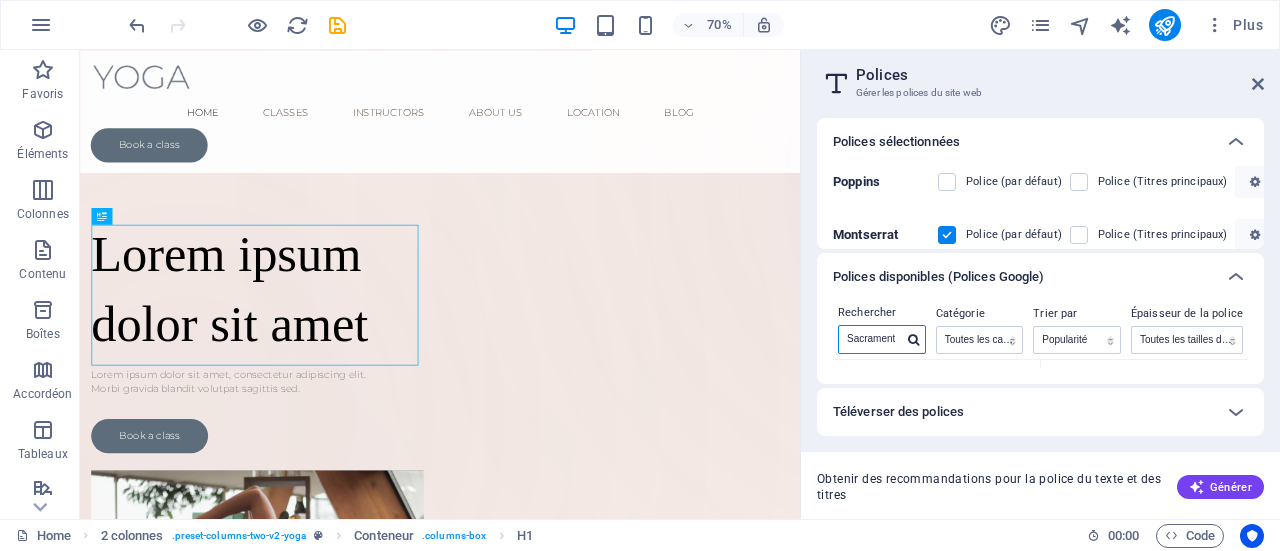 scroll, scrollTop: 0, scrollLeft: 4, axis: horizontal 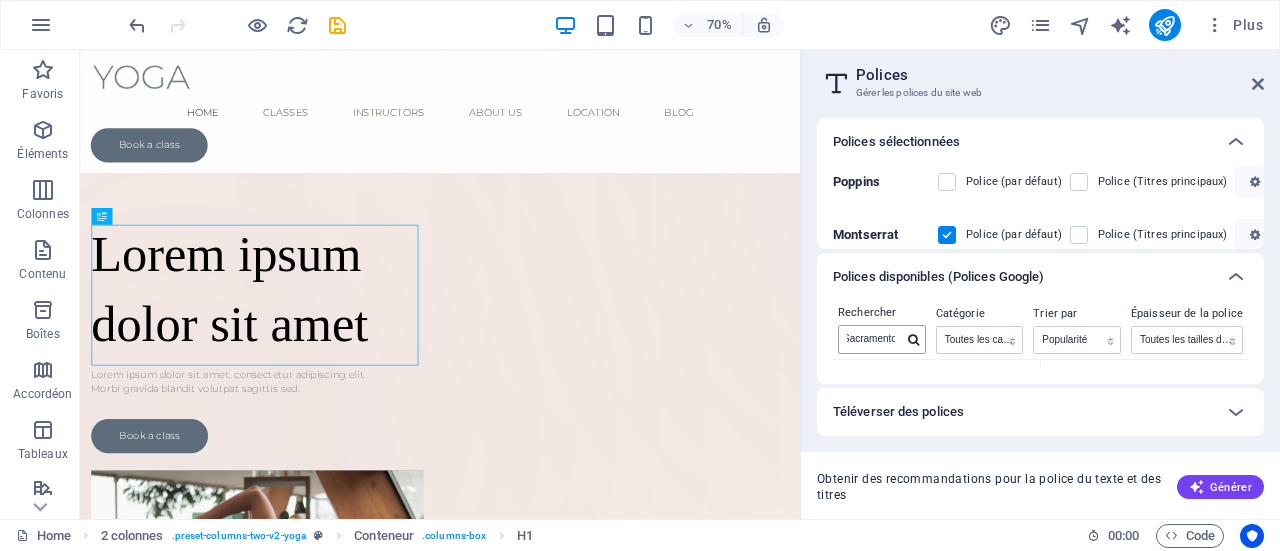 click at bounding box center [913, 340] 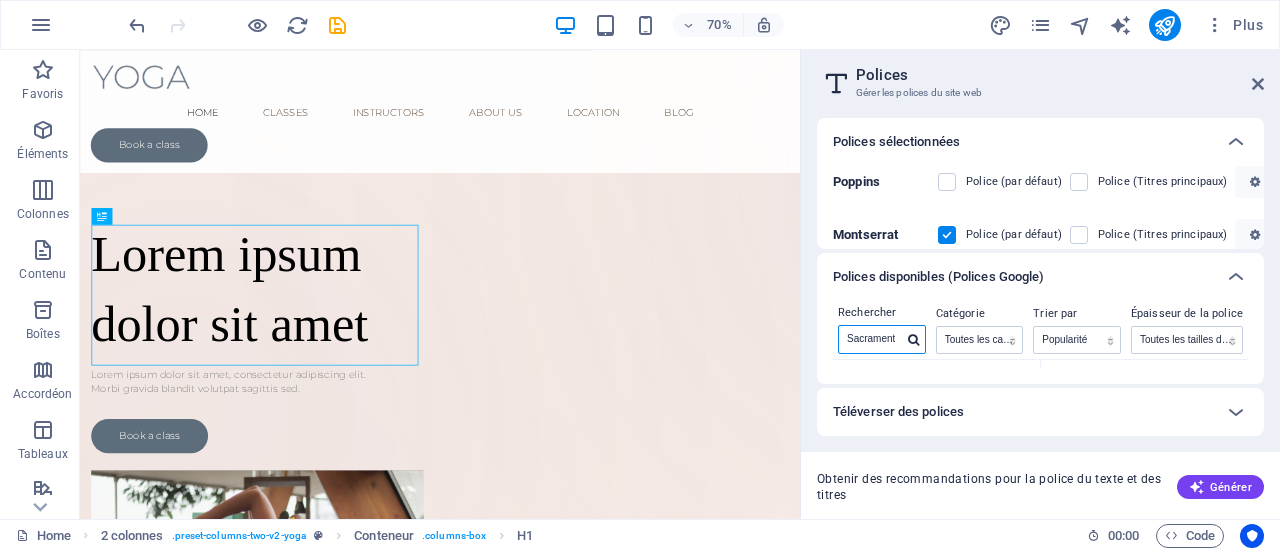 click on "Sacramento" at bounding box center [871, 339] 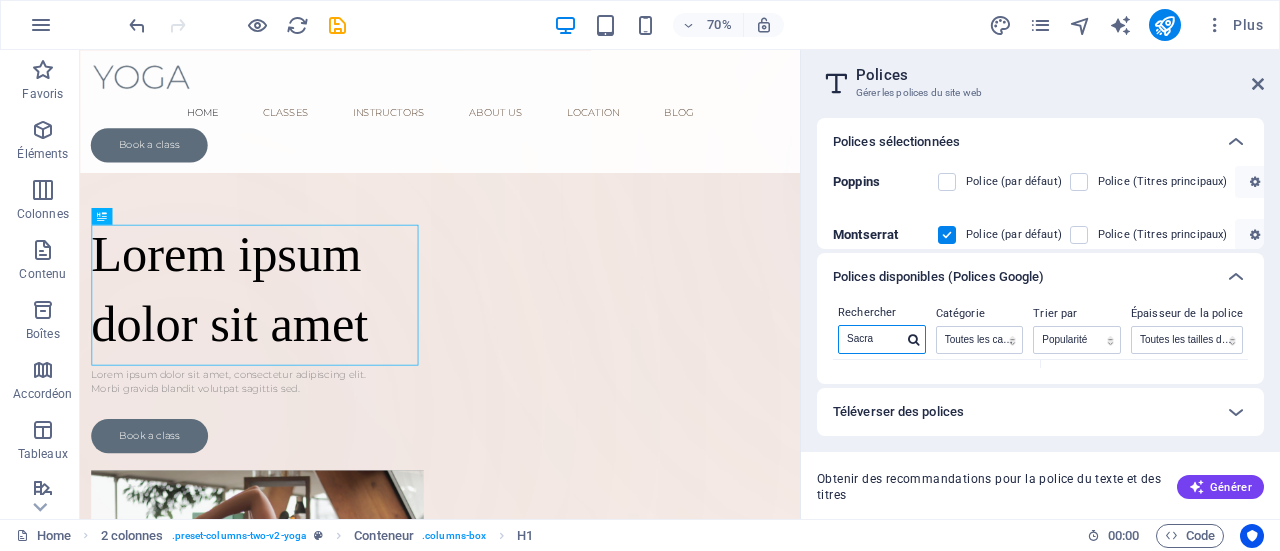 type on "Sacra" 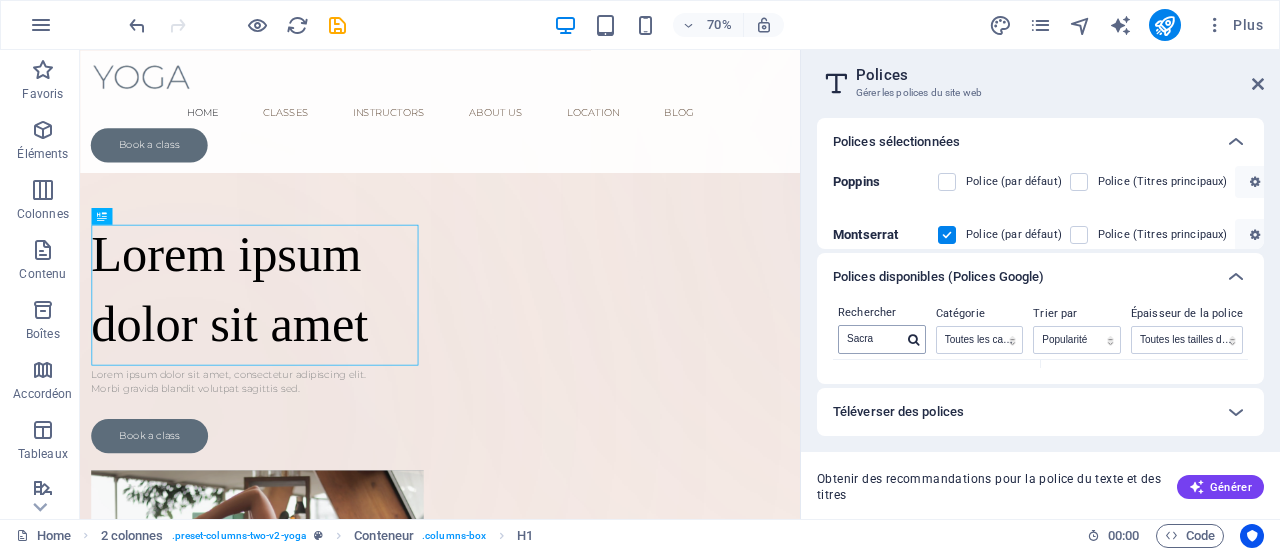 click at bounding box center (913, 340) 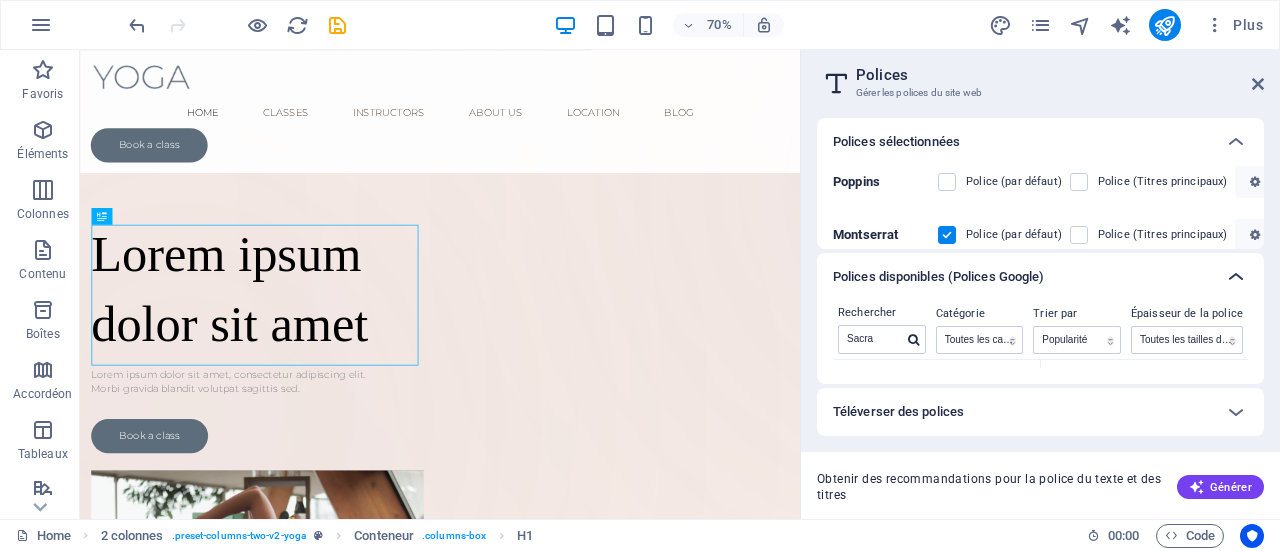 click at bounding box center (1236, 277) 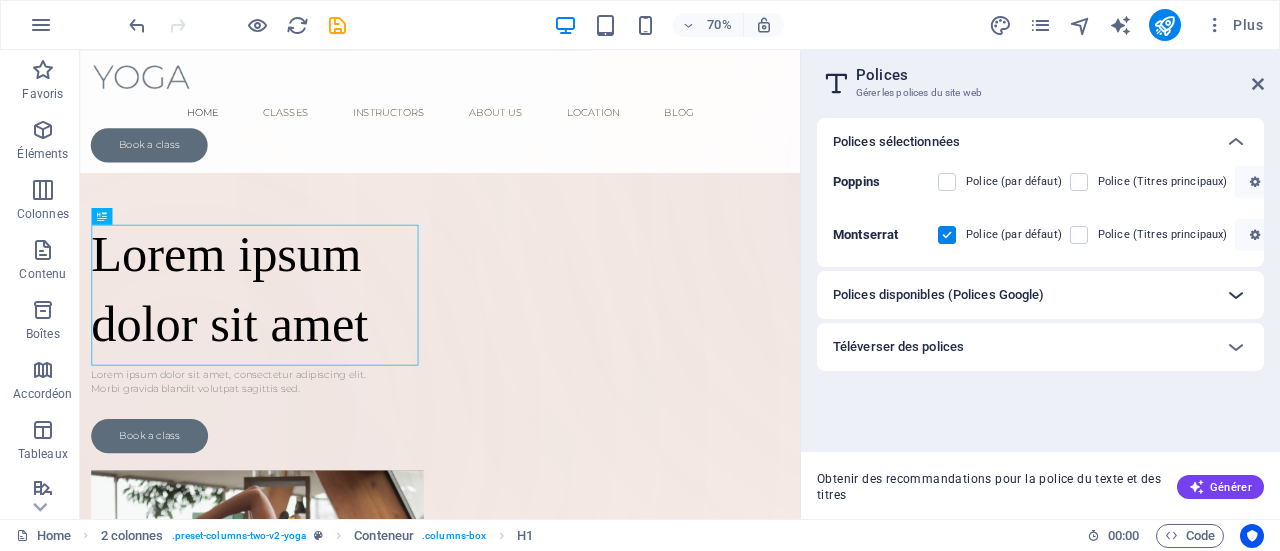 click at bounding box center [1236, 295] 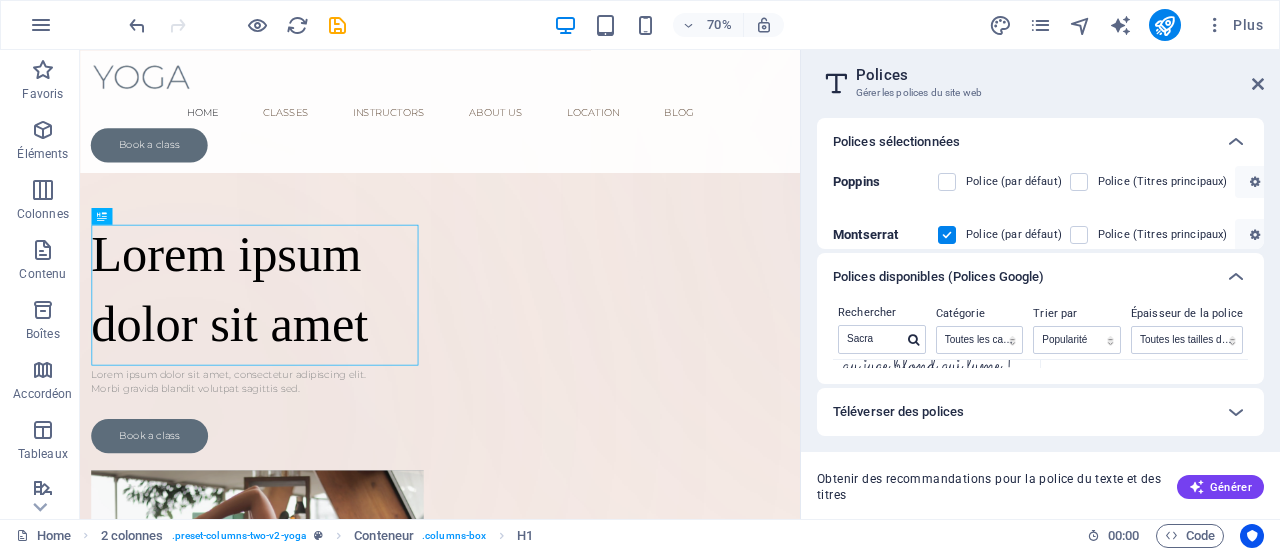 scroll, scrollTop: 144, scrollLeft: 0, axis: vertical 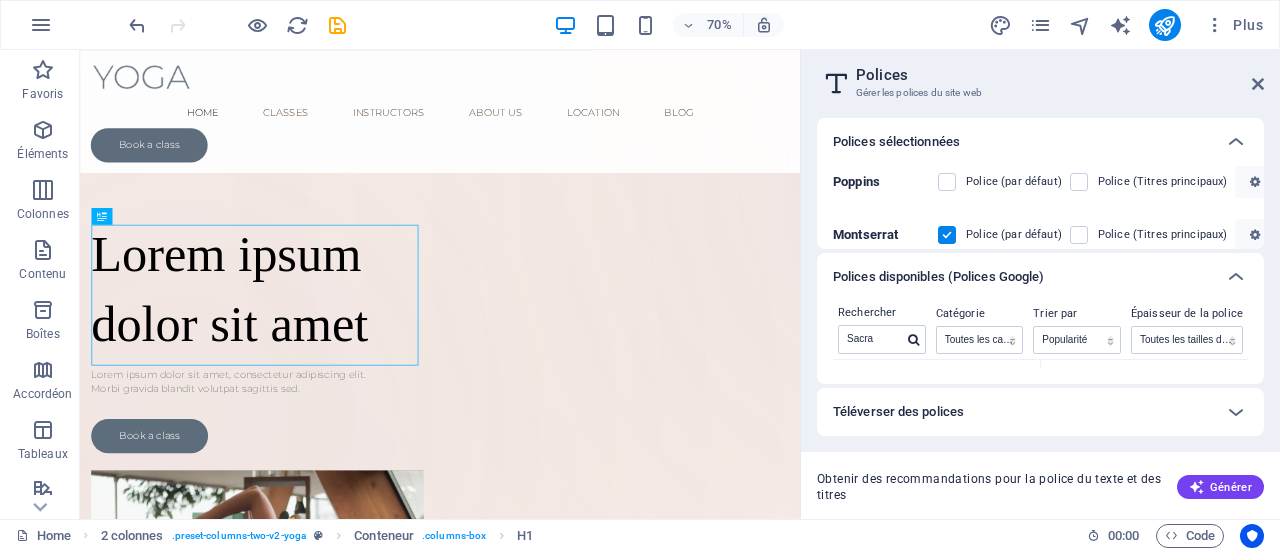 click on "[CITY] 2   styles Portez ce vieux whisky au juge blond qui fume ! Copier le texte dans tous les aperçus" at bounding box center (1040, 364) 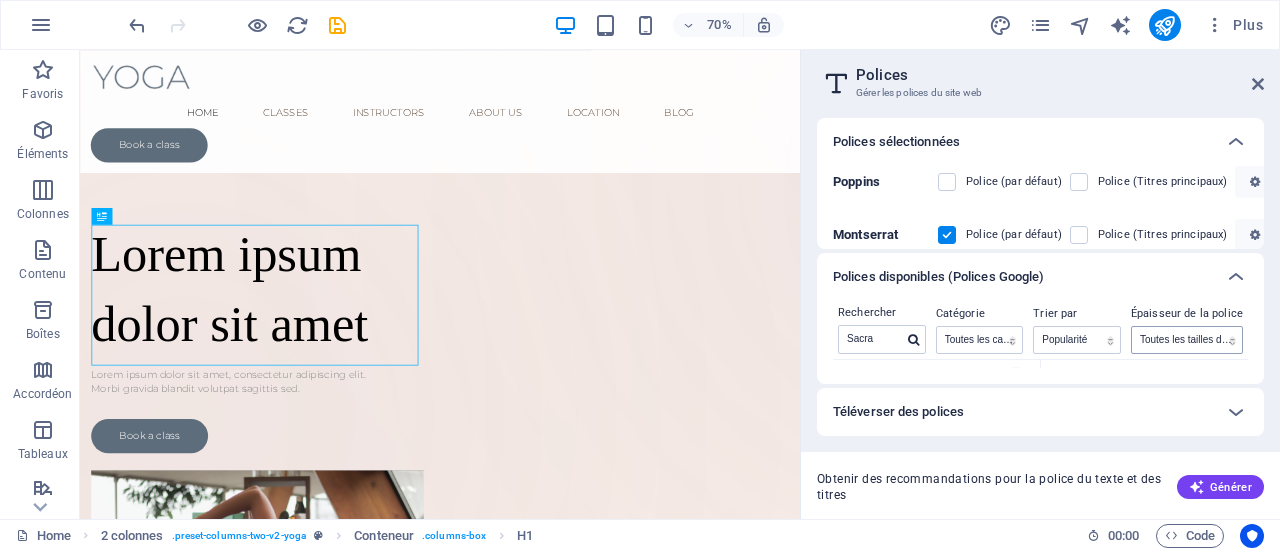 scroll, scrollTop: 0, scrollLeft: 0, axis: both 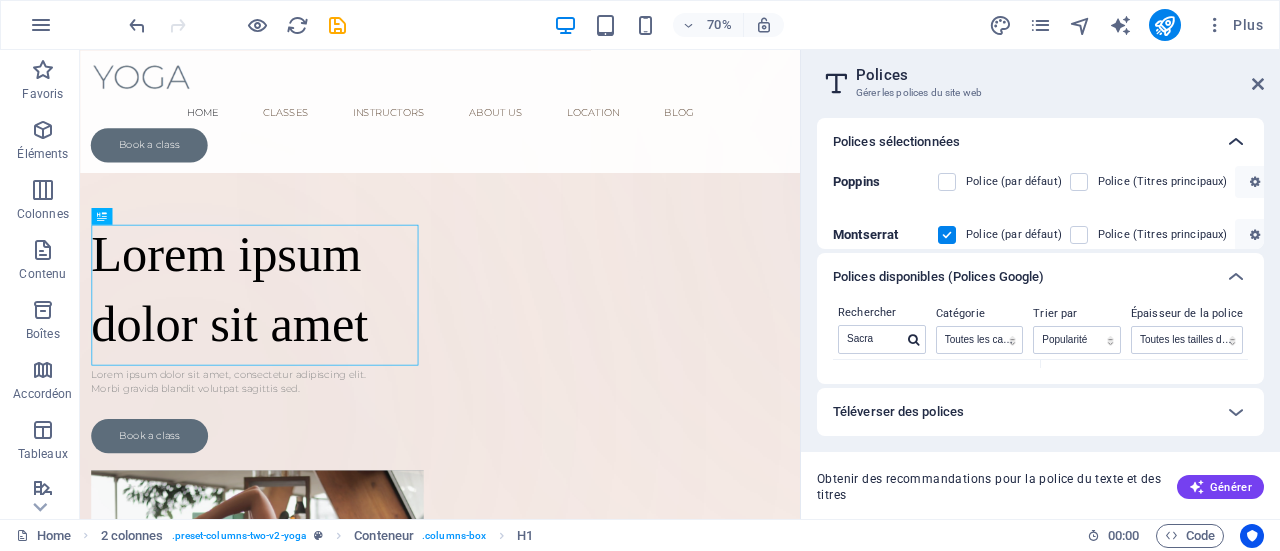 click at bounding box center (1236, 142) 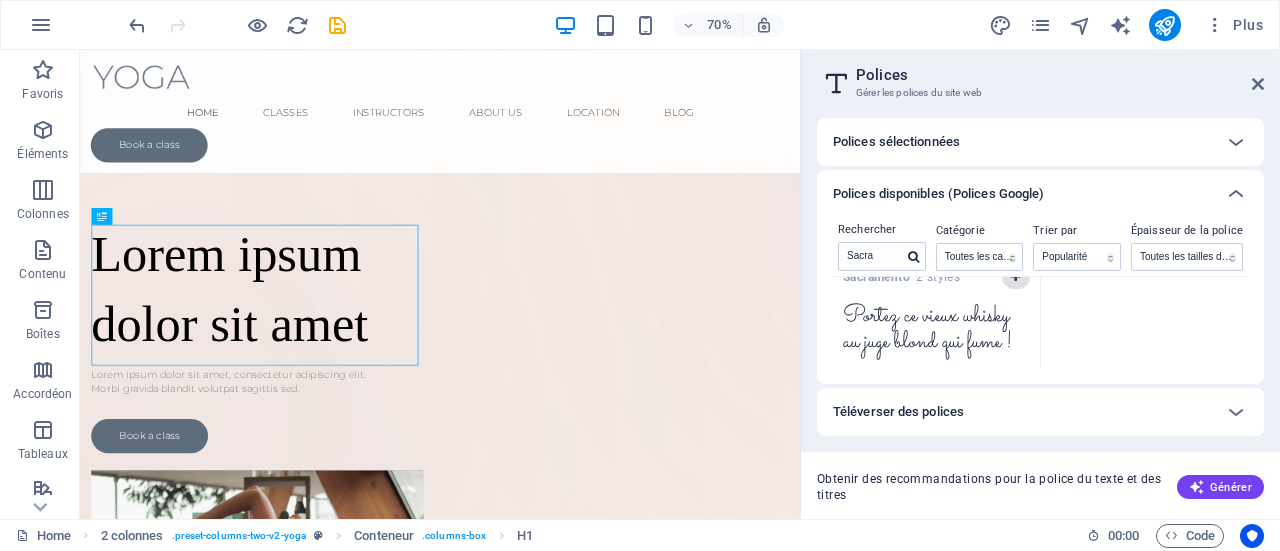 scroll, scrollTop: 0, scrollLeft: 0, axis: both 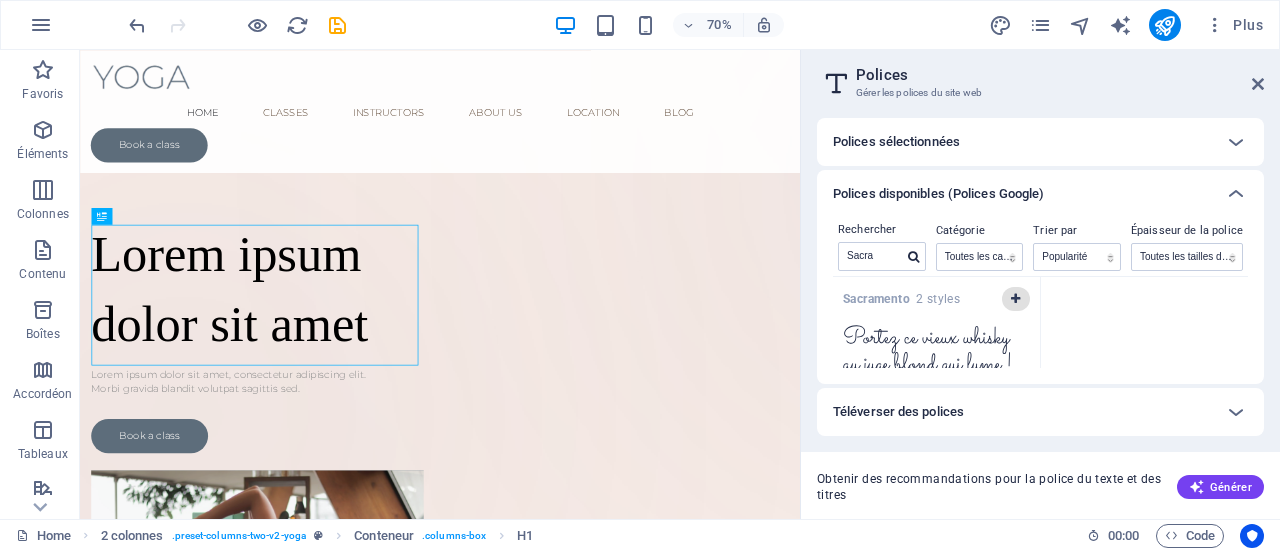 click at bounding box center [1015, 299] 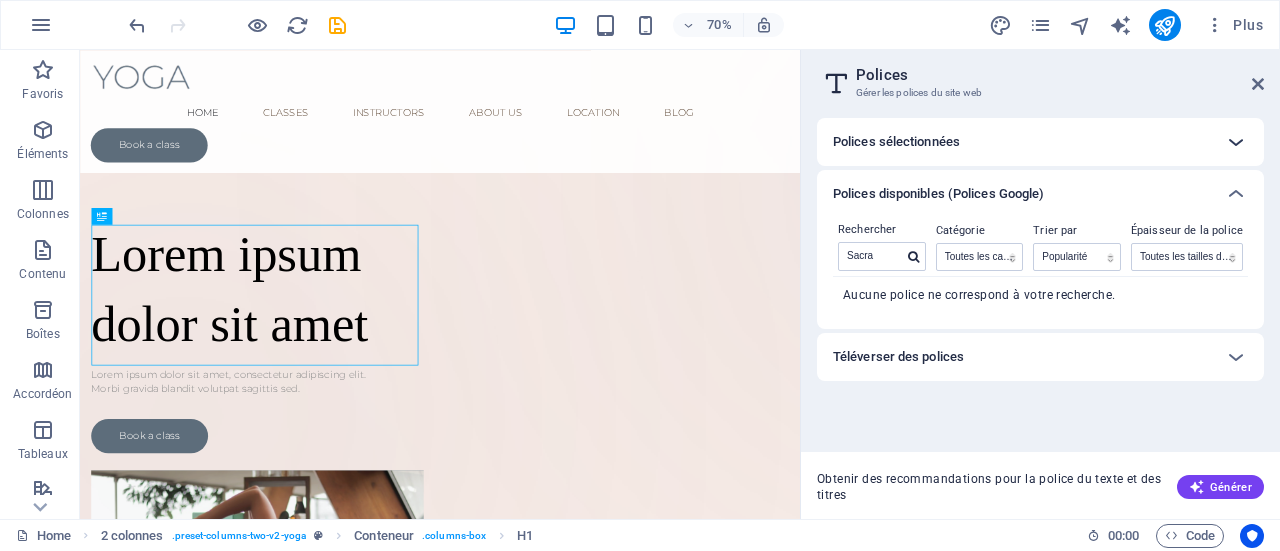 click at bounding box center [1236, 142] 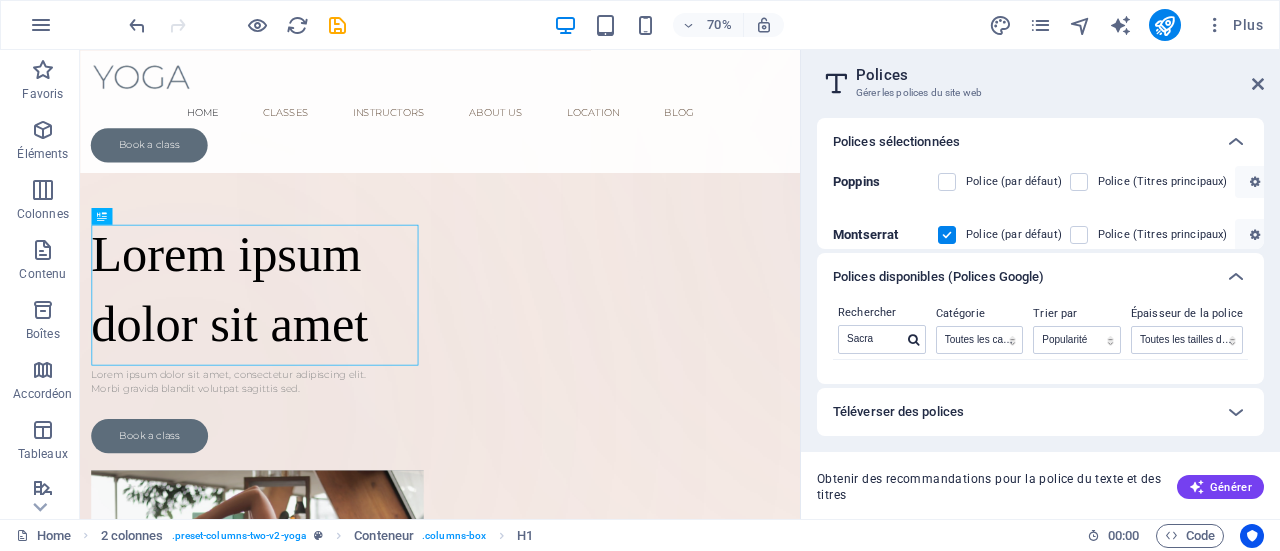 scroll, scrollTop: 70, scrollLeft: 0, axis: vertical 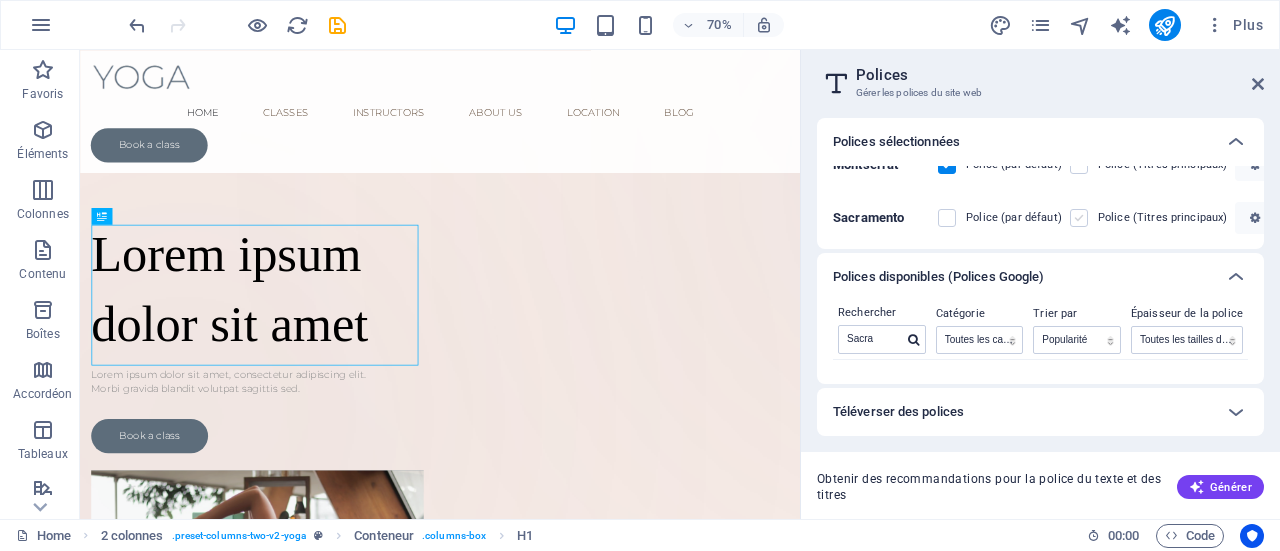 click at bounding box center [1079, 218] 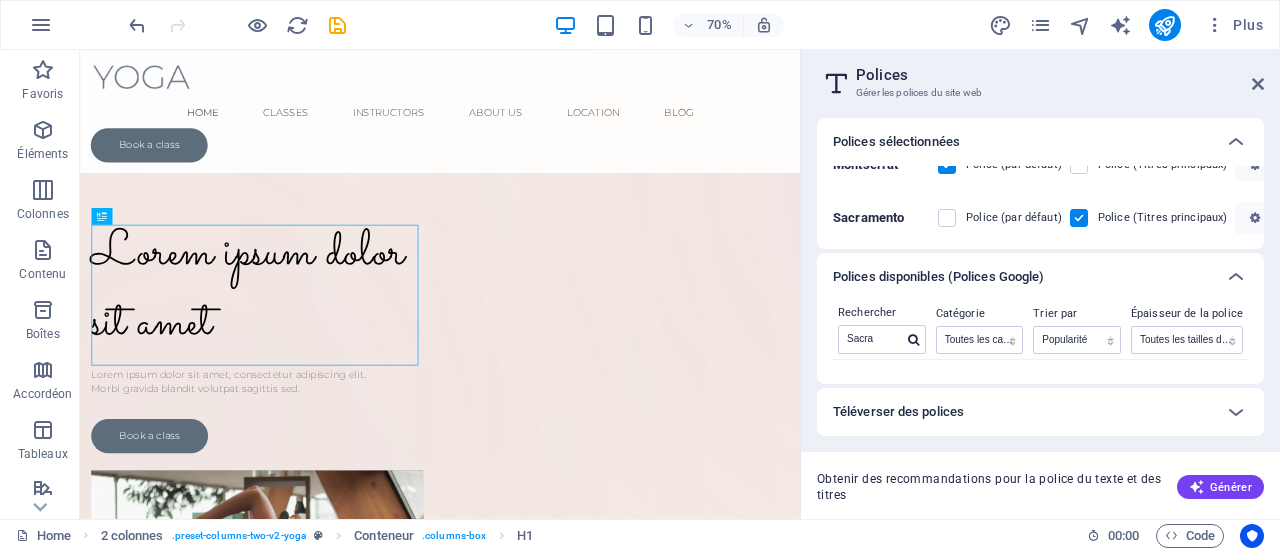click at bounding box center [1079, 218] 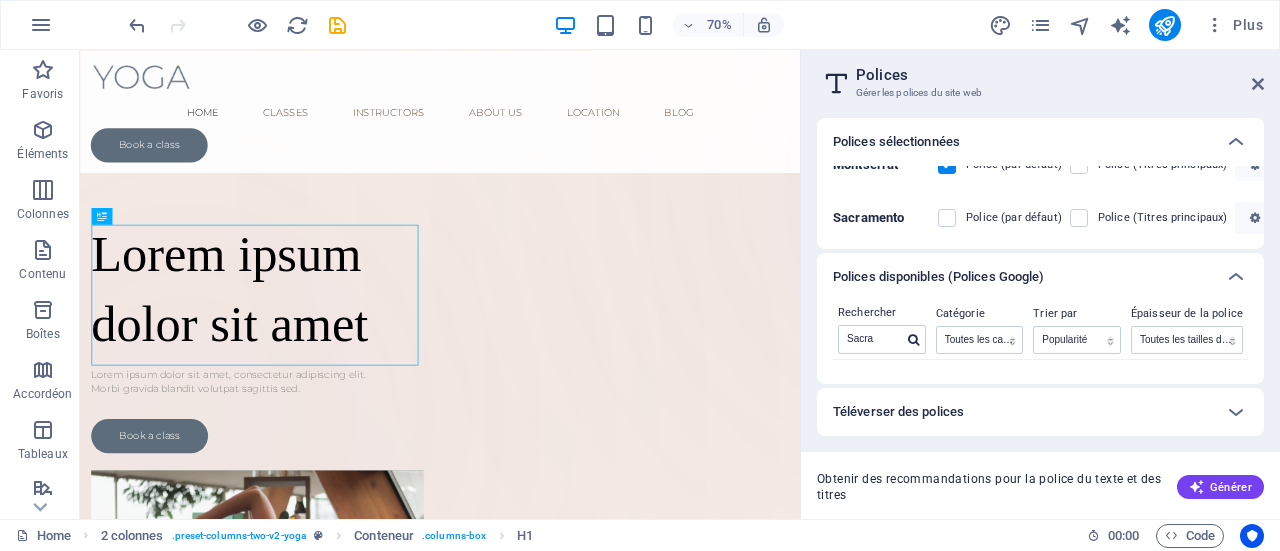 scroll, scrollTop: 0, scrollLeft: 0, axis: both 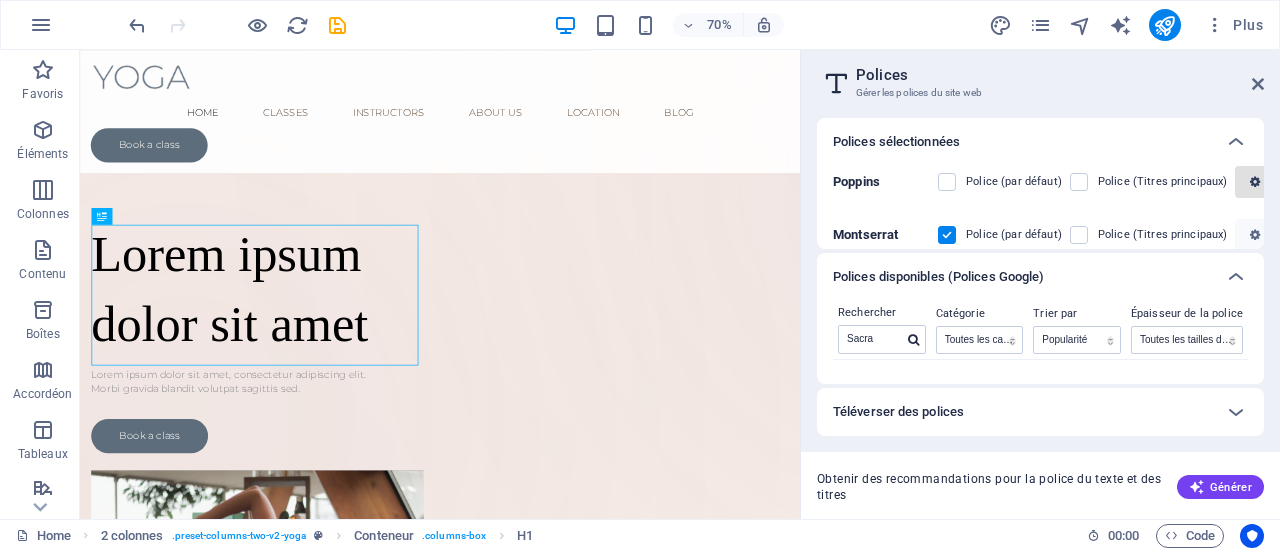 click at bounding box center (1255, 182) 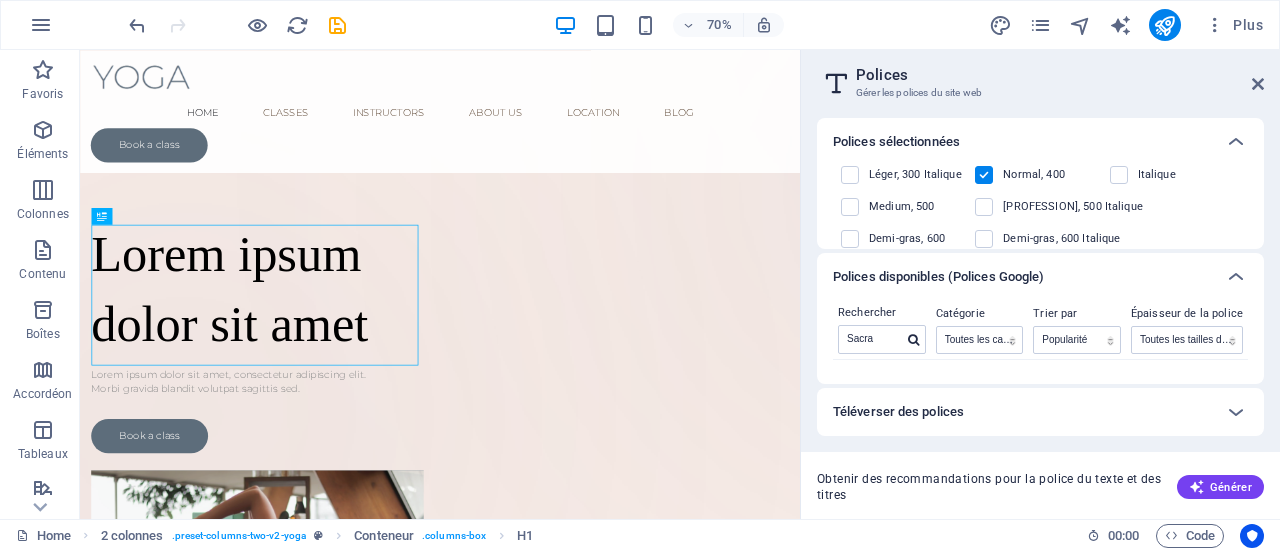 scroll, scrollTop: 200, scrollLeft: 0, axis: vertical 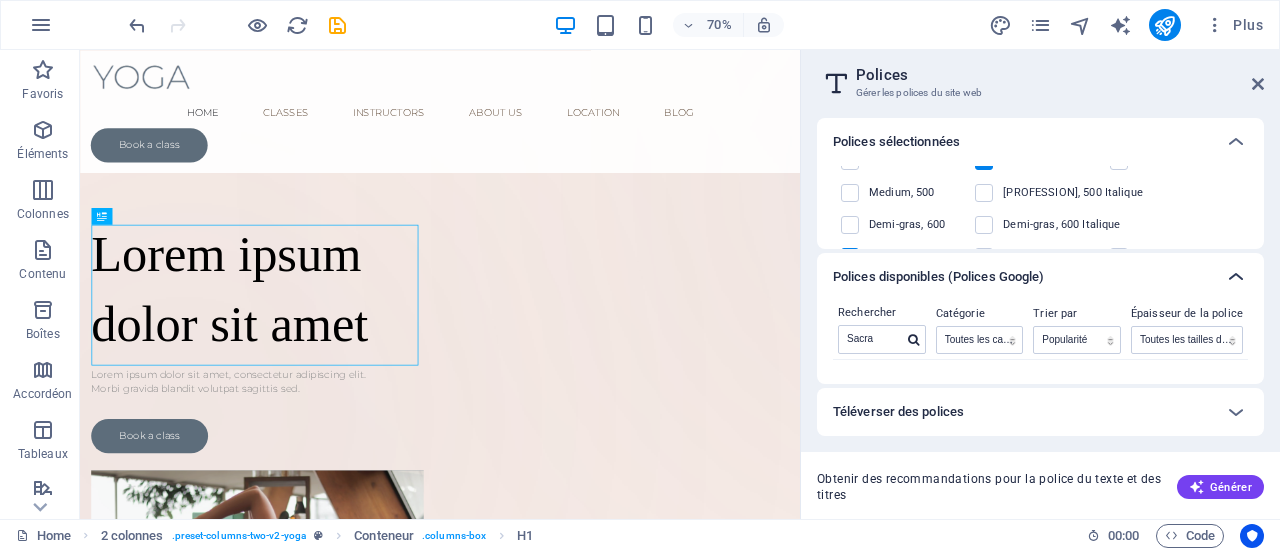 click at bounding box center [1236, 277] 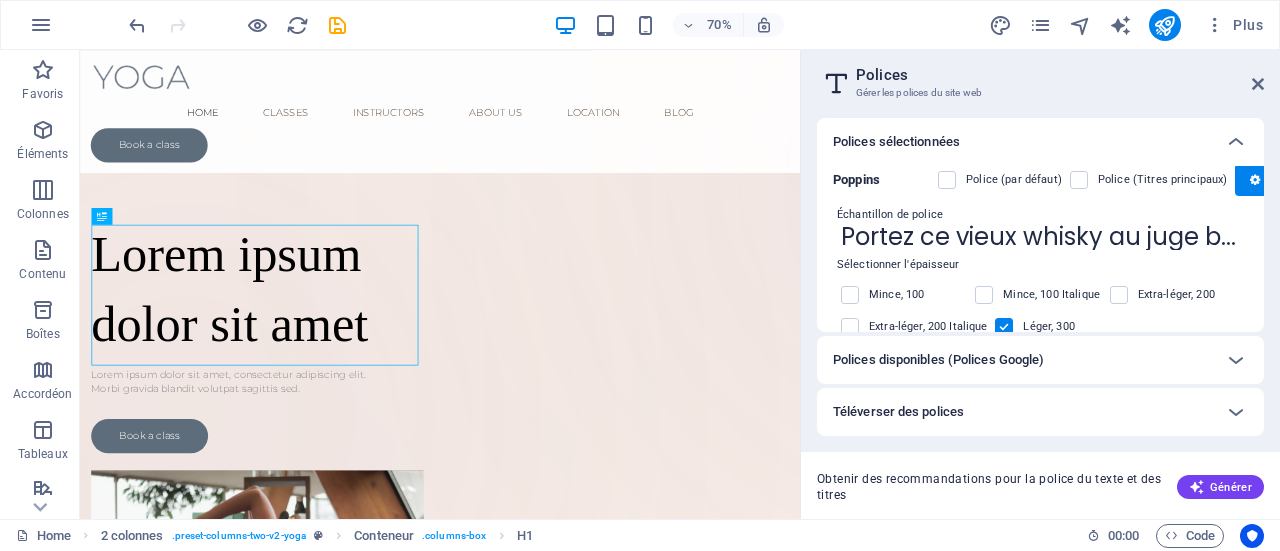scroll, scrollTop: 0, scrollLeft: 0, axis: both 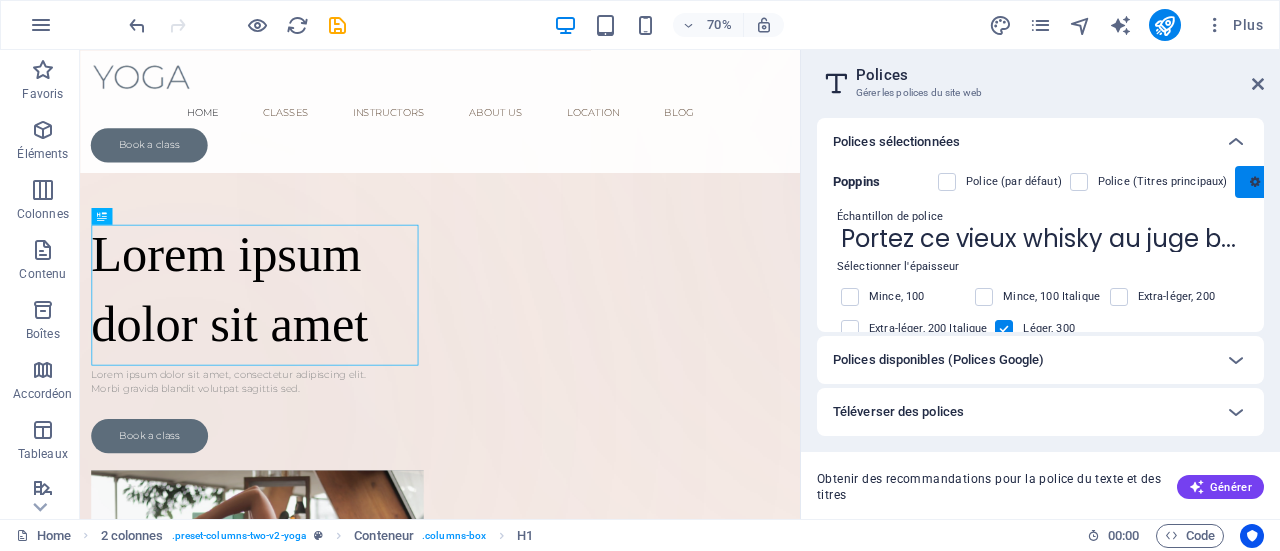 click at bounding box center [1255, 182] 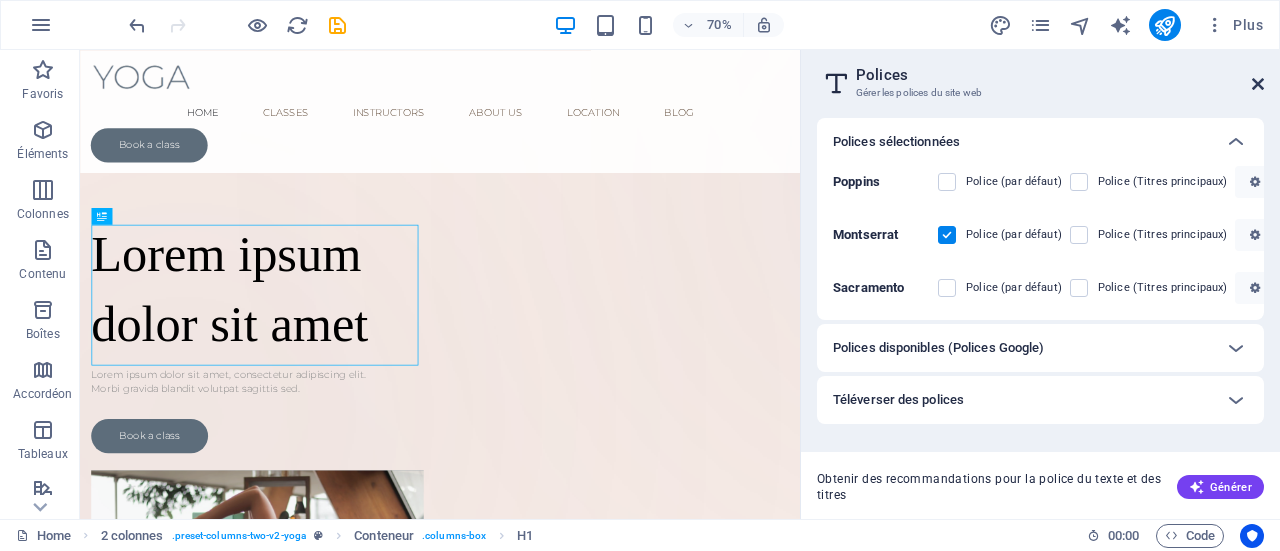 click at bounding box center [1258, 84] 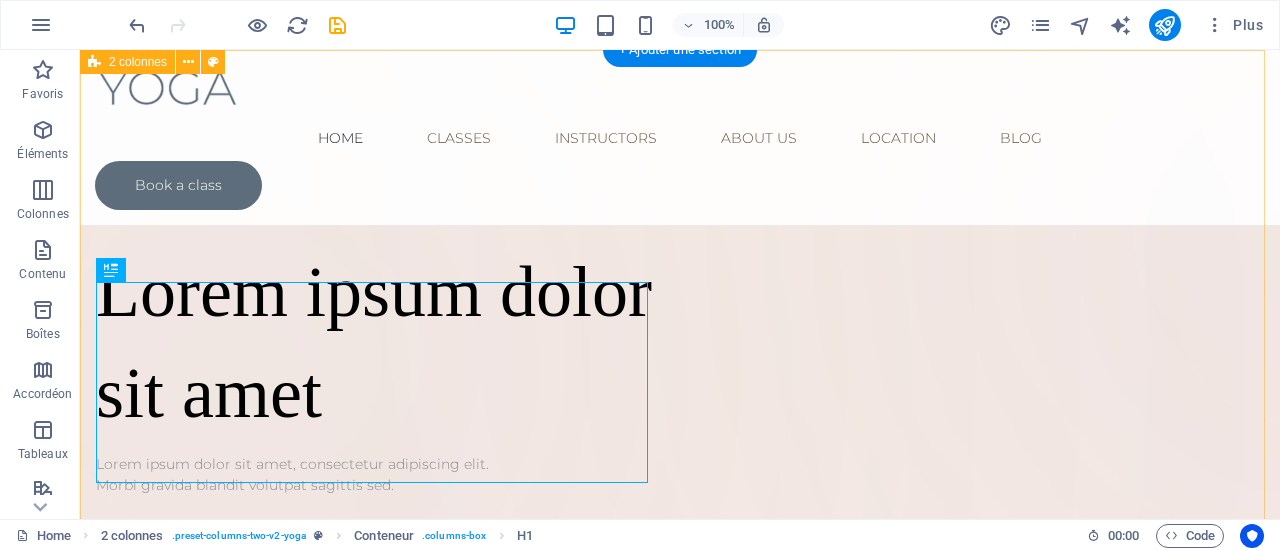 click on "Déposer le contenu ici ou  Ajouter les éléments  Coller le presse-papiers Lorem ipsum dolor sit amet Lorem ipsum dolor sit amet, consectetur adipiscing elit. Morbi gravida blandit volutpat sagittis sed. Book a class" at bounding box center (680, 591) 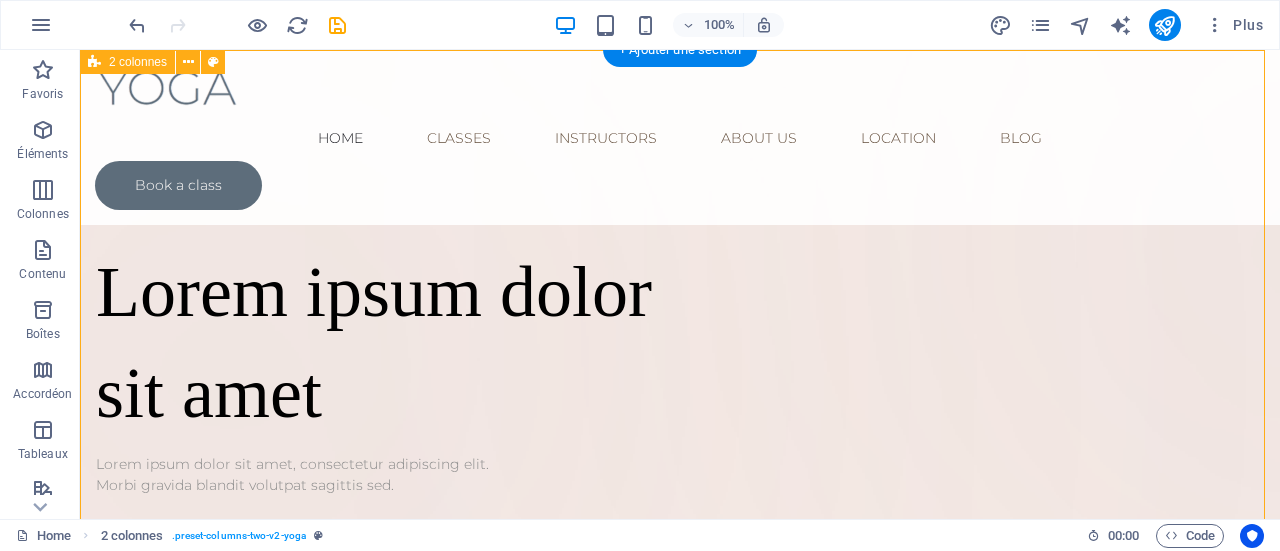 scroll, scrollTop: 0, scrollLeft: 0, axis: both 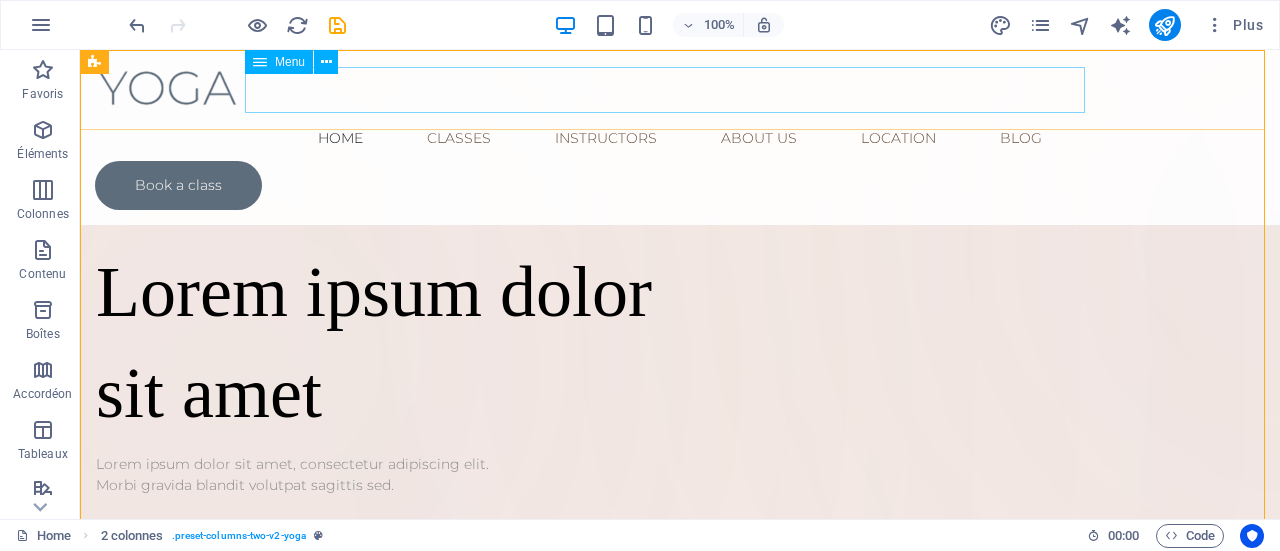 click on "Home Classes Instructors About Us Location     Blog" at bounding box center [680, 138] 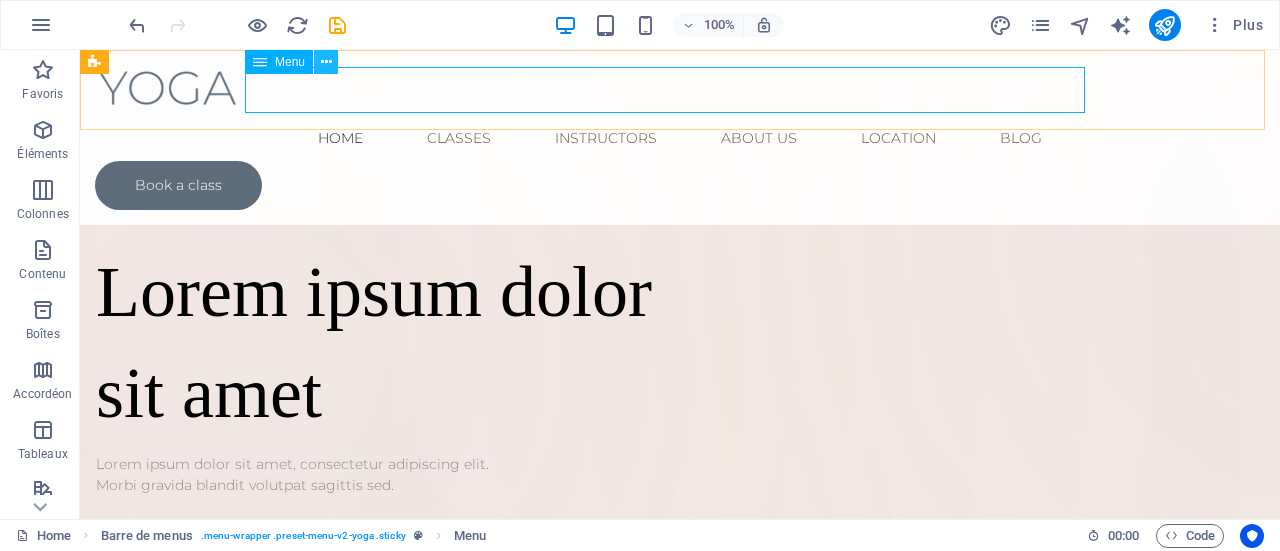 click at bounding box center [326, 62] 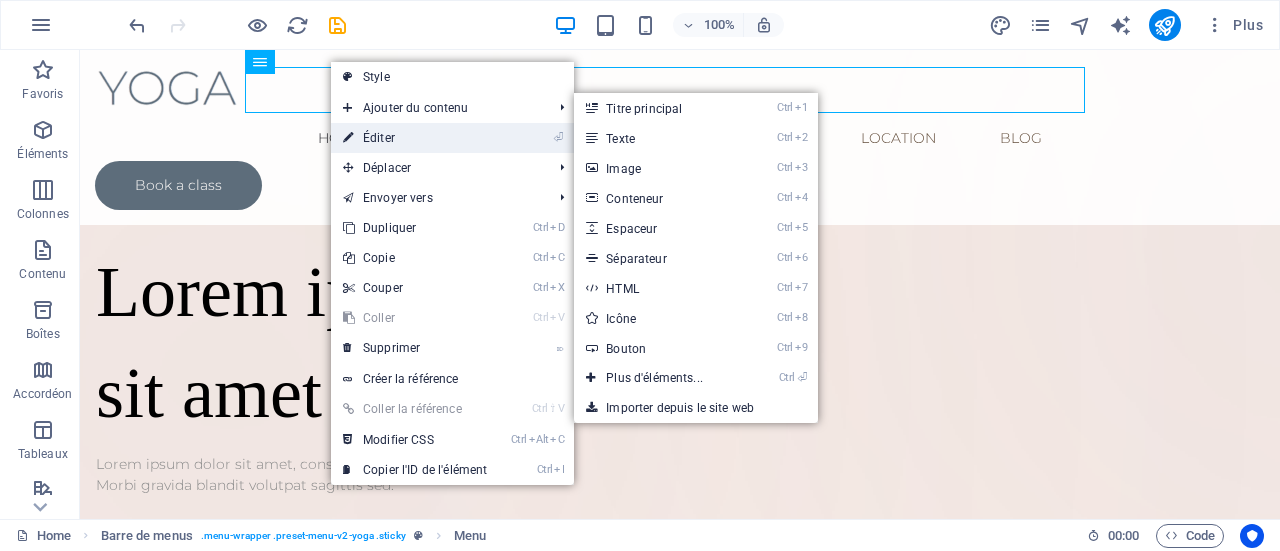 click on "⏎  Éditer" at bounding box center (415, 138) 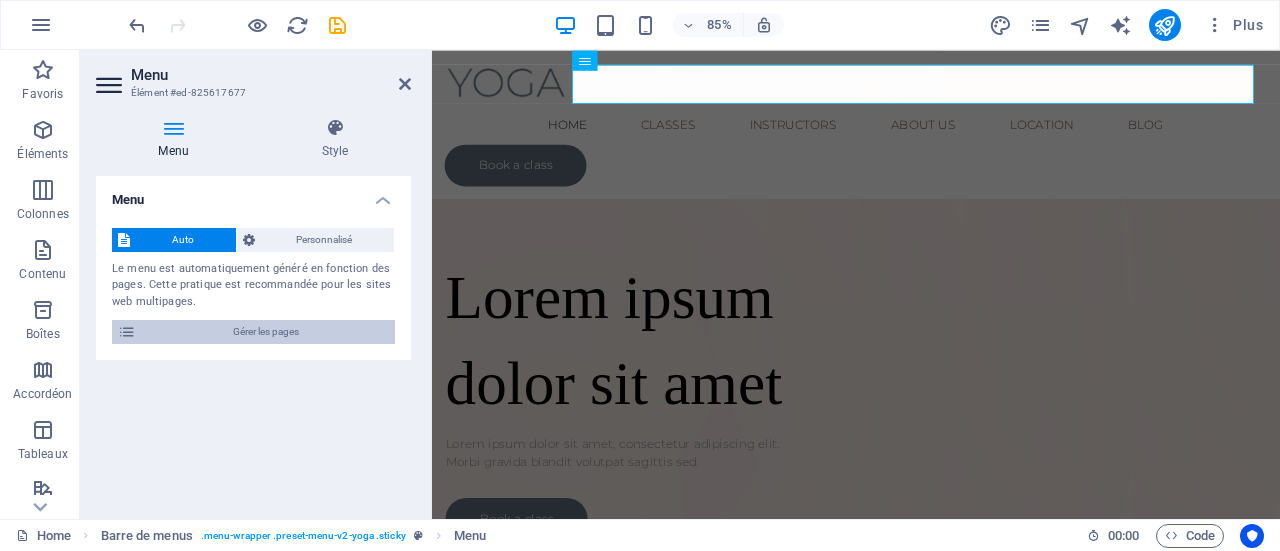 click on "Gérer les pages" at bounding box center [265, 332] 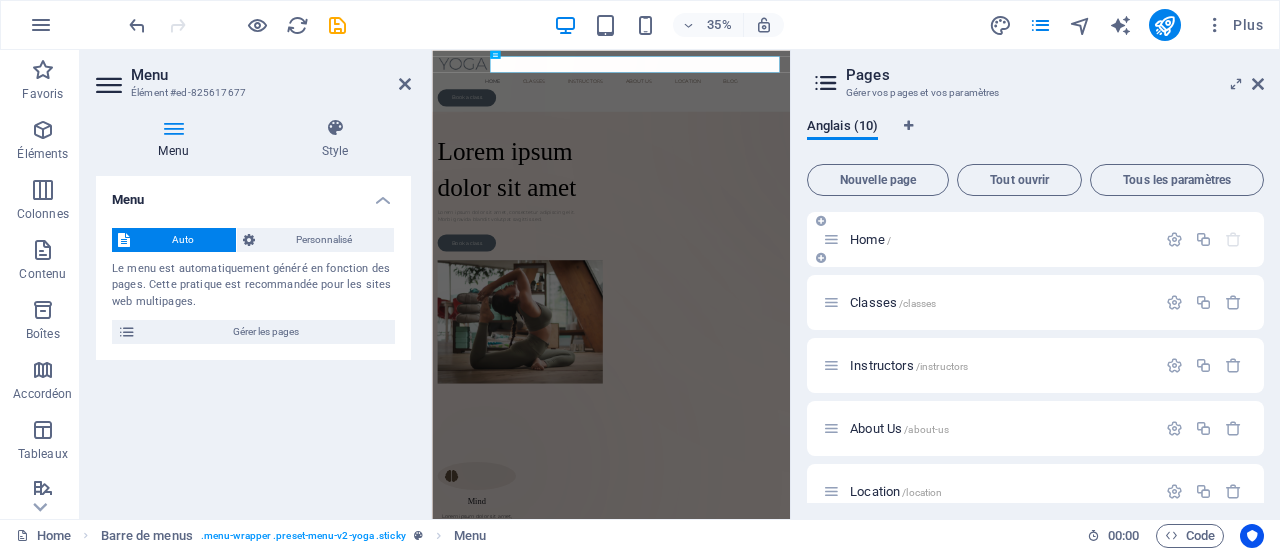 click on "Home /" at bounding box center [870, 239] 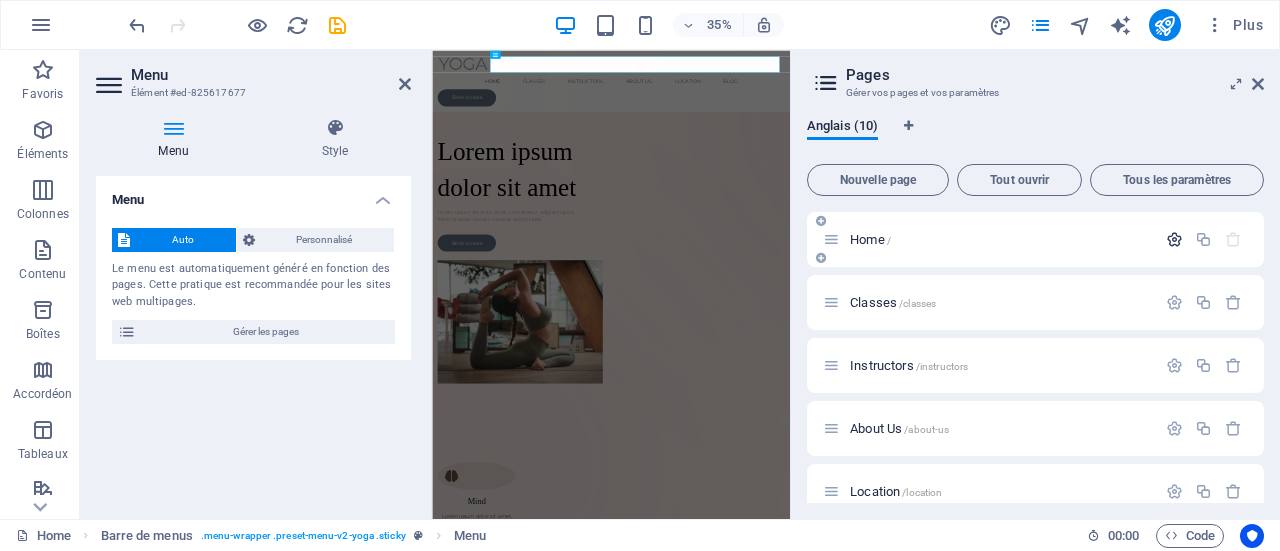 click at bounding box center (1174, 239) 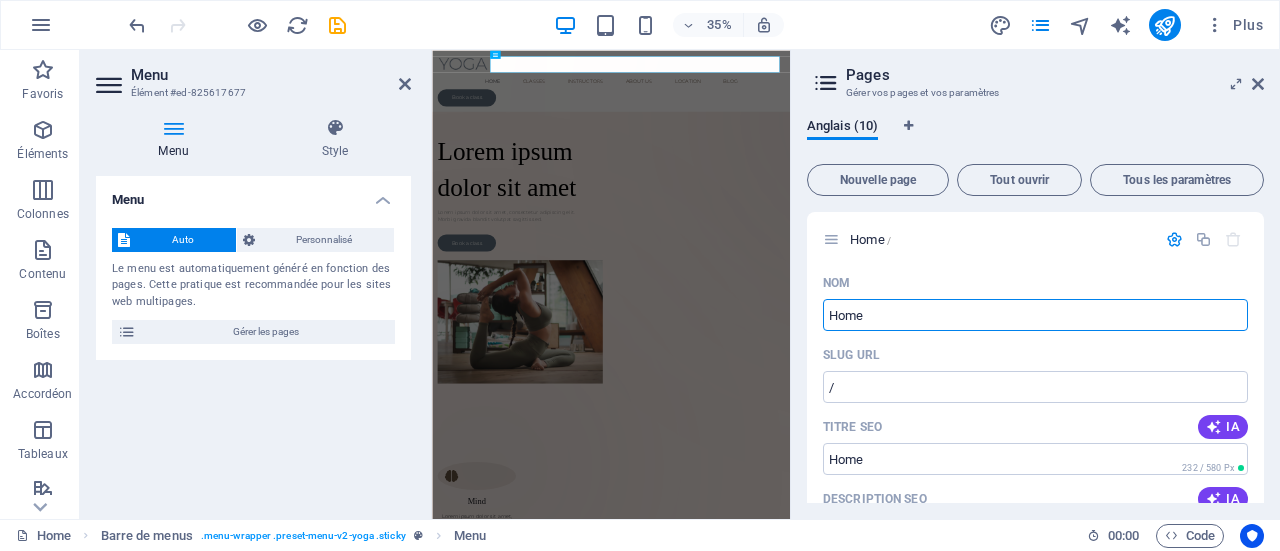 drag, startPoint x: 1298, startPoint y: 367, endPoint x: 1252, endPoint y: 363, distance: 46.173584 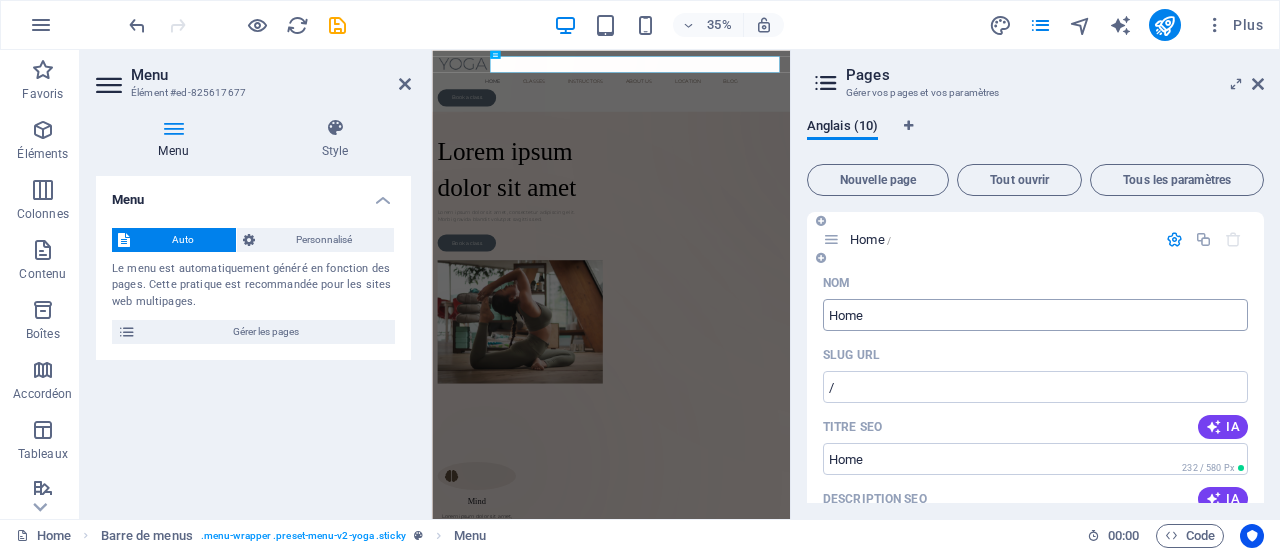 click on "Home" at bounding box center [1035, 315] 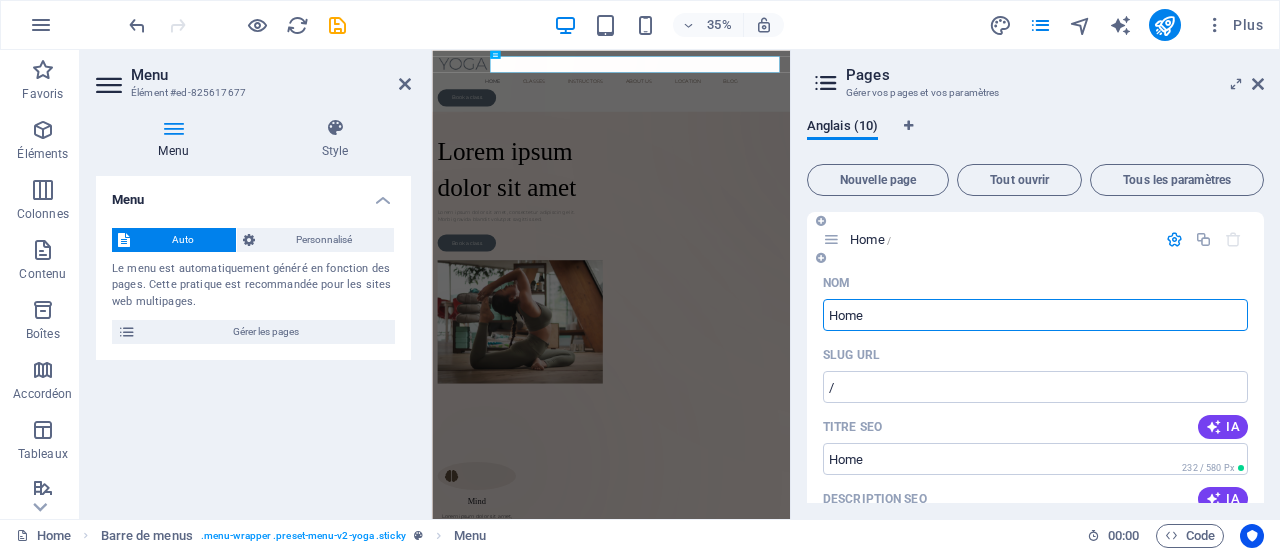 click on "Home" at bounding box center [1035, 315] 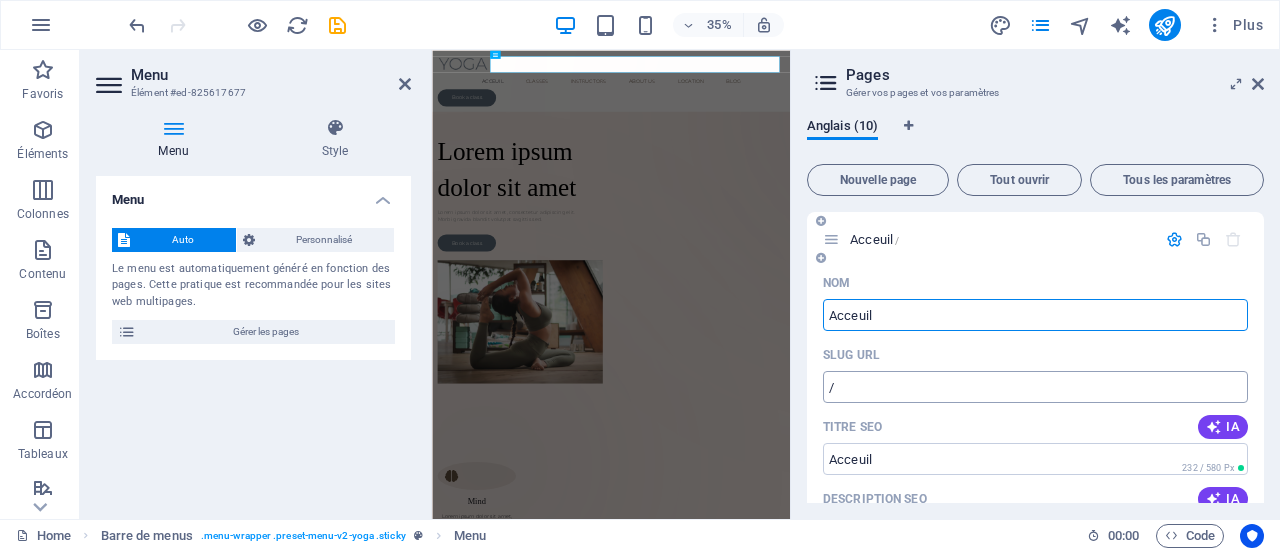 type on "Acceuil" 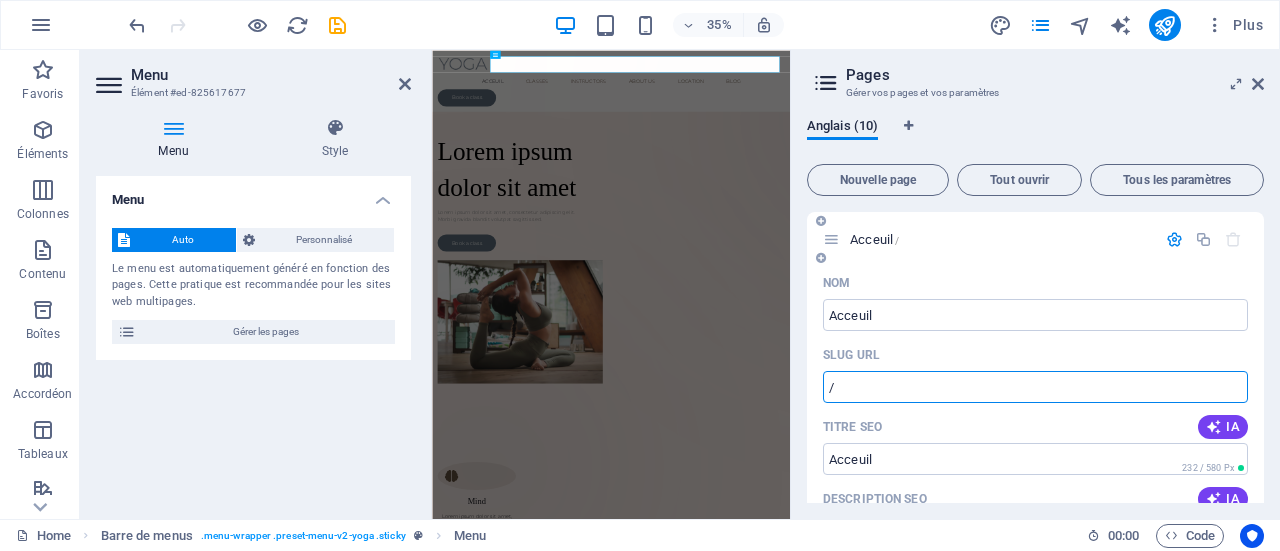 click on "/" at bounding box center (1035, 387) 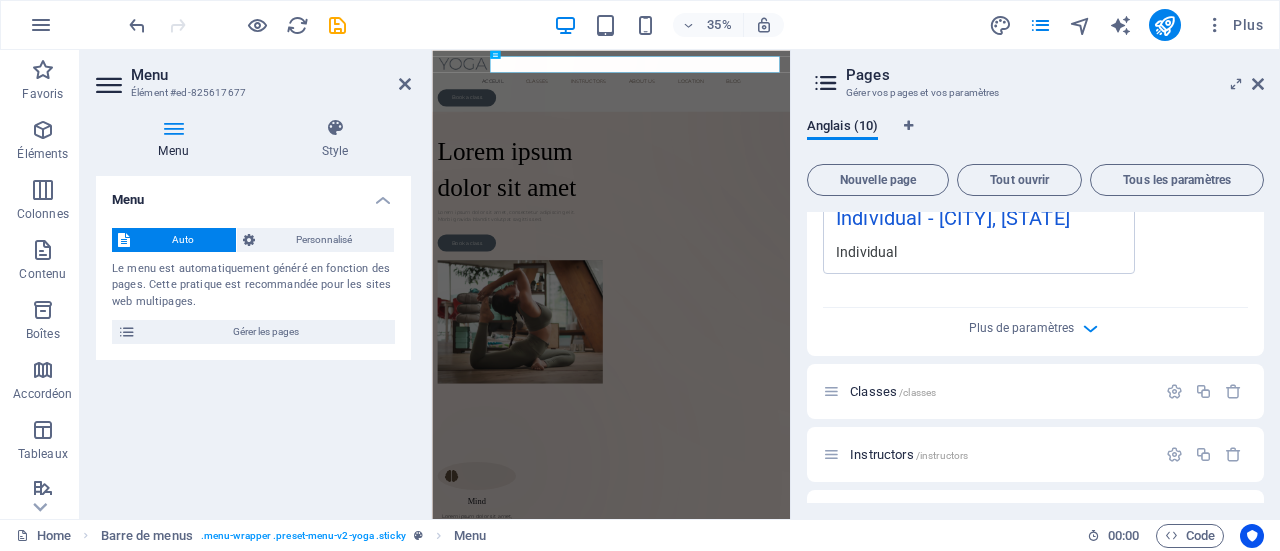 scroll, scrollTop: 700, scrollLeft: 0, axis: vertical 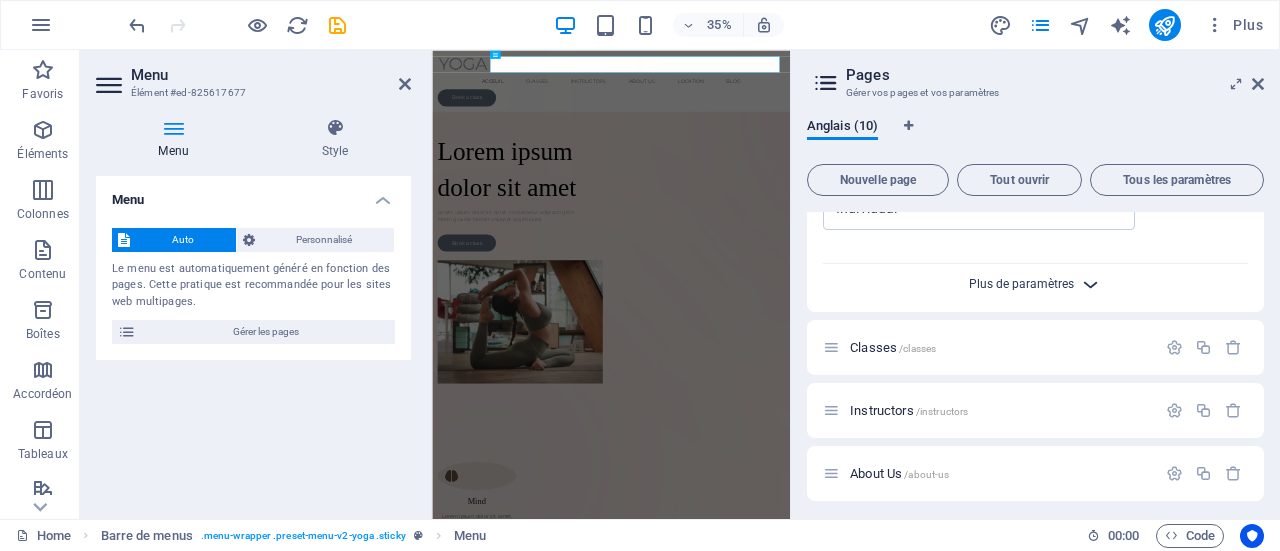 click on "Plus de paramètres" at bounding box center [1021, 284] 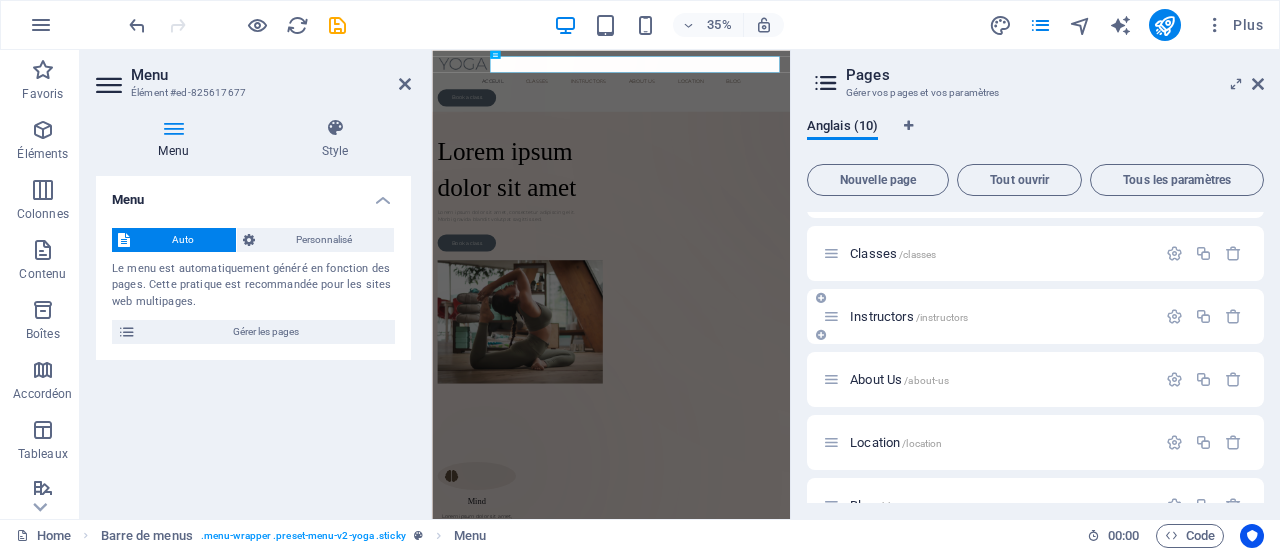 scroll, scrollTop: 1000, scrollLeft: 0, axis: vertical 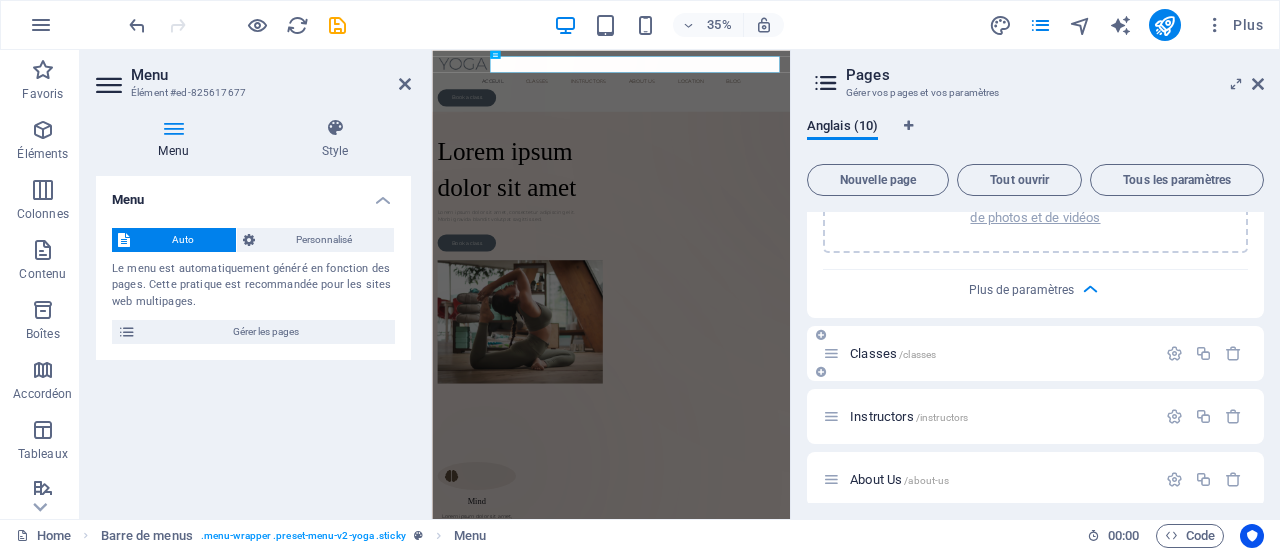click on "Classes /classes" at bounding box center (1035, 353) 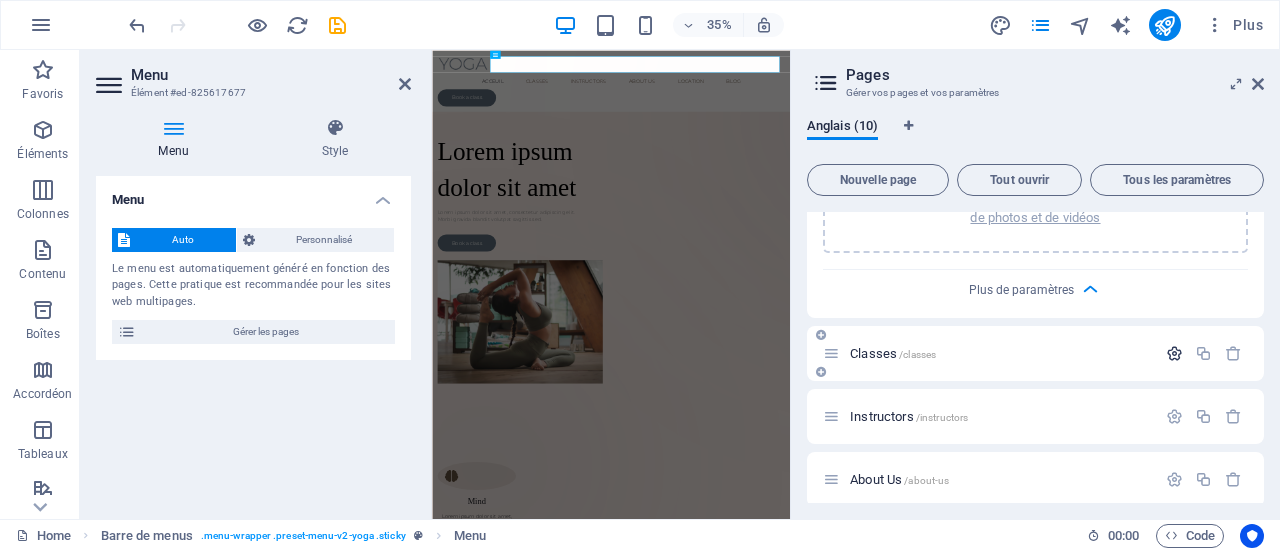click at bounding box center [1174, 353] 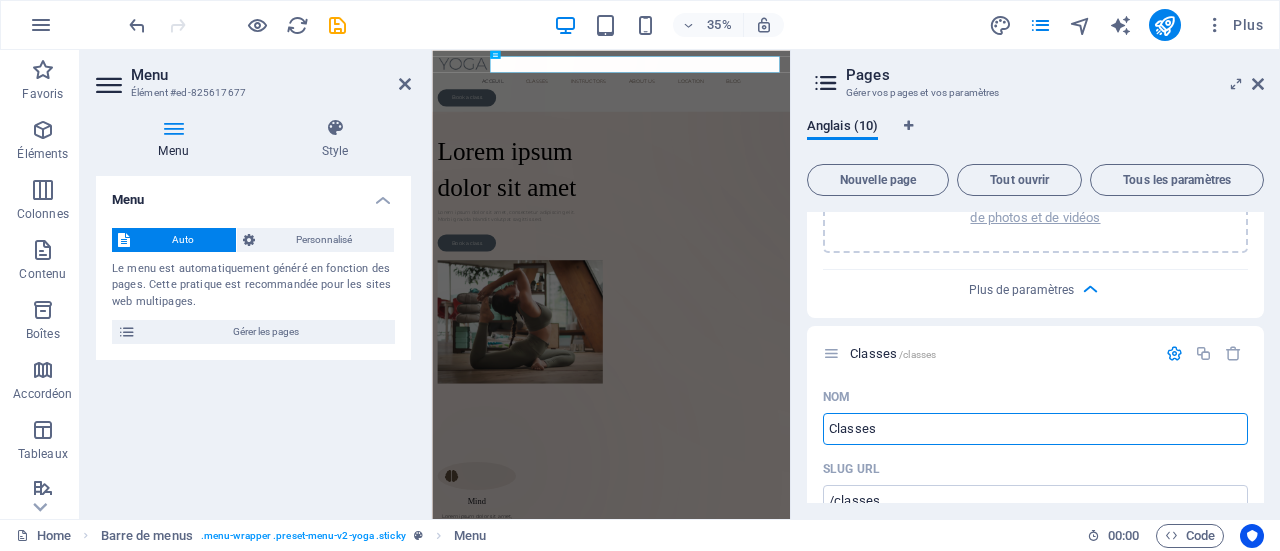 drag, startPoint x: 878, startPoint y: 421, endPoint x: 804, endPoint y: 424, distance: 74.06078 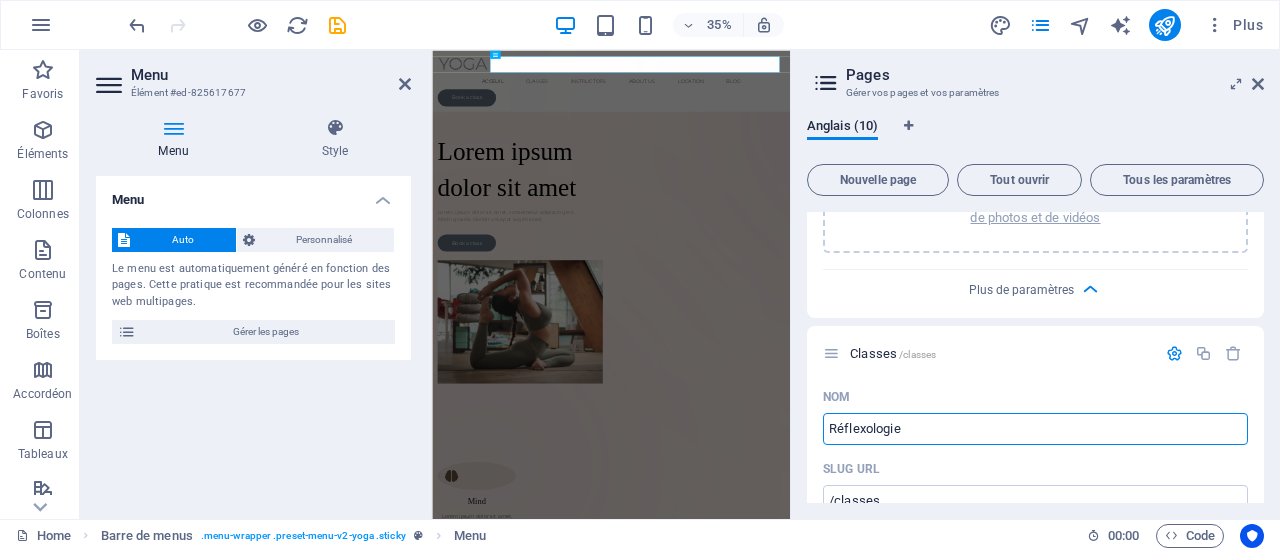 type on "Réflexologie" 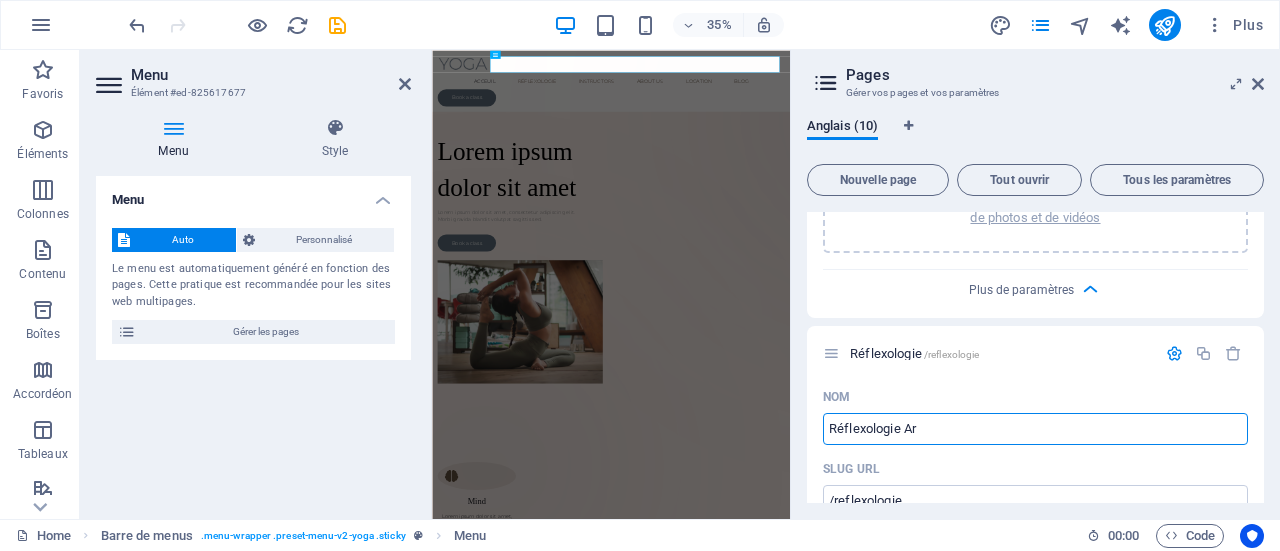 type on "Réflexologie A" 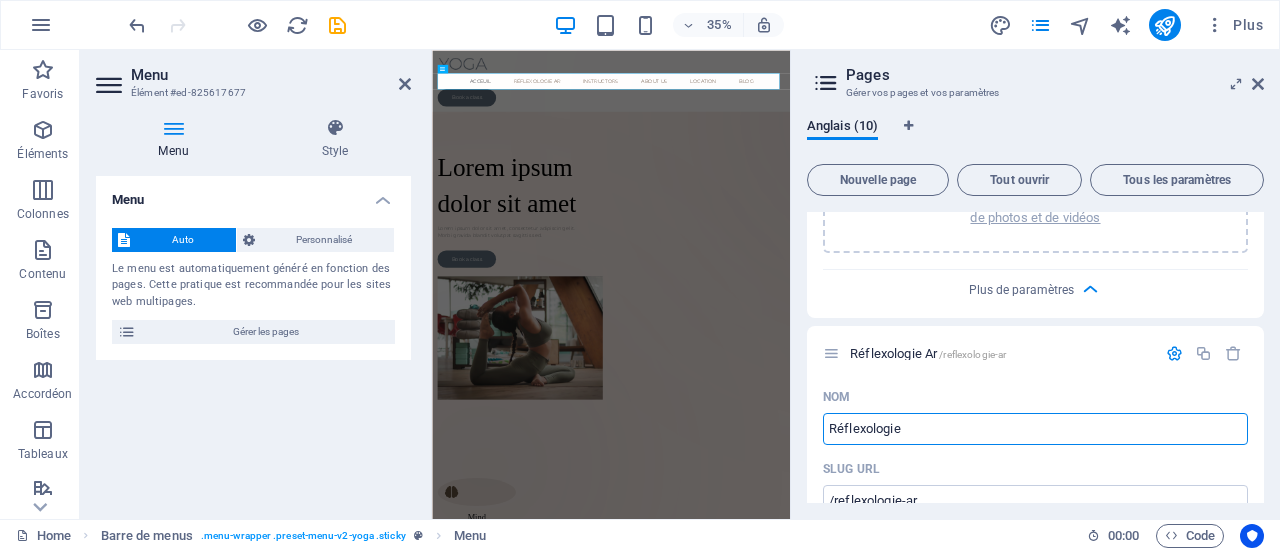 type on "Réflexologie" 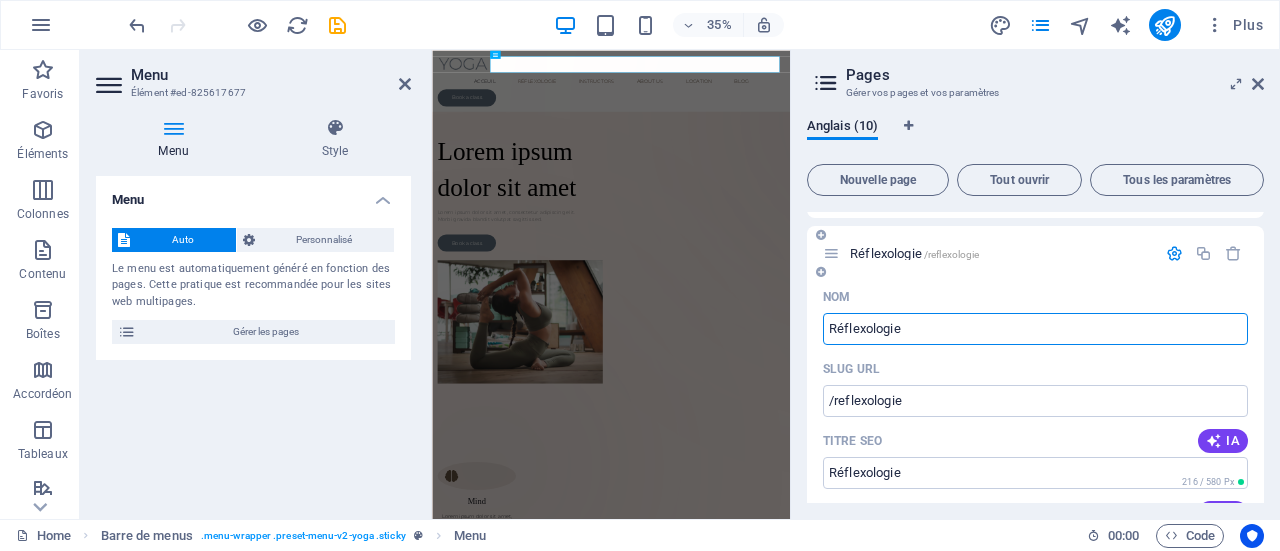scroll, scrollTop: 1200, scrollLeft: 0, axis: vertical 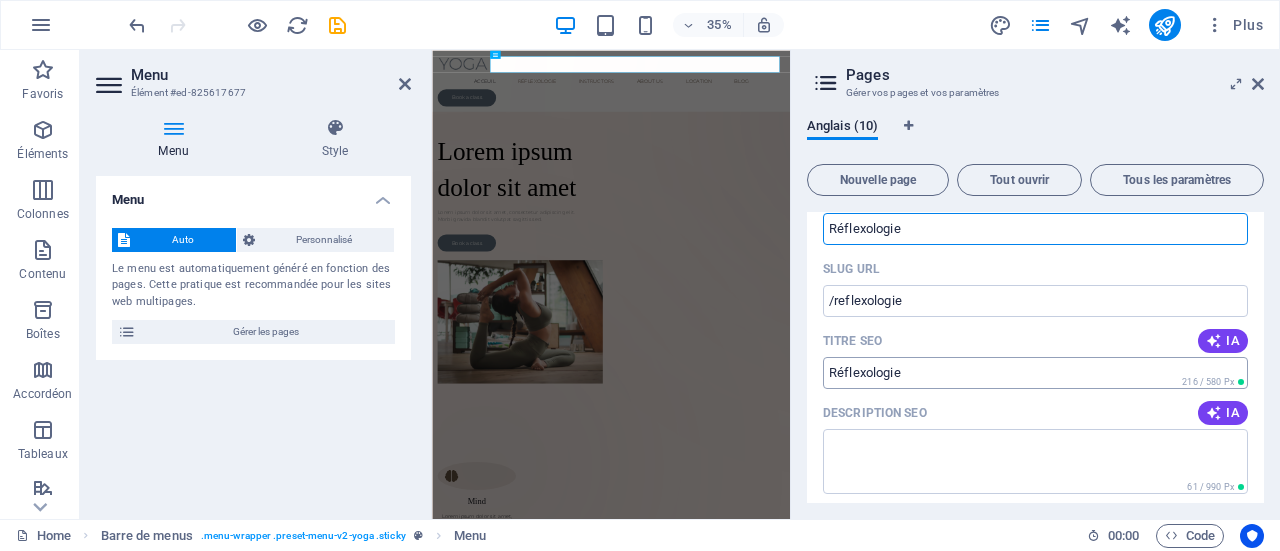 type on "Réflexologie" 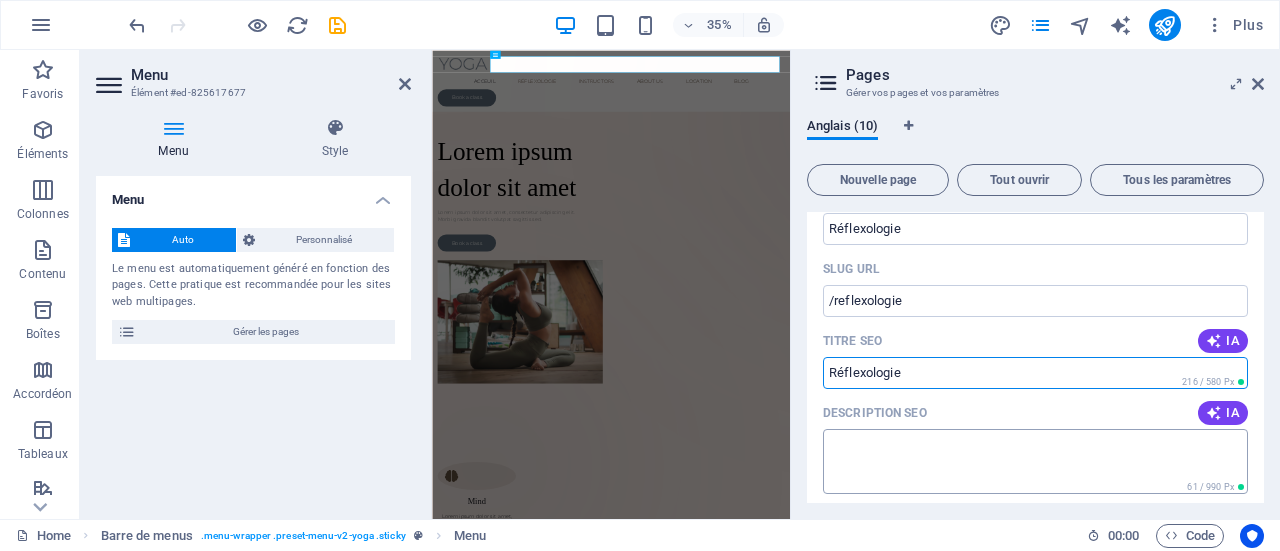click on "Description SEO" at bounding box center (1035, 461) 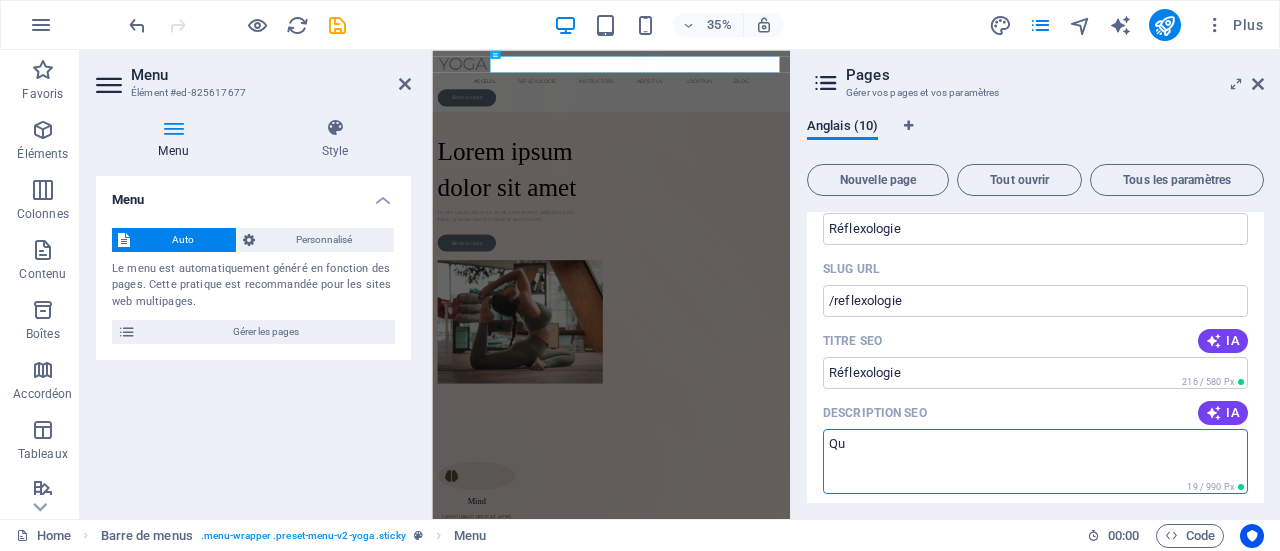 type on "Q" 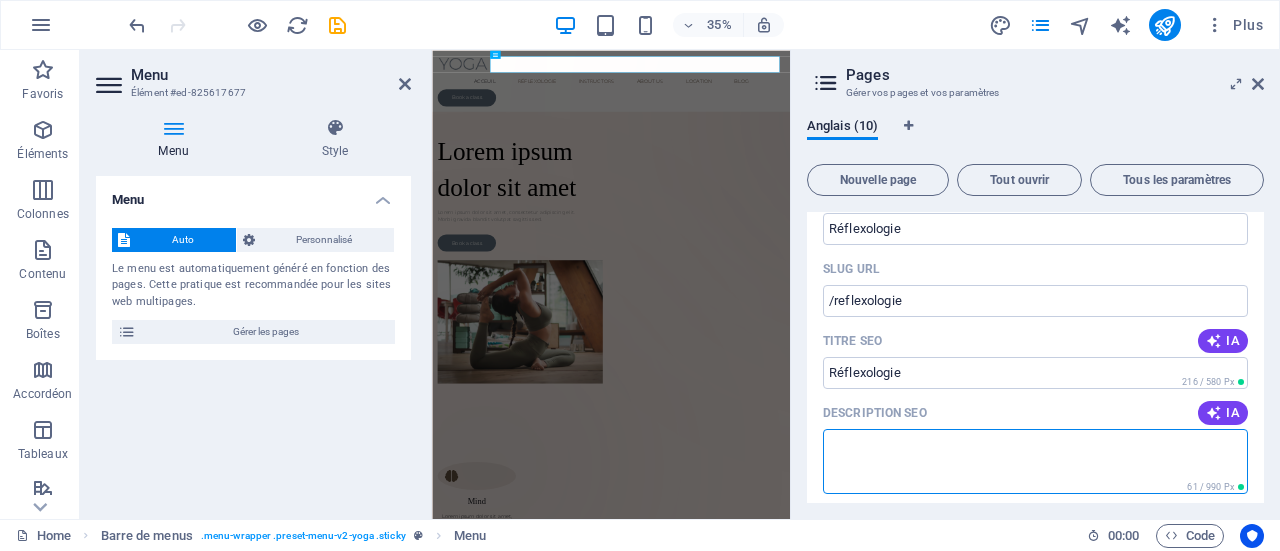 type 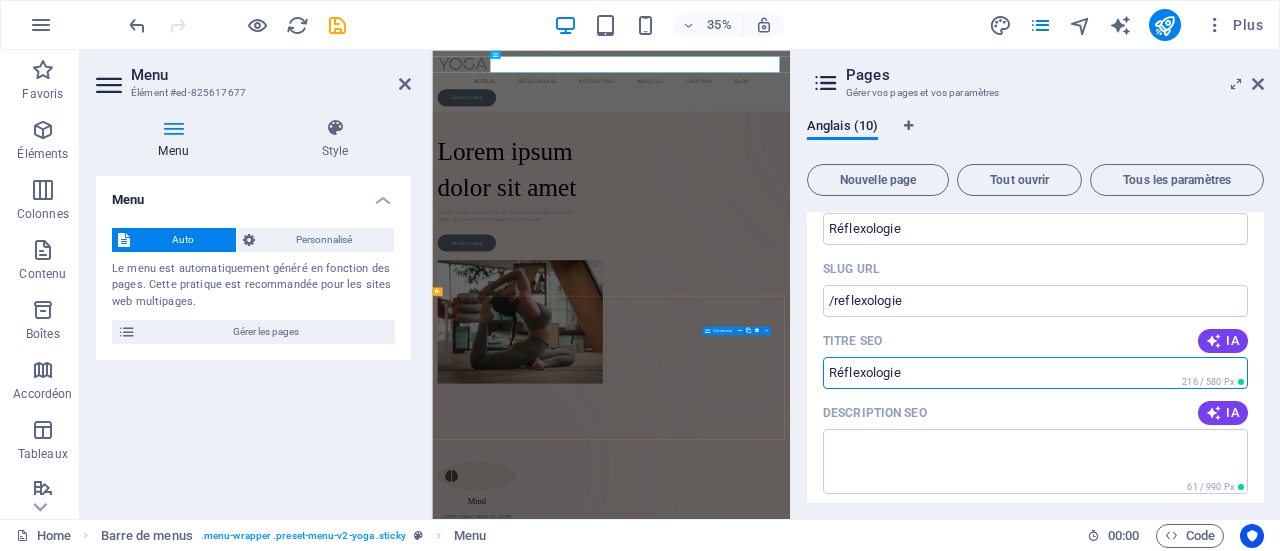 drag, startPoint x: 1340, startPoint y: 421, endPoint x: 1277, endPoint y: 902, distance: 485.10825 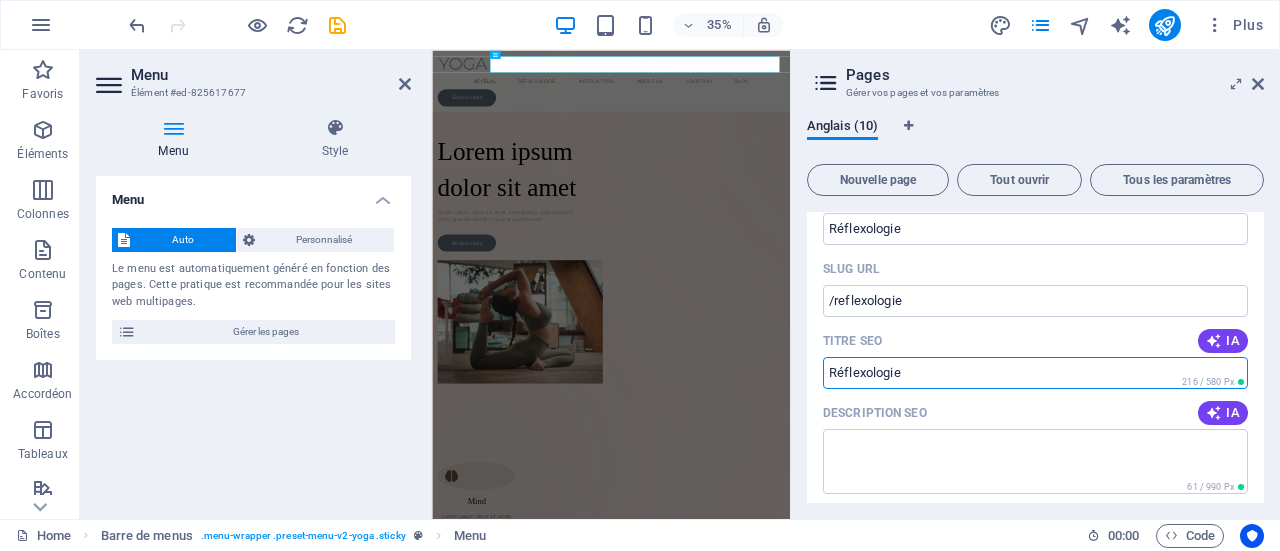 click on "Titre SEO" at bounding box center (1035, 373) 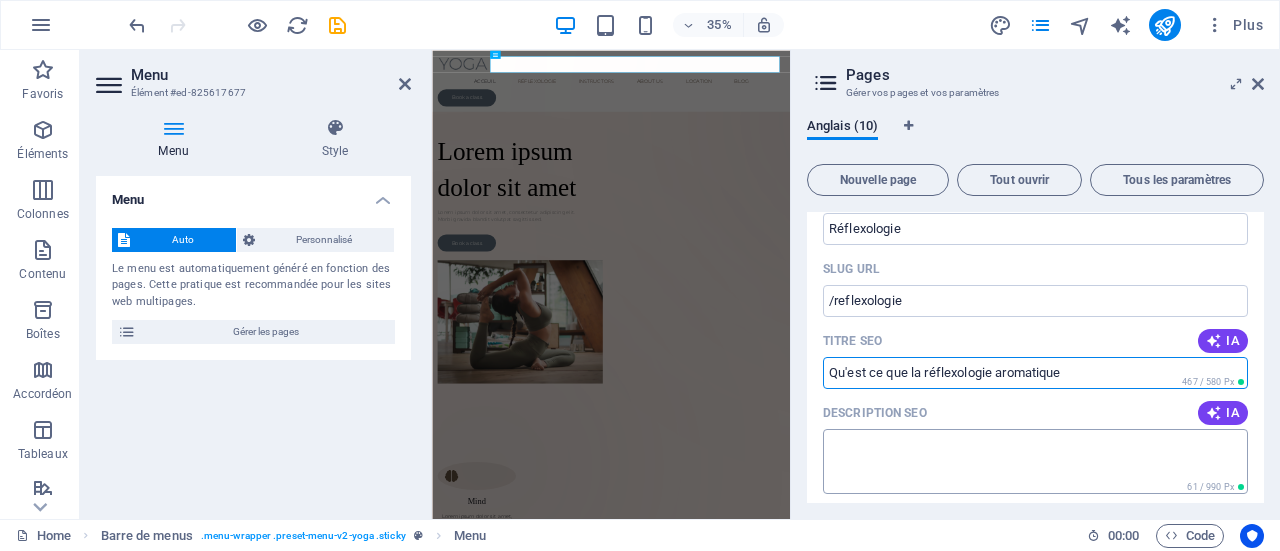 type on "Qu'est ce que la réflexologie aromatique" 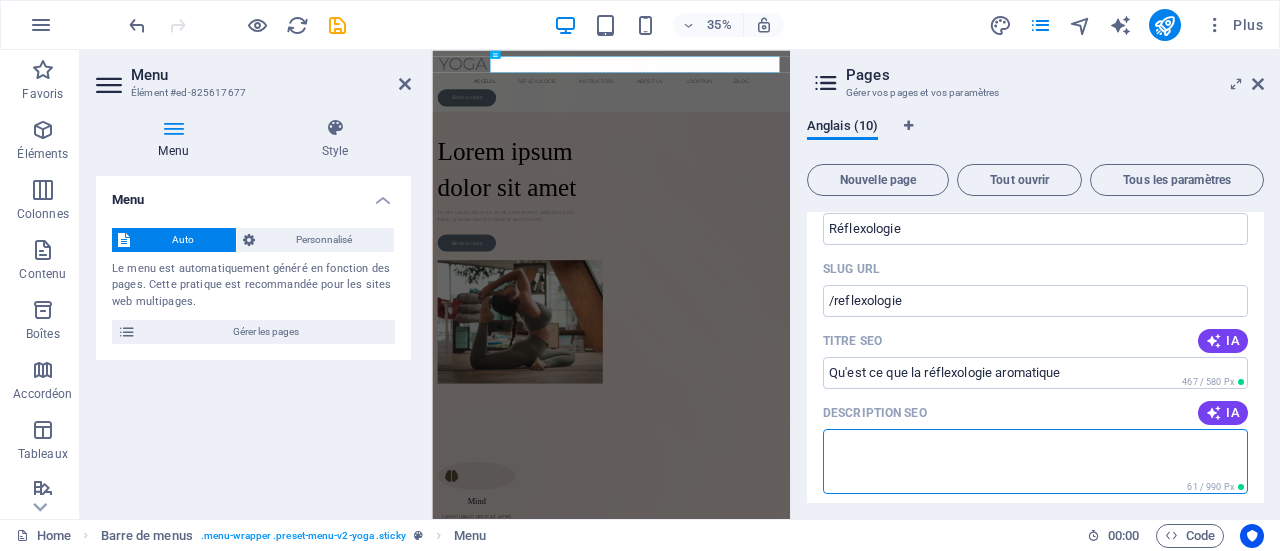 scroll, scrollTop: 1300, scrollLeft: 0, axis: vertical 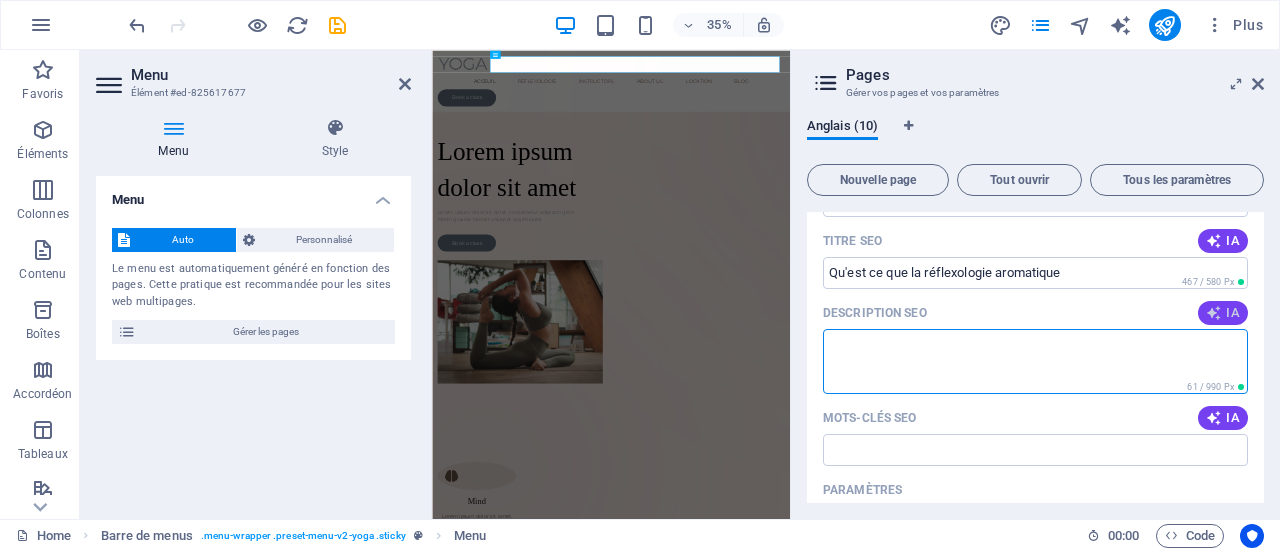 click on "IA" at bounding box center [1223, 313] 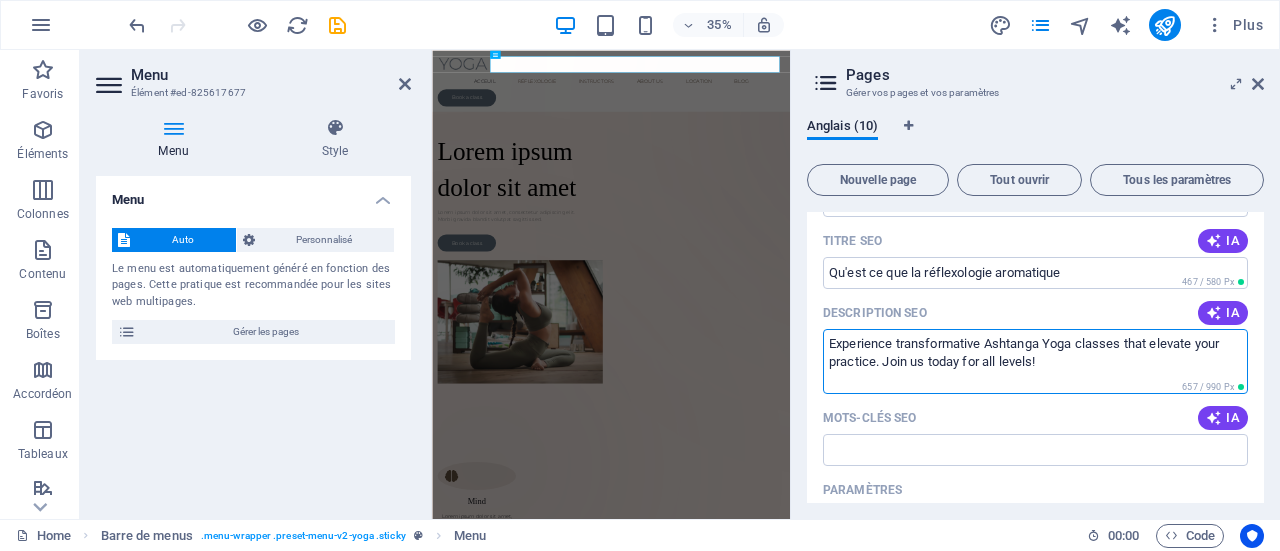 drag, startPoint x: 1059, startPoint y: 358, endPoint x: 835, endPoint y: 341, distance: 224.64417 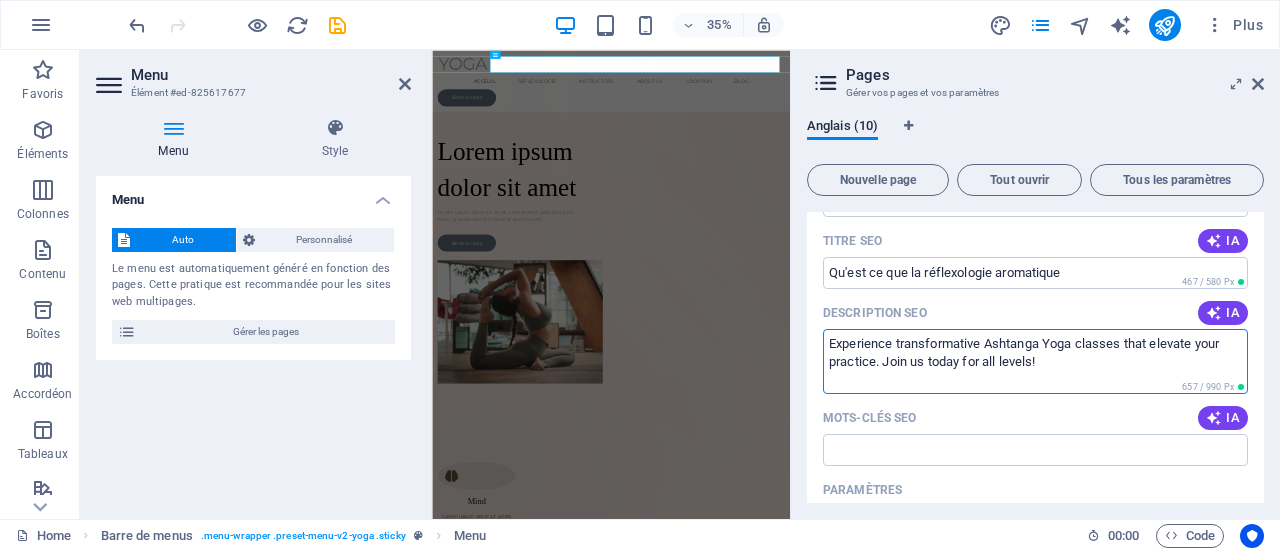 drag, startPoint x: 1049, startPoint y: 366, endPoint x: 827, endPoint y: 351, distance: 222.50618 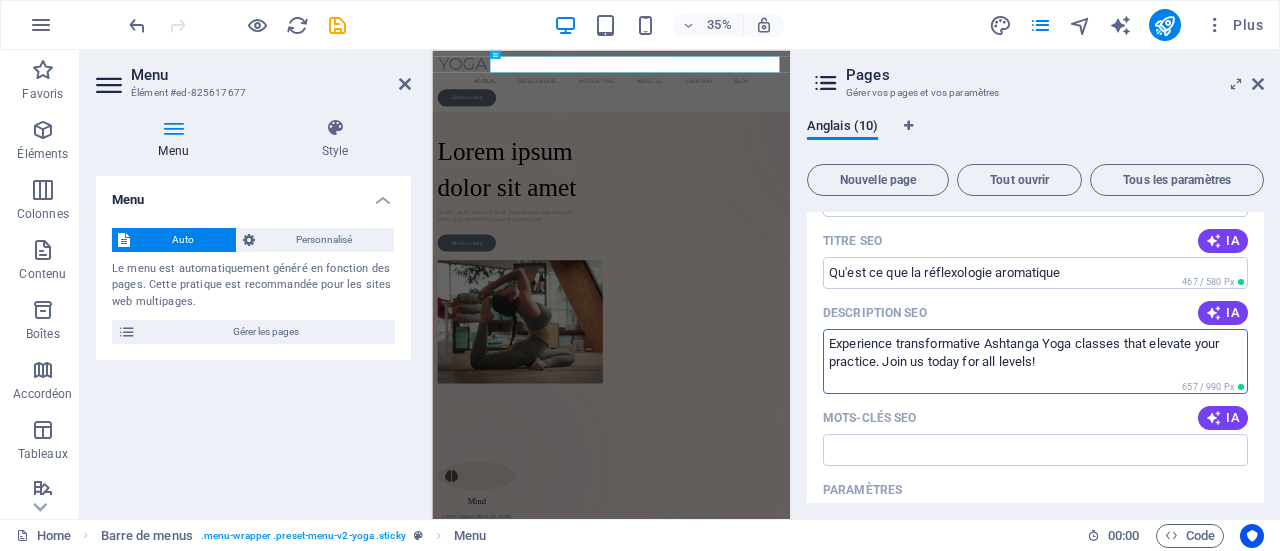 click on "Experience transformative Ashtanga Yoga classes that elevate your practice. Join us today for all levels!" at bounding box center [1035, 361] 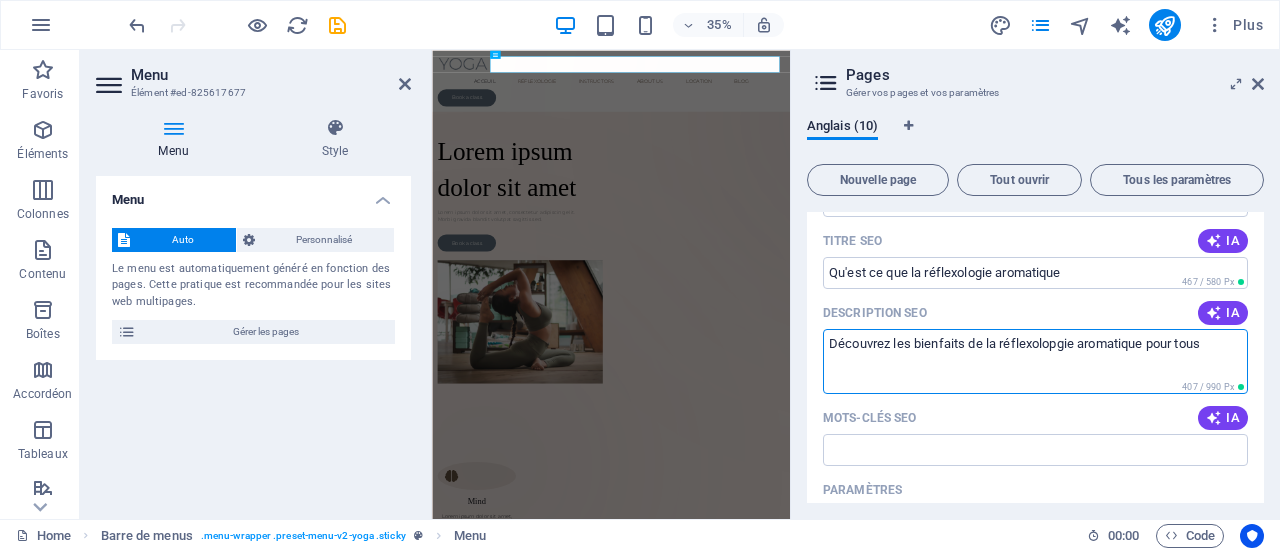 click on "Découvrez les bienfaits de la réflexolopgie aromatique pour tous" at bounding box center [1035, 361] 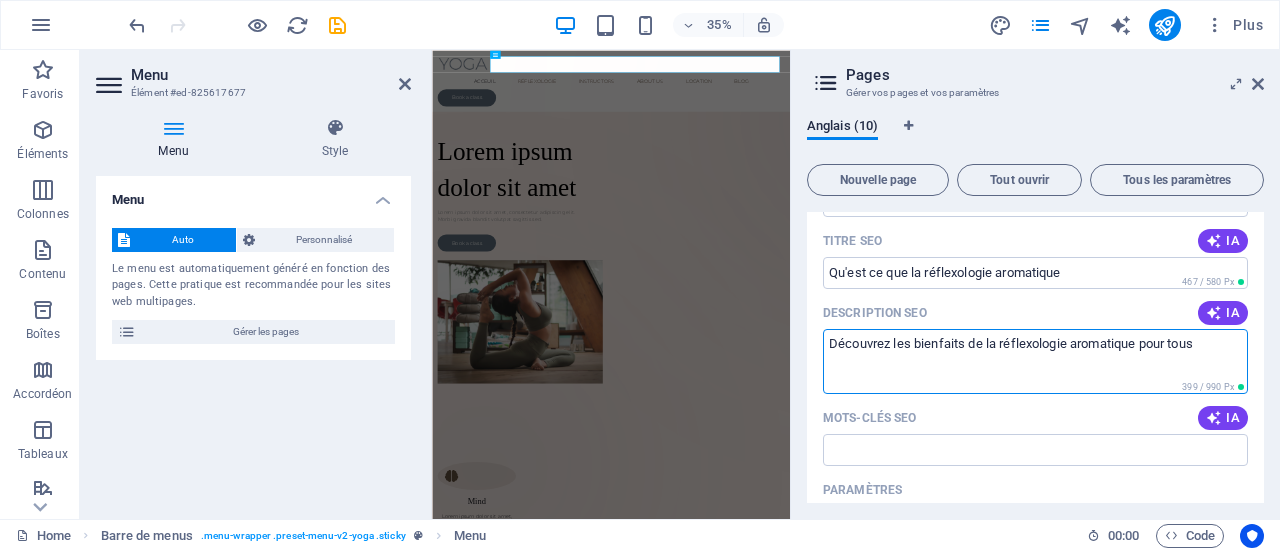 click on "Découvrez les bienfaits de la réflexologie aromatique pour tous" at bounding box center (1035, 361) 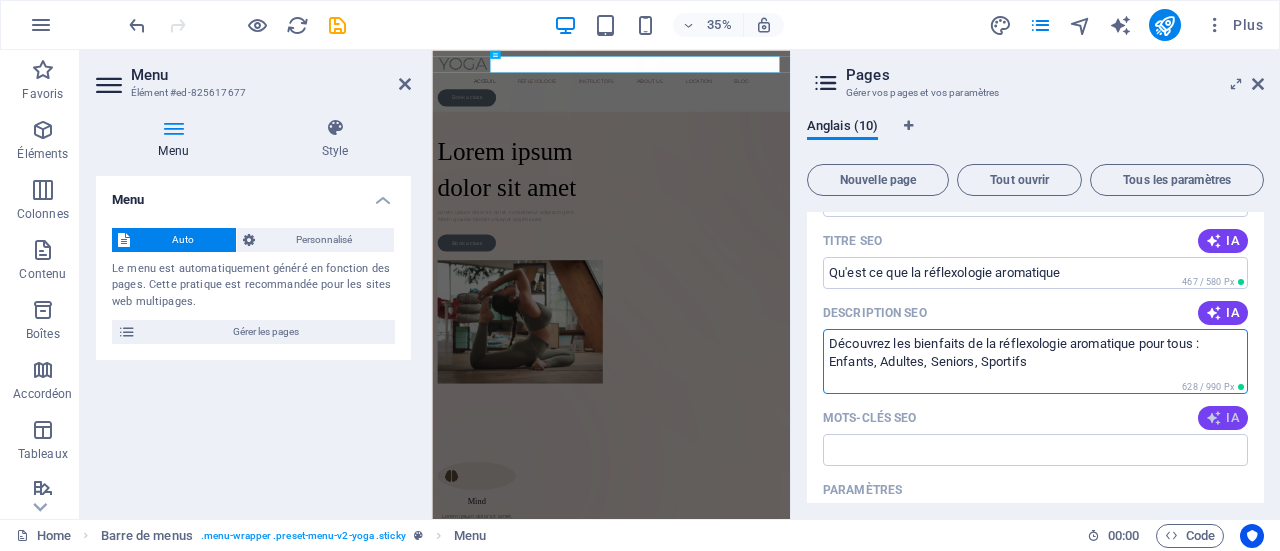 type on "Découvrez les bienfaits de la réflexologie aromatique pour tous : Enfants, Adultes, Seniors, Sportifs" 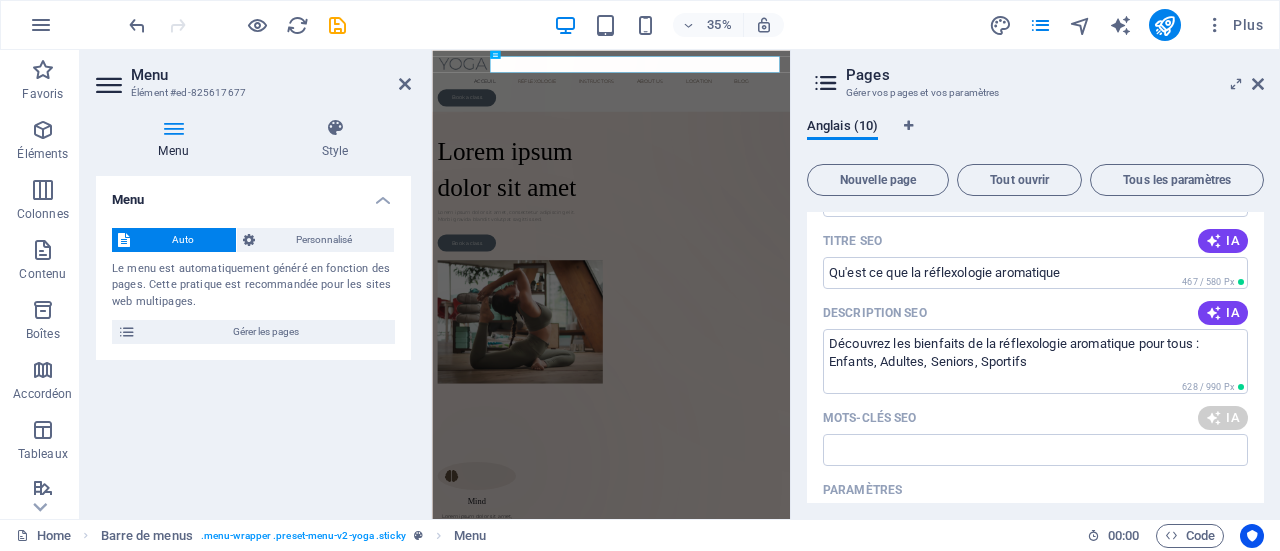 type on "Ashtanga Yoga, yoga classes, Level 2 yoga, yoga techniques, fitness and wellness, yoga practice" 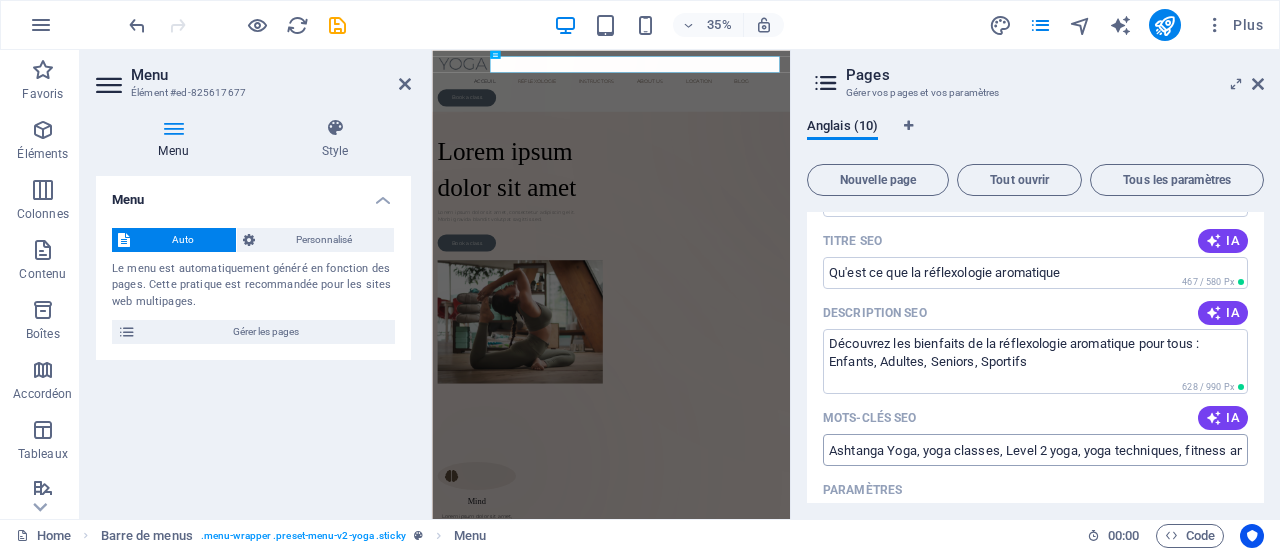 click on "Ashtanga Yoga, yoga classes, Level 2 yoga, yoga techniques, fitness and wellness, yoga practice" at bounding box center (1035, 450) 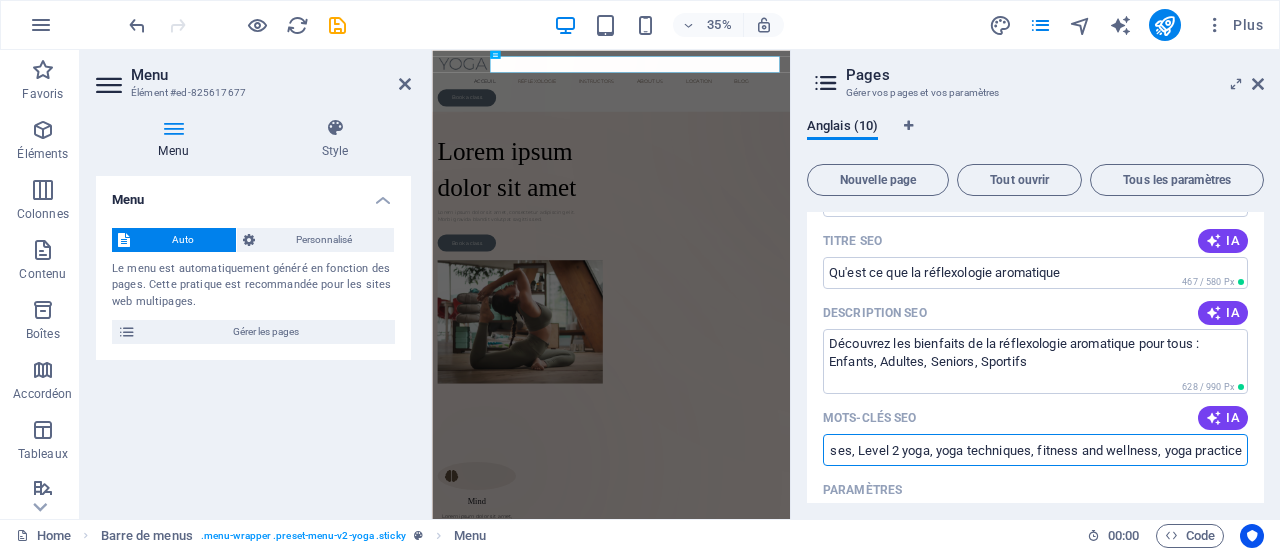 scroll, scrollTop: 0, scrollLeft: 0, axis: both 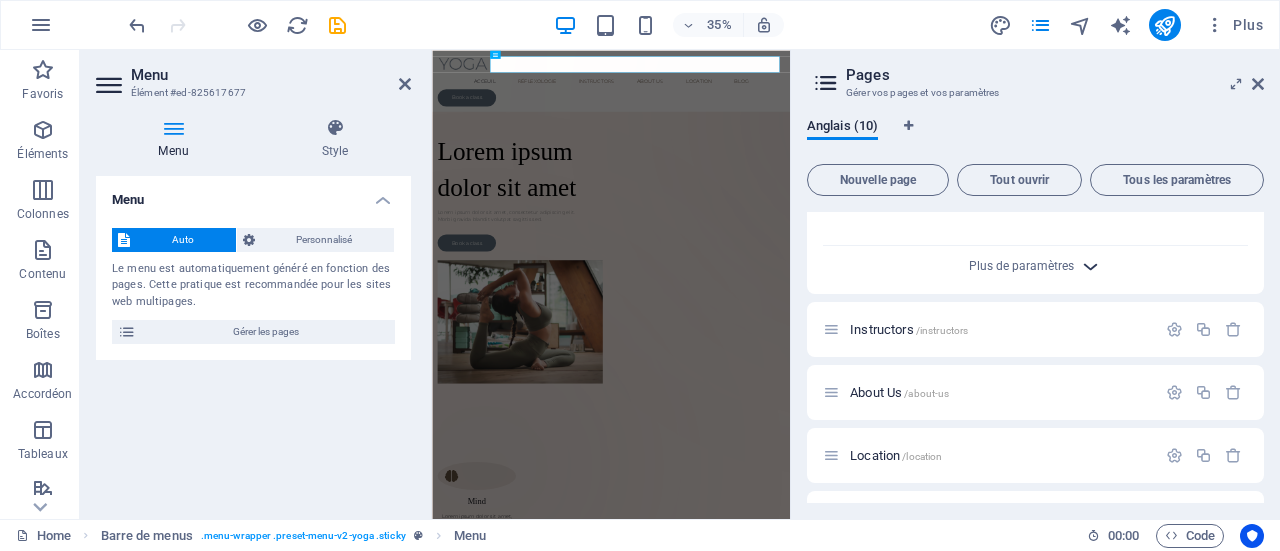 type 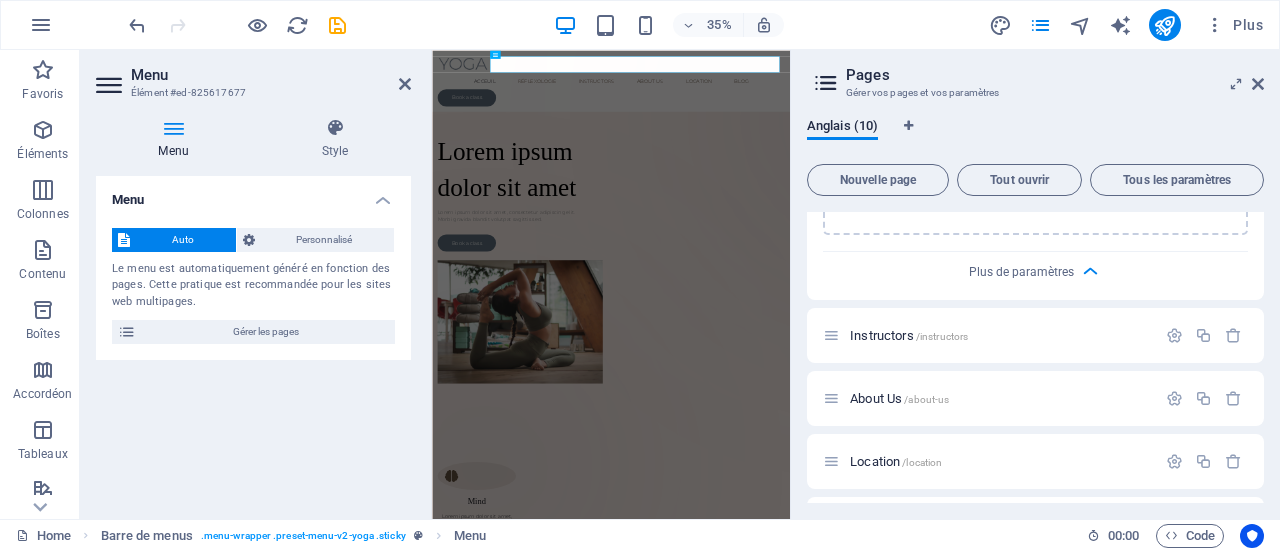 scroll, scrollTop: 2300, scrollLeft: 0, axis: vertical 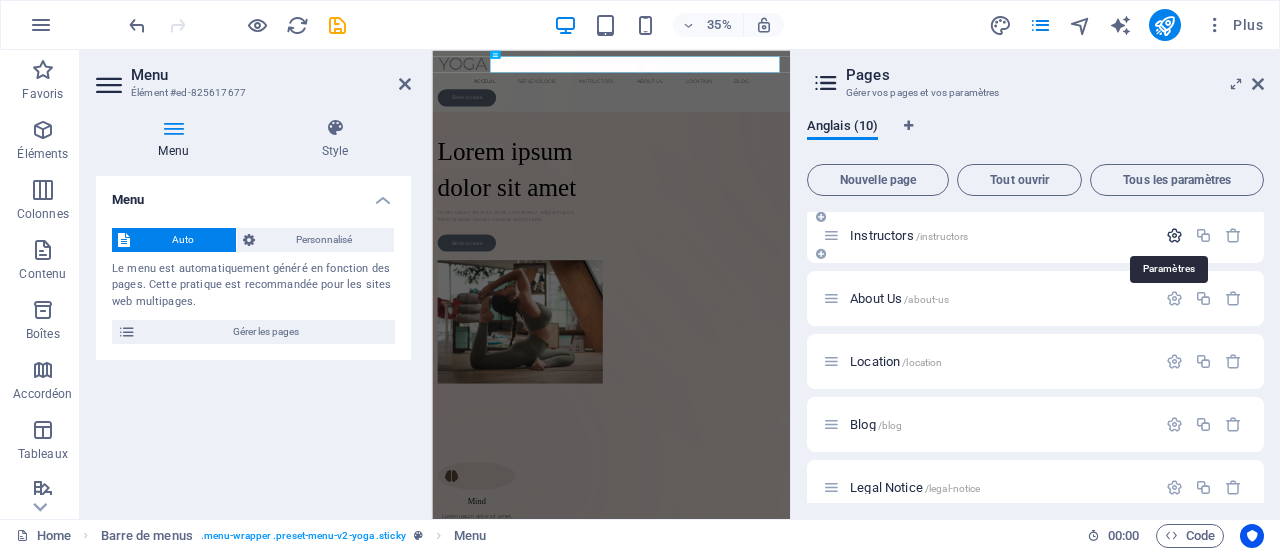 click at bounding box center (1174, 235) 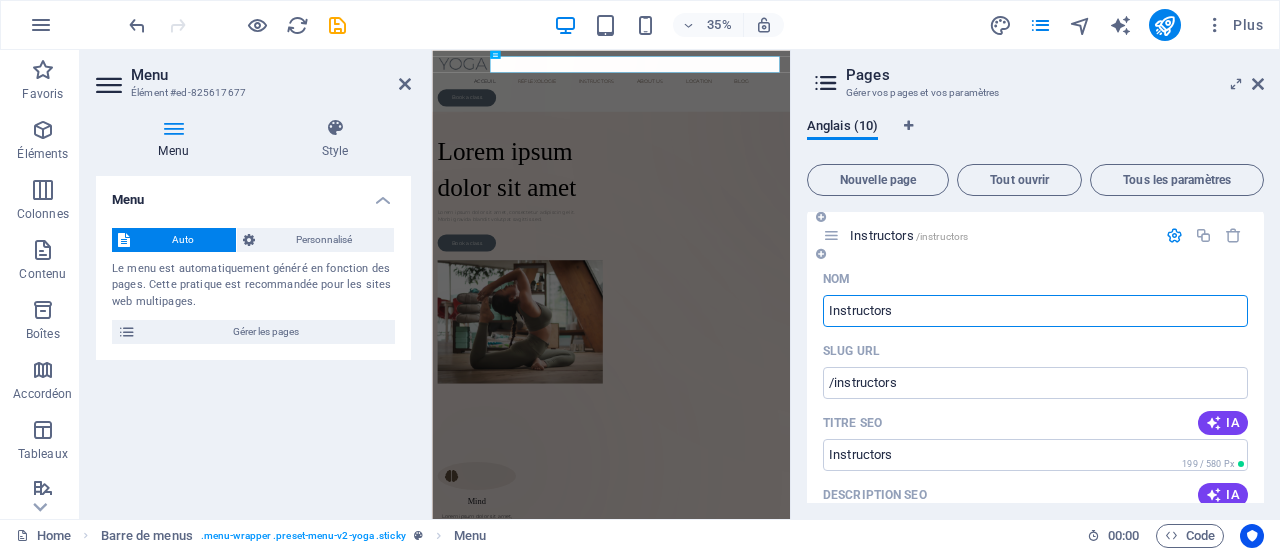 drag, startPoint x: 933, startPoint y: 311, endPoint x: 806, endPoint y: 305, distance: 127.141655 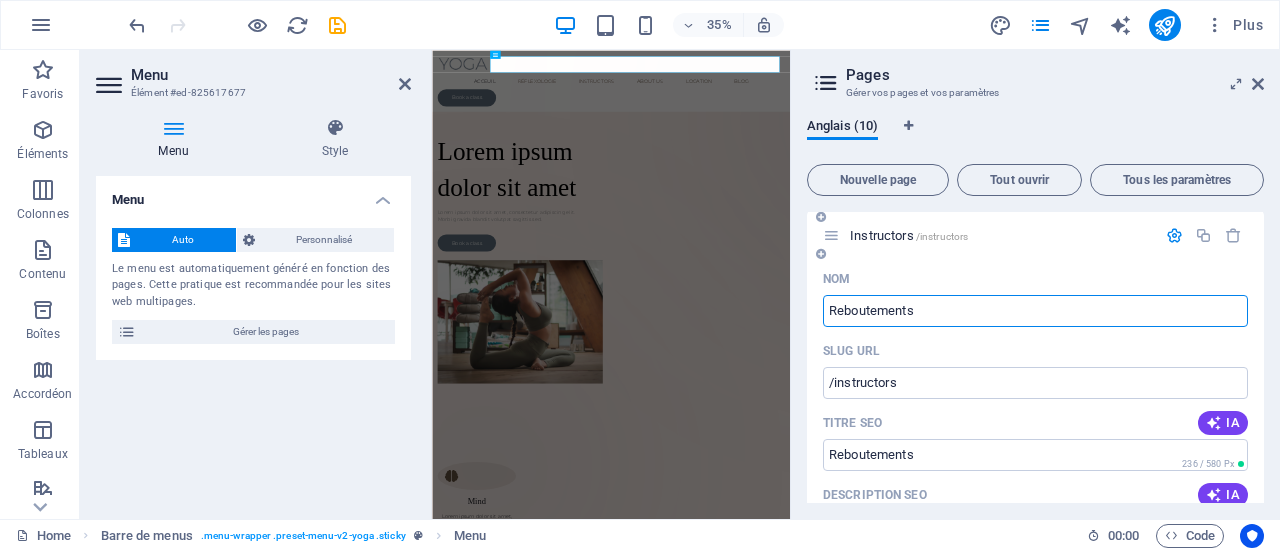 type on "Reboutements" 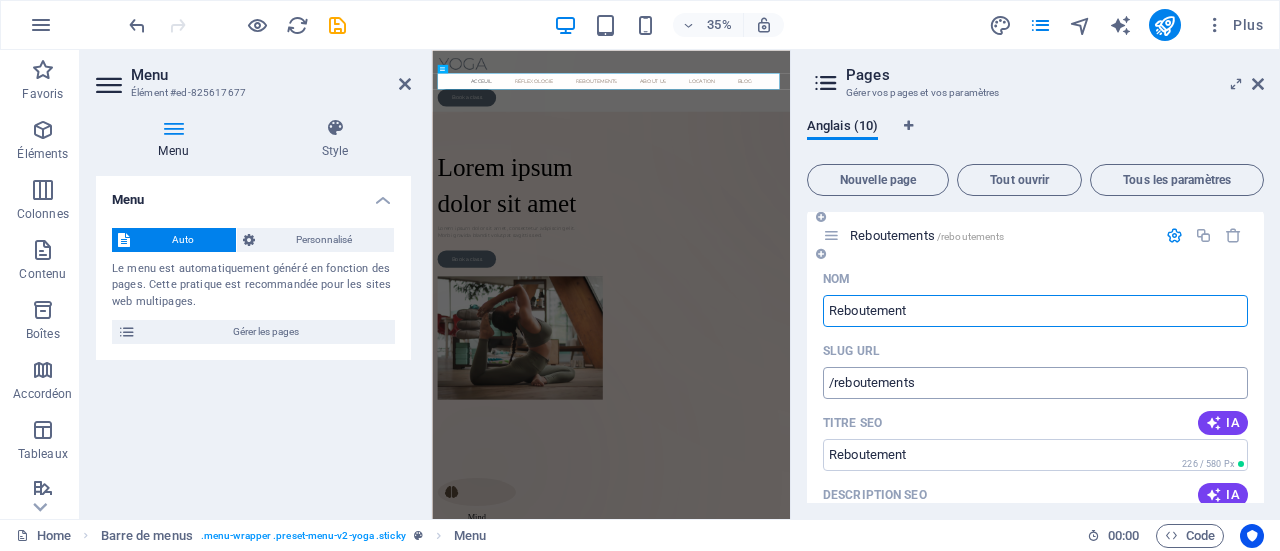 type on "Reboutement" 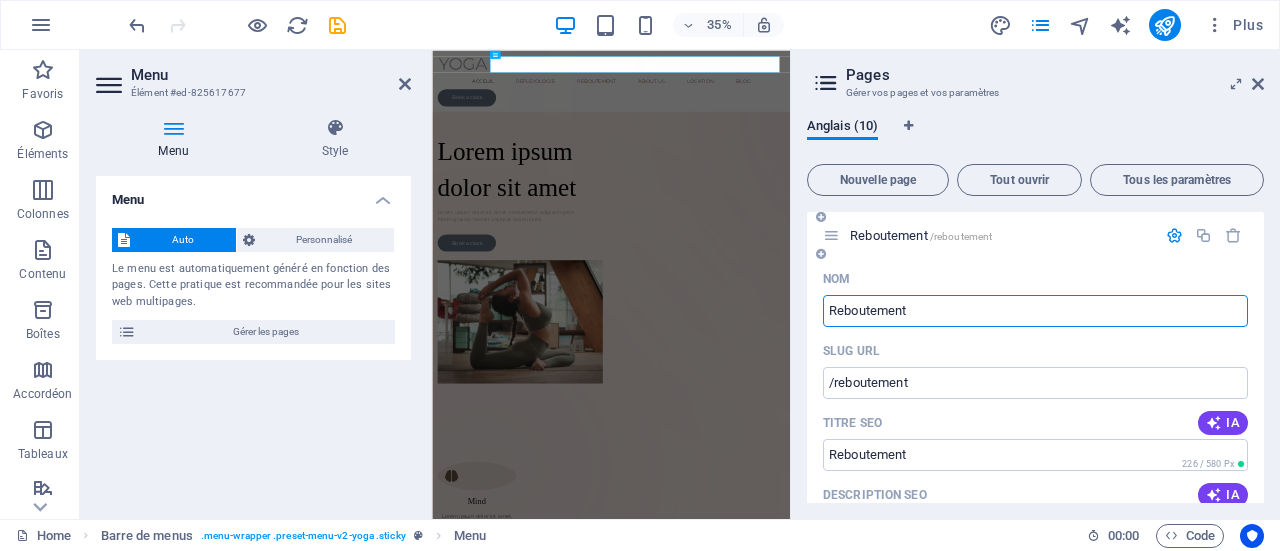 scroll, scrollTop: 2400, scrollLeft: 0, axis: vertical 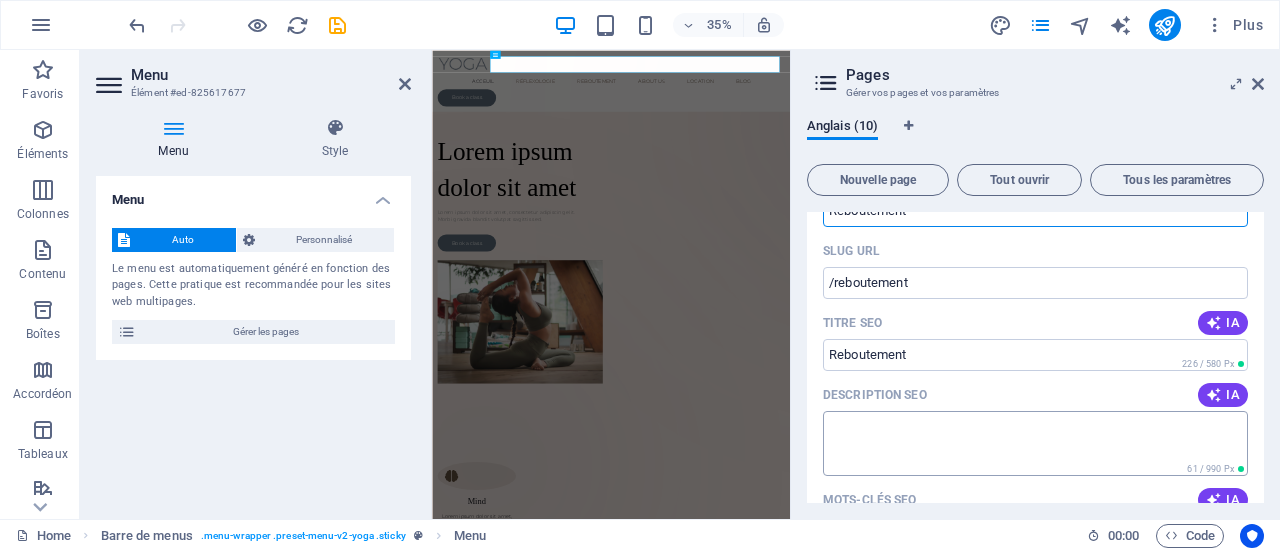 type on "Reboutement" 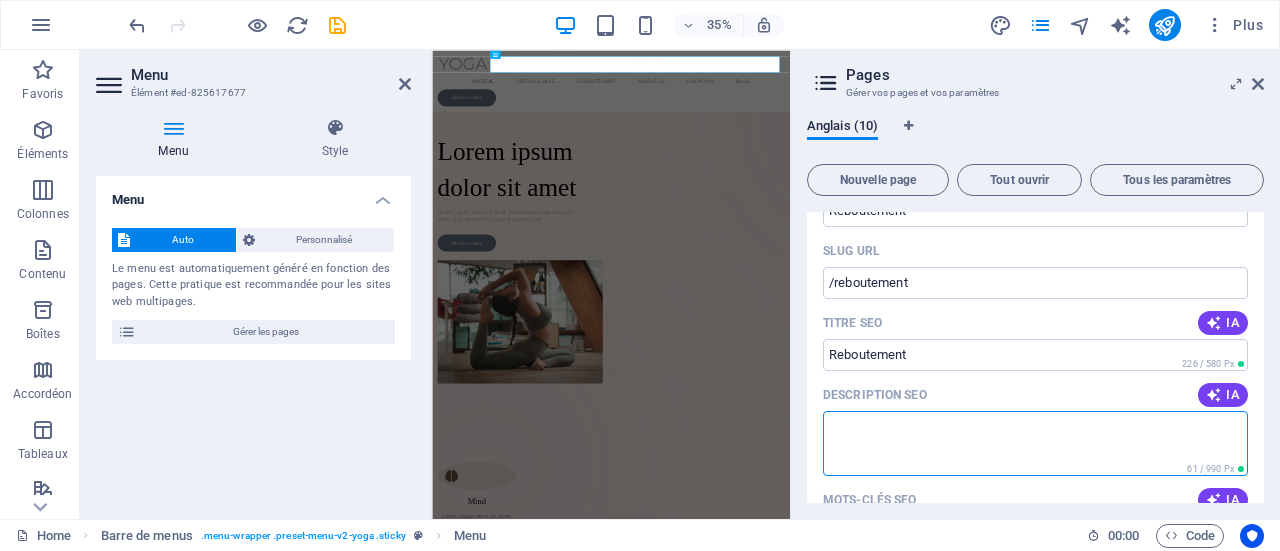 click on "Description SEO" at bounding box center [1035, 443] 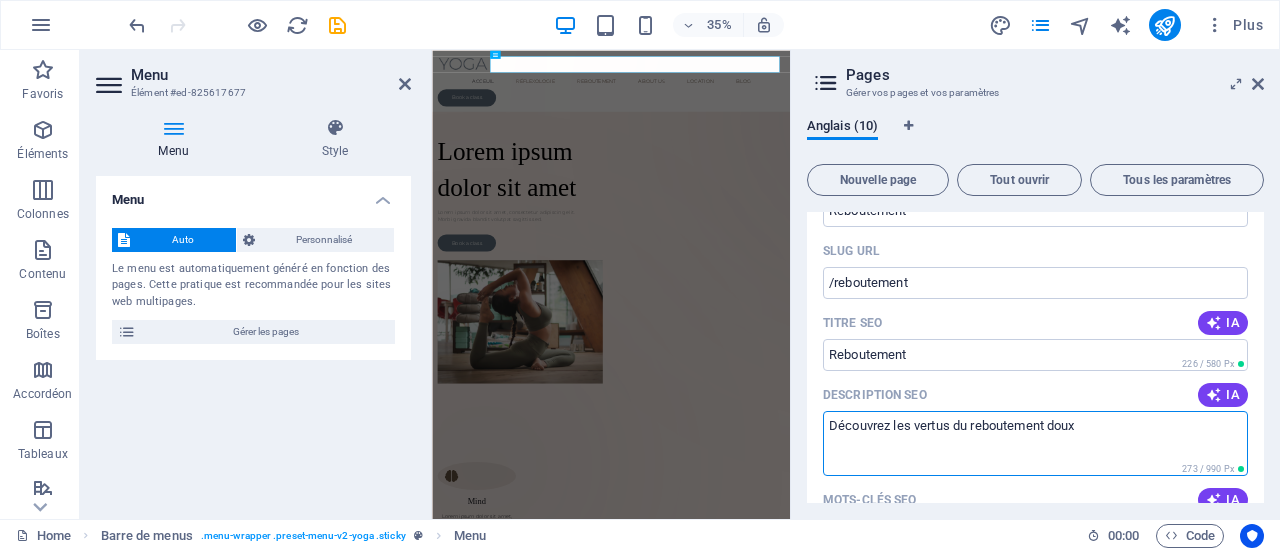 click on "Découvrez les vertus du reboutement doux" at bounding box center [1035, 443] 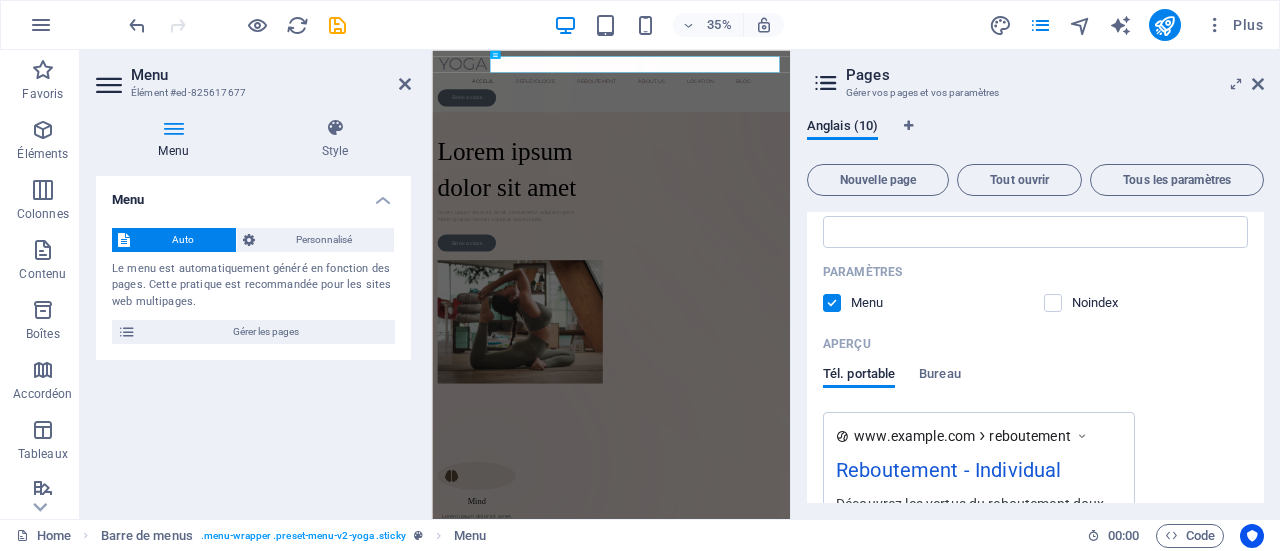 scroll, scrollTop: 2800, scrollLeft: 0, axis: vertical 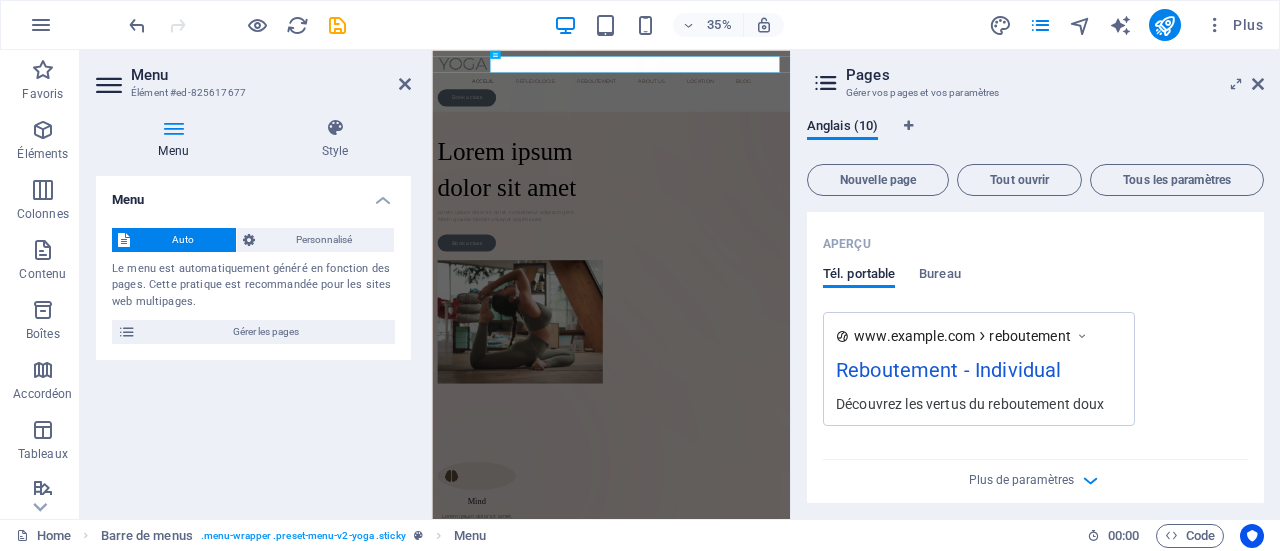 type on "Découvrez les vertus du reboutement doux" 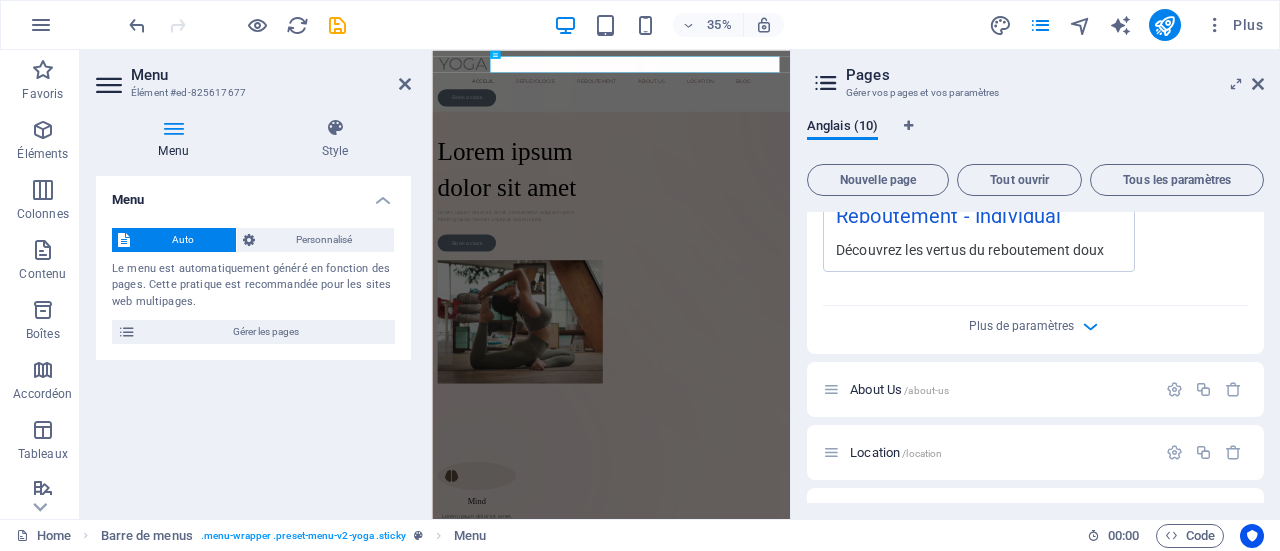 scroll, scrollTop: 3000, scrollLeft: 0, axis: vertical 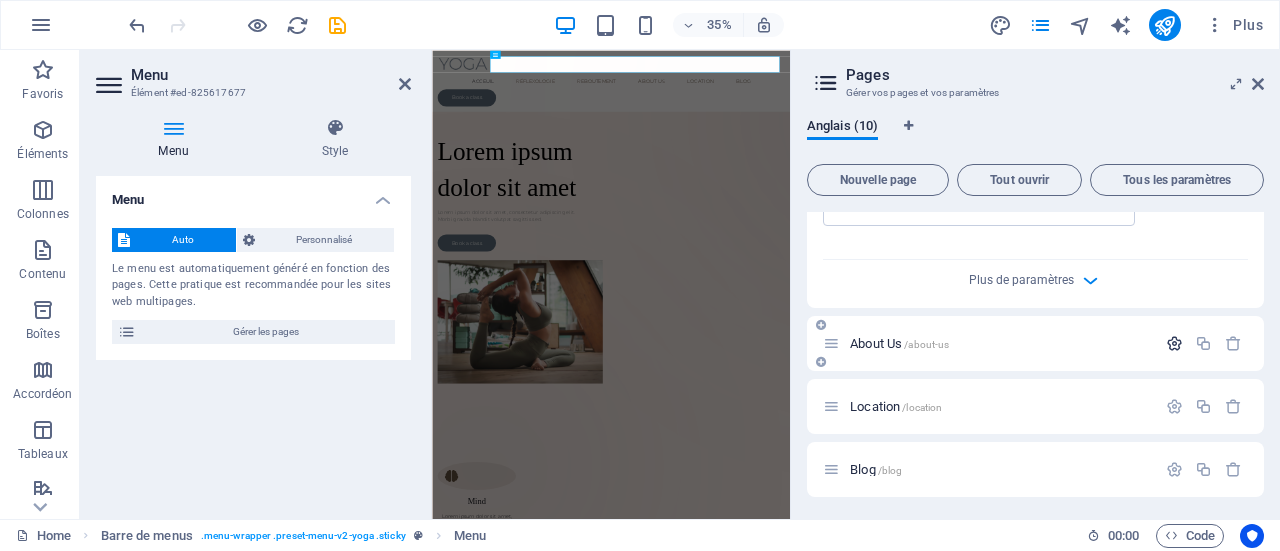 click at bounding box center [1174, 343] 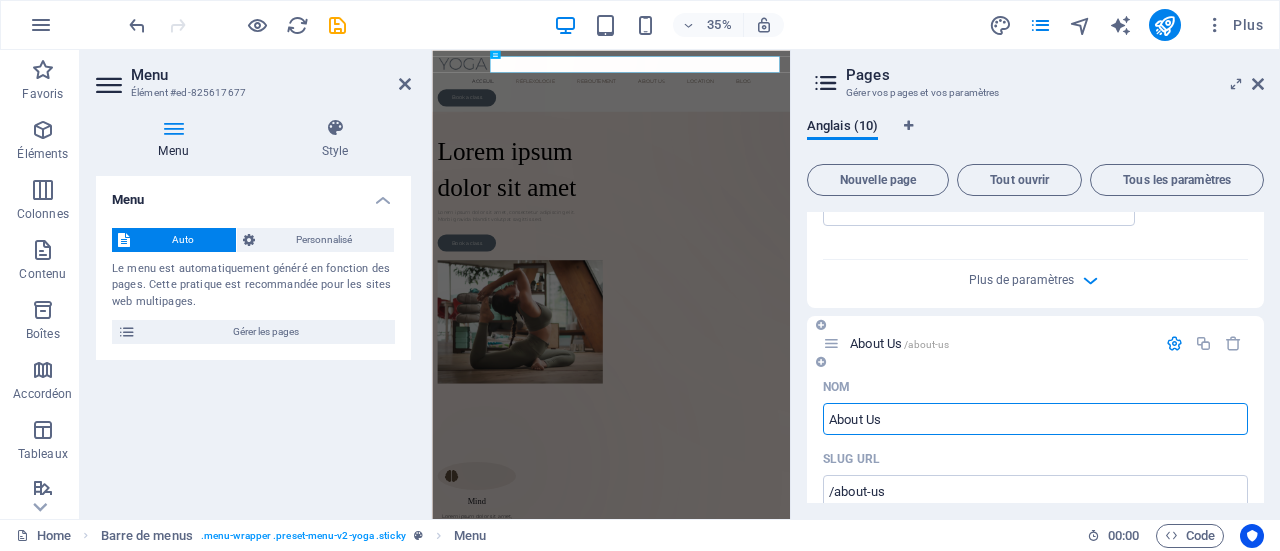 drag, startPoint x: 964, startPoint y: 413, endPoint x: 816, endPoint y: 410, distance: 148.0304 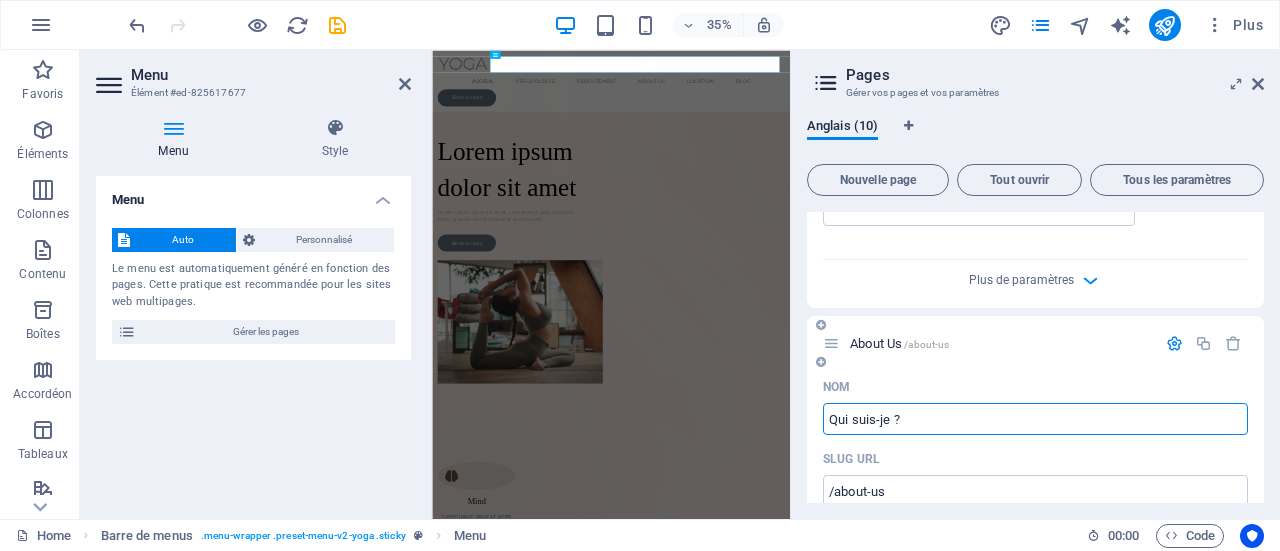type on "Qui suis-je ?" 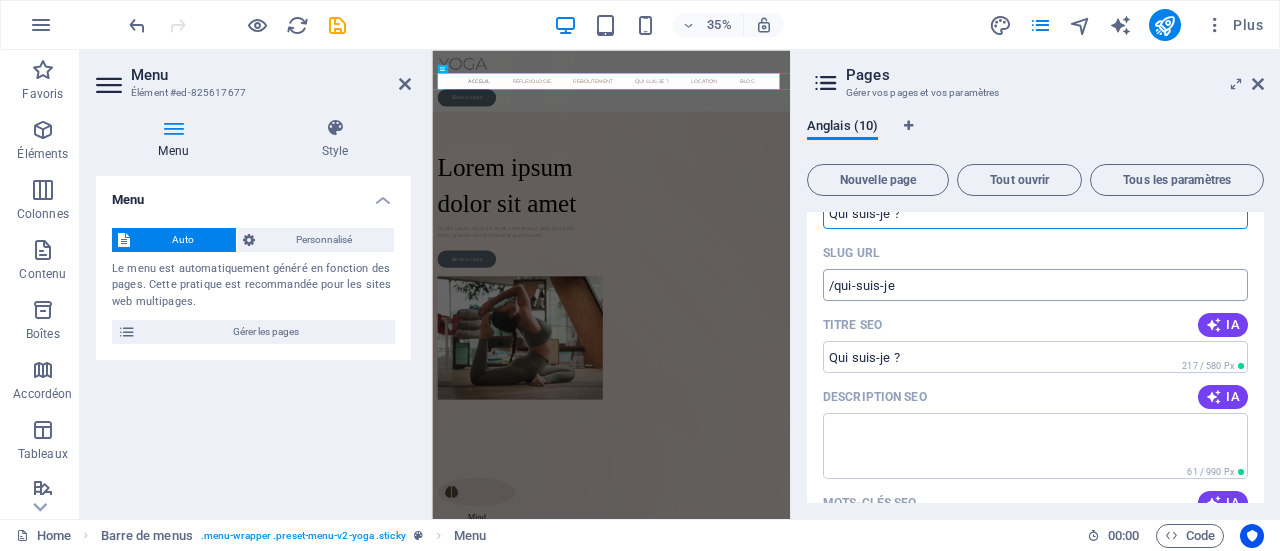 scroll, scrollTop: 3300, scrollLeft: 0, axis: vertical 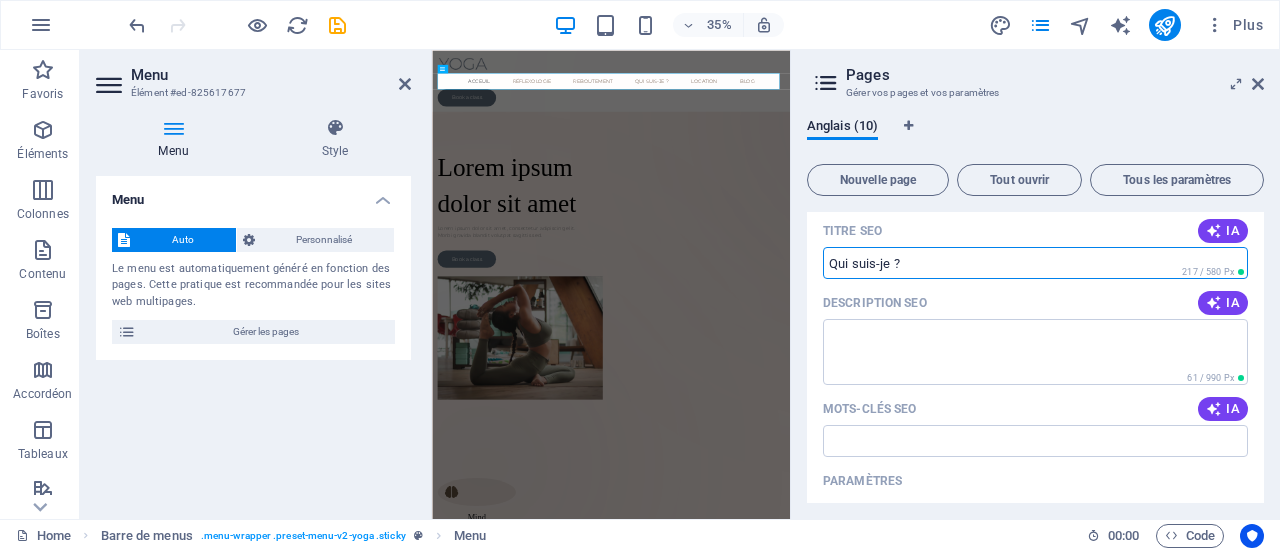 drag, startPoint x: 922, startPoint y: 262, endPoint x: 821, endPoint y: 261, distance: 101.00495 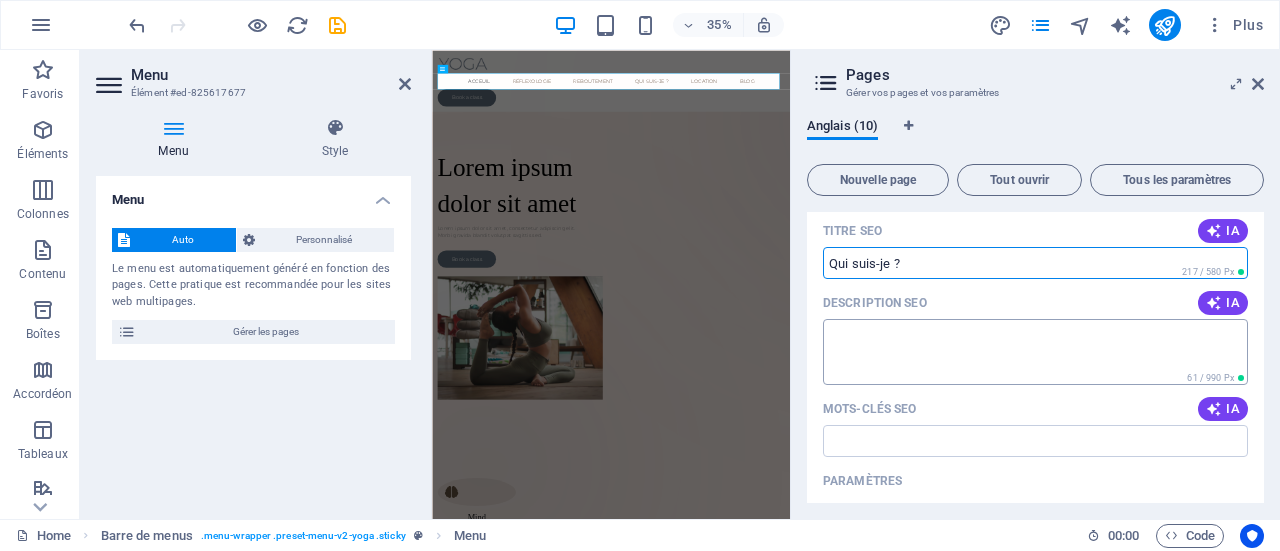 click on "Description SEO" at bounding box center [1035, 351] 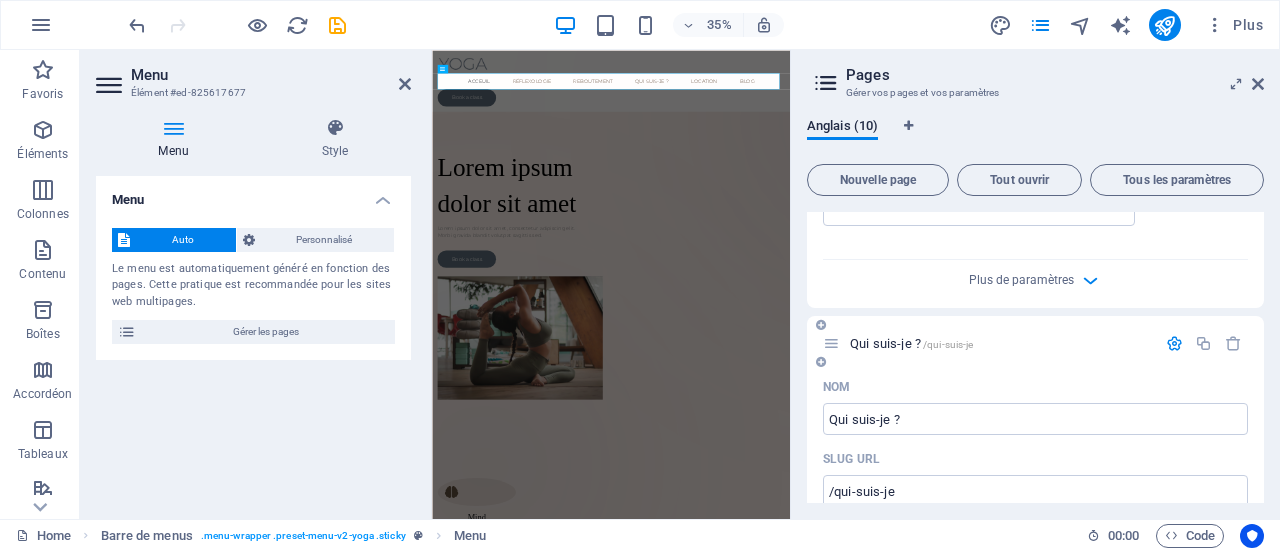 scroll, scrollTop: 3100, scrollLeft: 0, axis: vertical 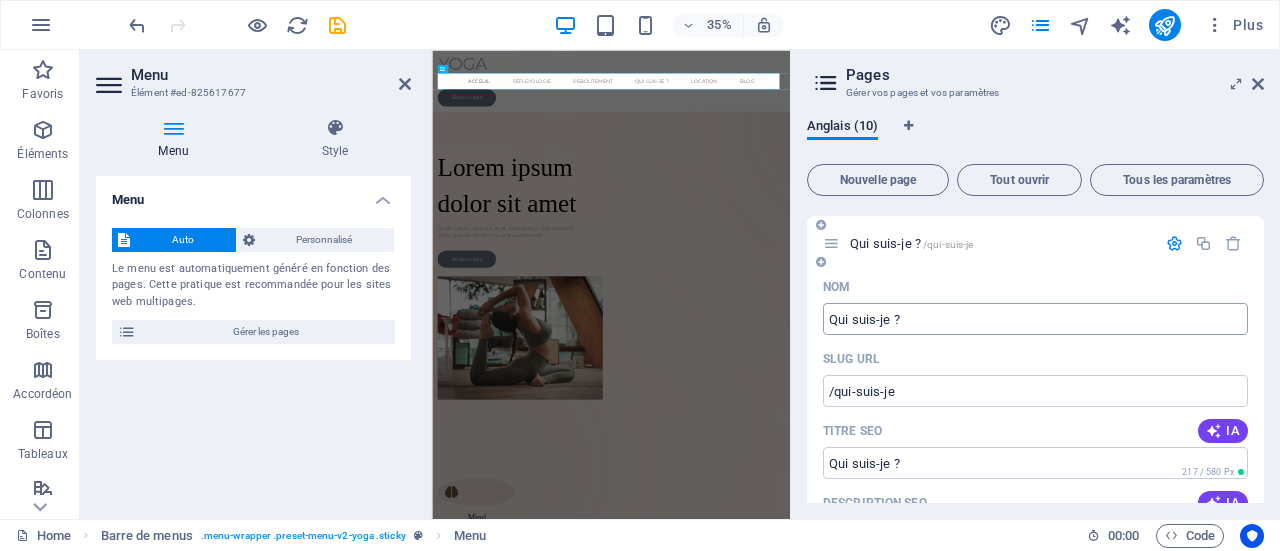 click on "Qui suis-je ?" at bounding box center (1035, 319) 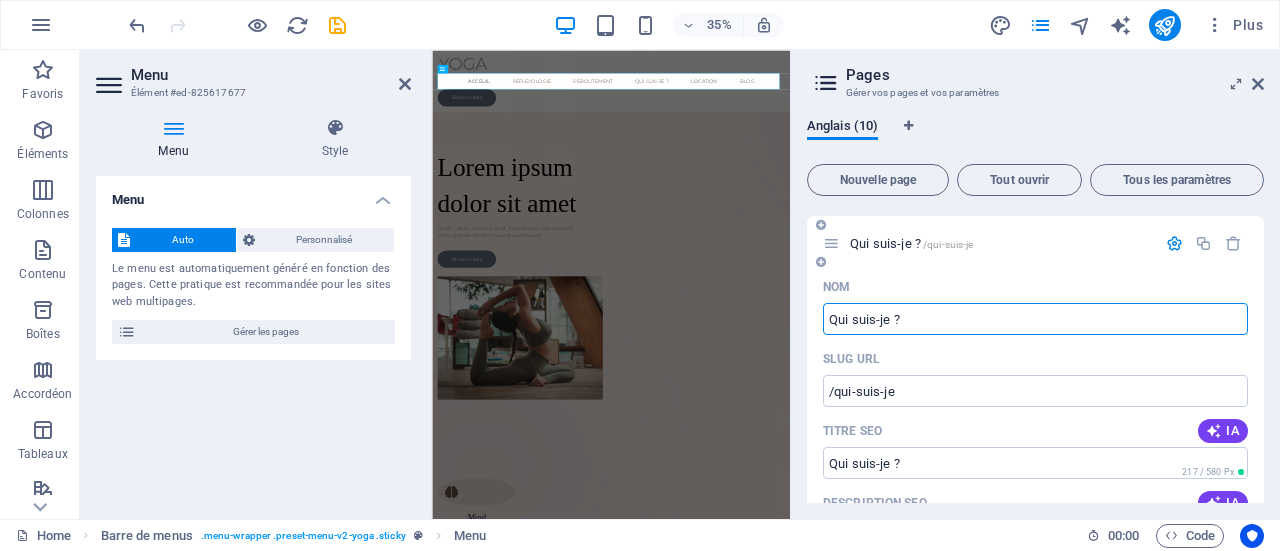 click on "Qui suis-je ?" at bounding box center (1035, 319) 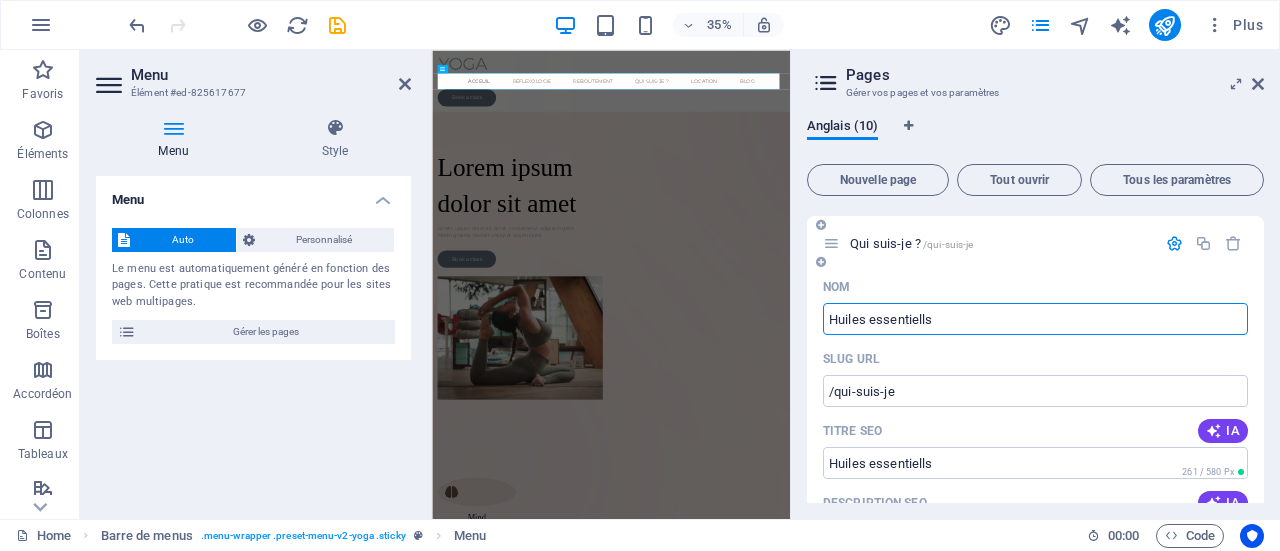 type on "Huiles essentiells" 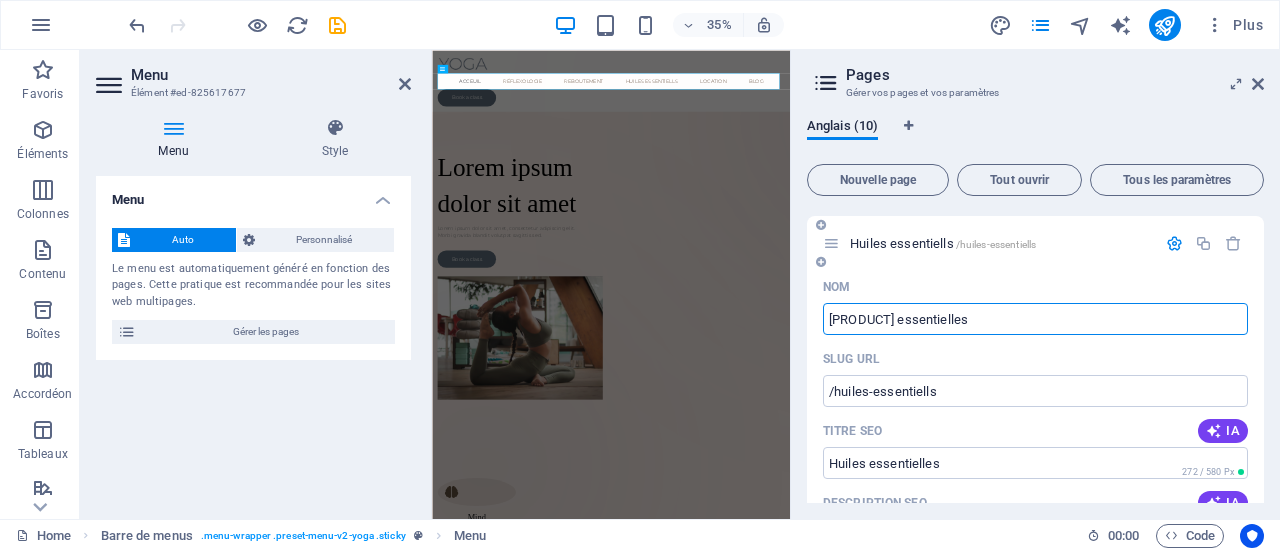 type on "[PRODUCT] essentielles" 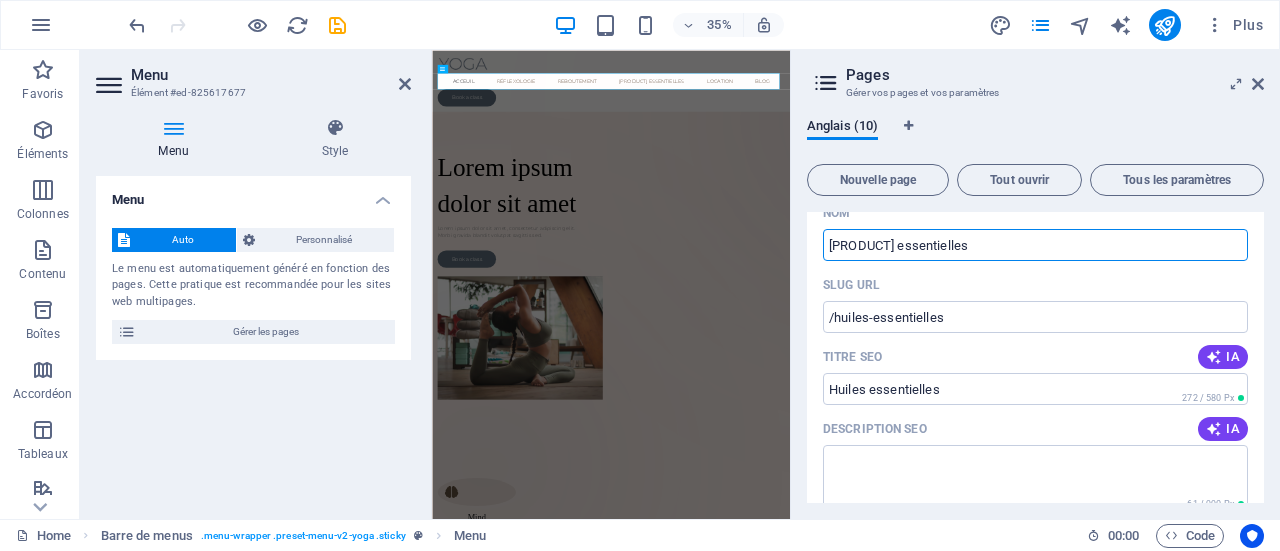 scroll, scrollTop: 3200, scrollLeft: 0, axis: vertical 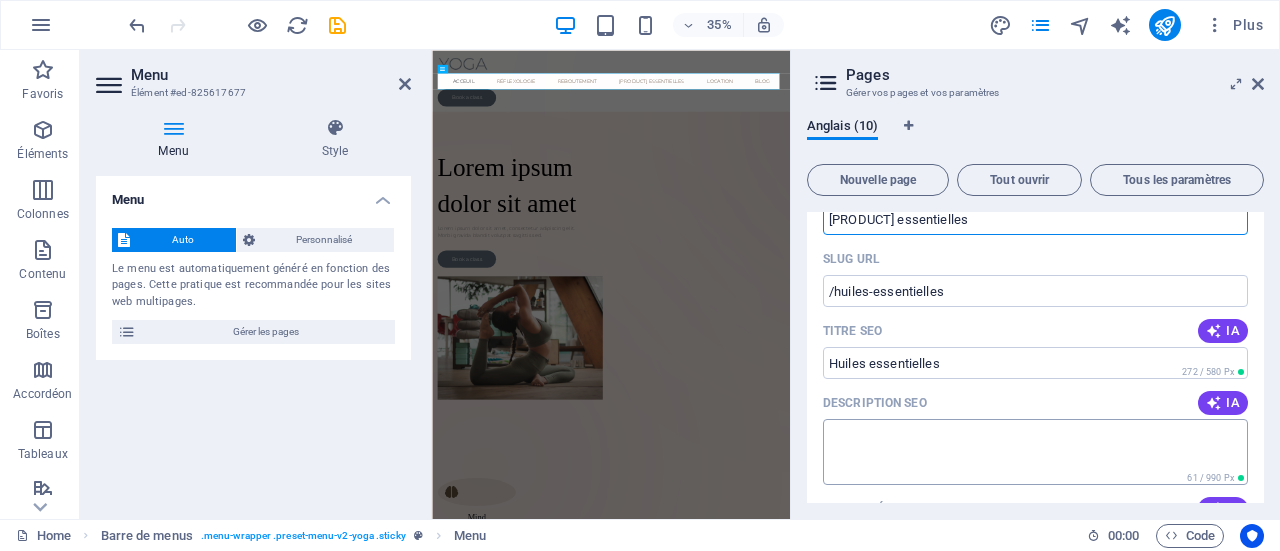 type on "[PRODUCT] essentielles" 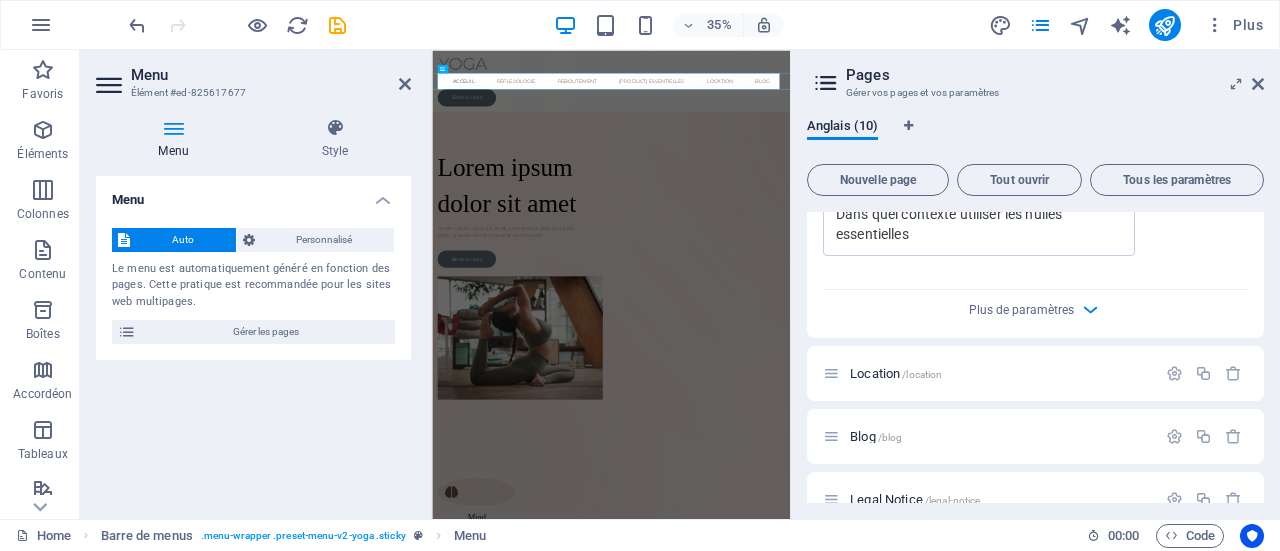 scroll, scrollTop: 3800, scrollLeft: 0, axis: vertical 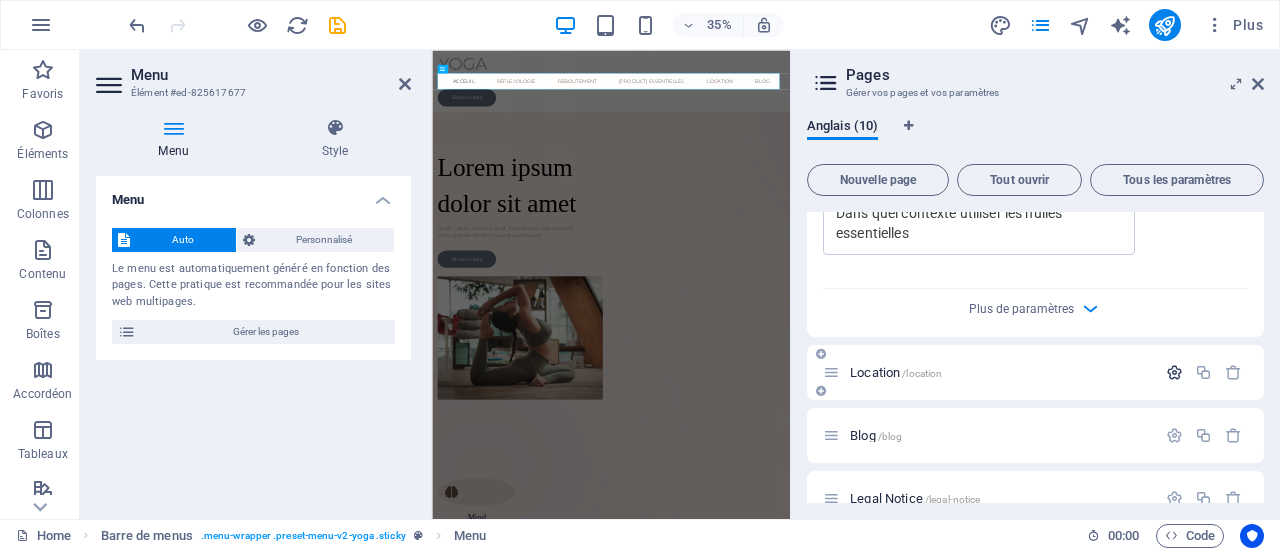type on "Dans quel contexte utiliser les huiles essentielles" 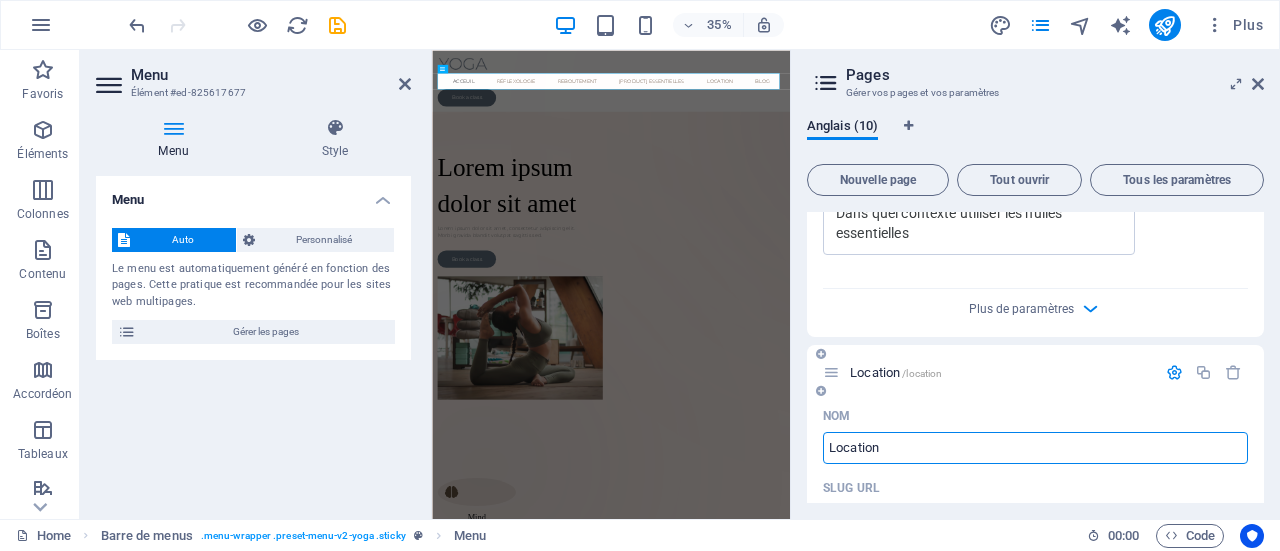 click on "Location" at bounding box center (1035, 448) 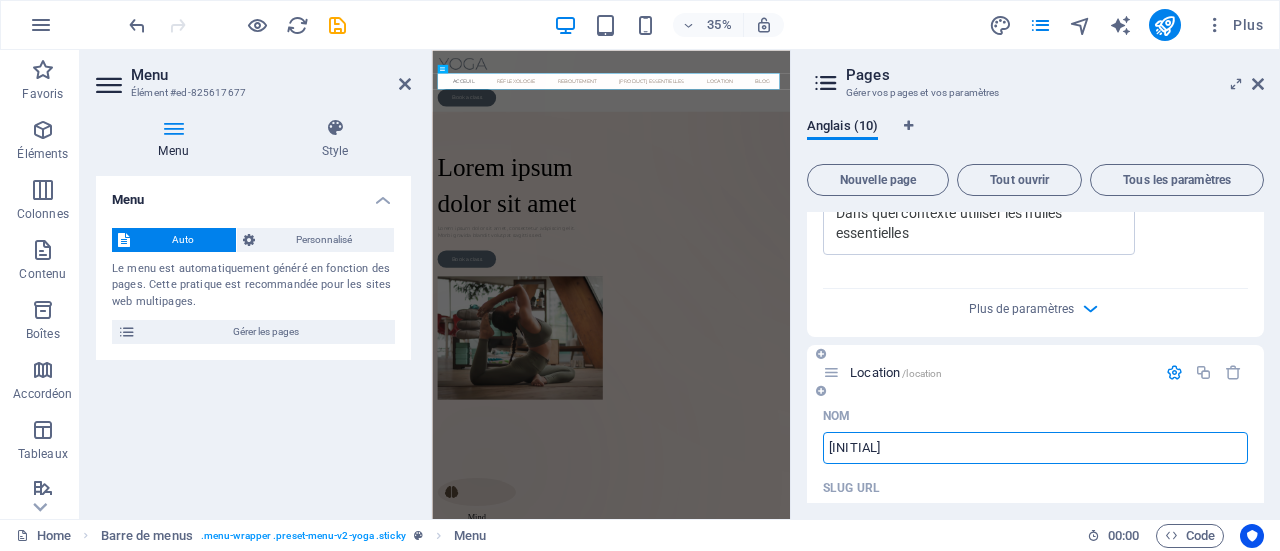 type on "[INITIAL]" 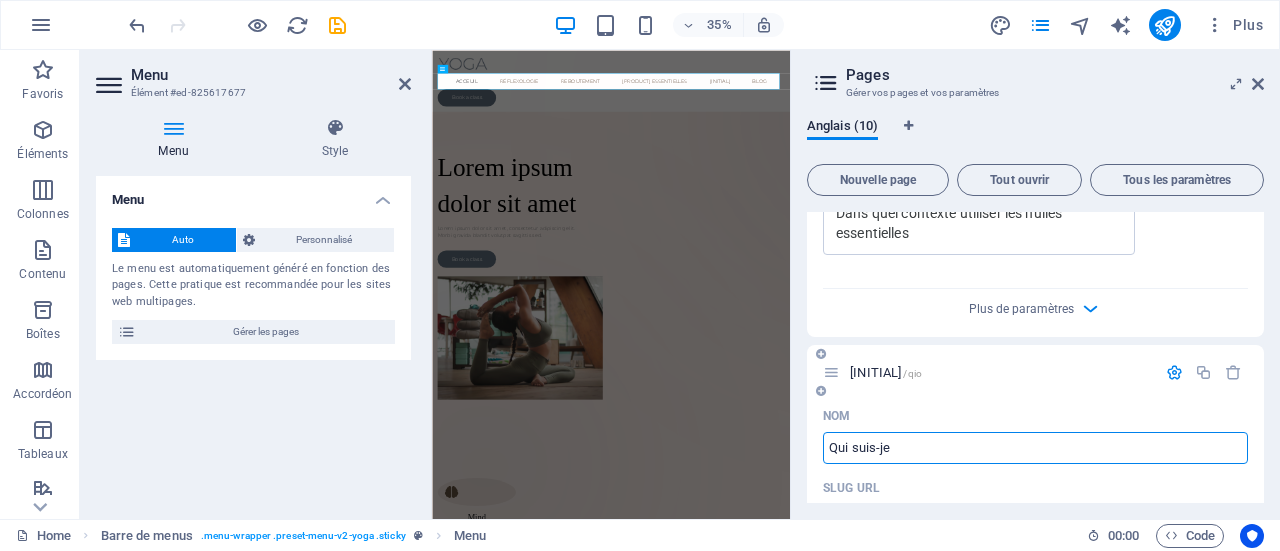 type on "Qui suis-je" 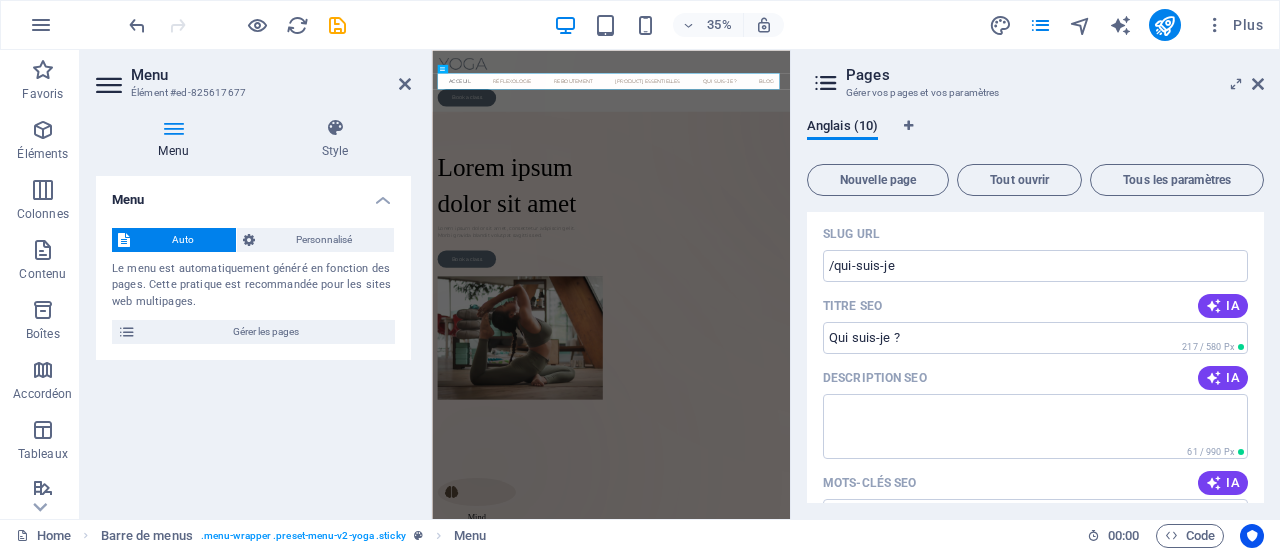 scroll, scrollTop: 4100, scrollLeft: 0, axis: vertical 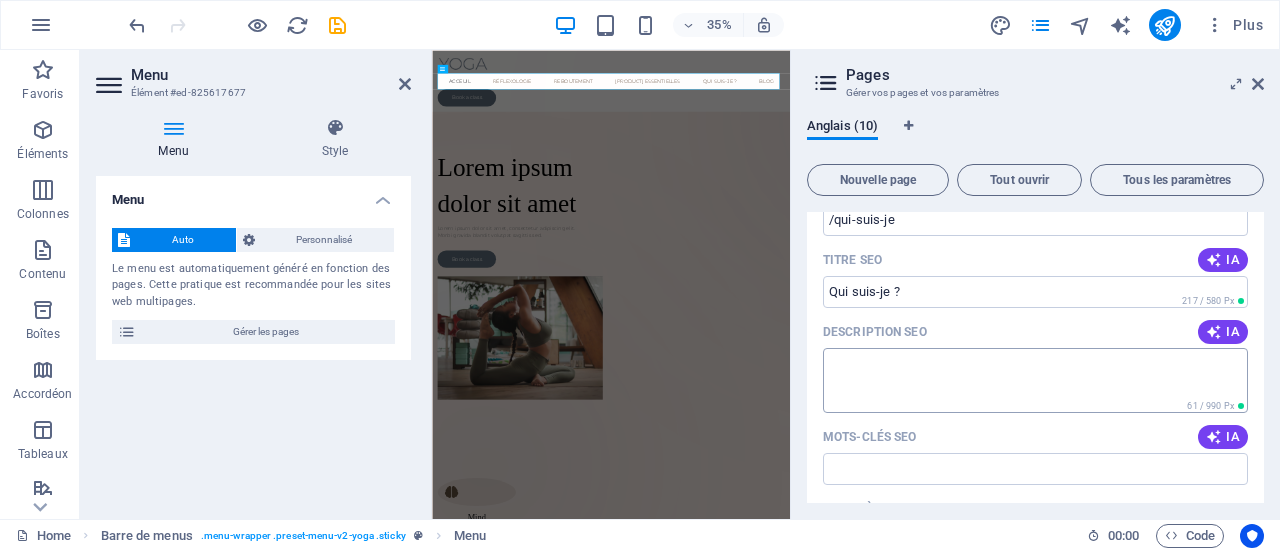 type on "Qui suis-je ?" 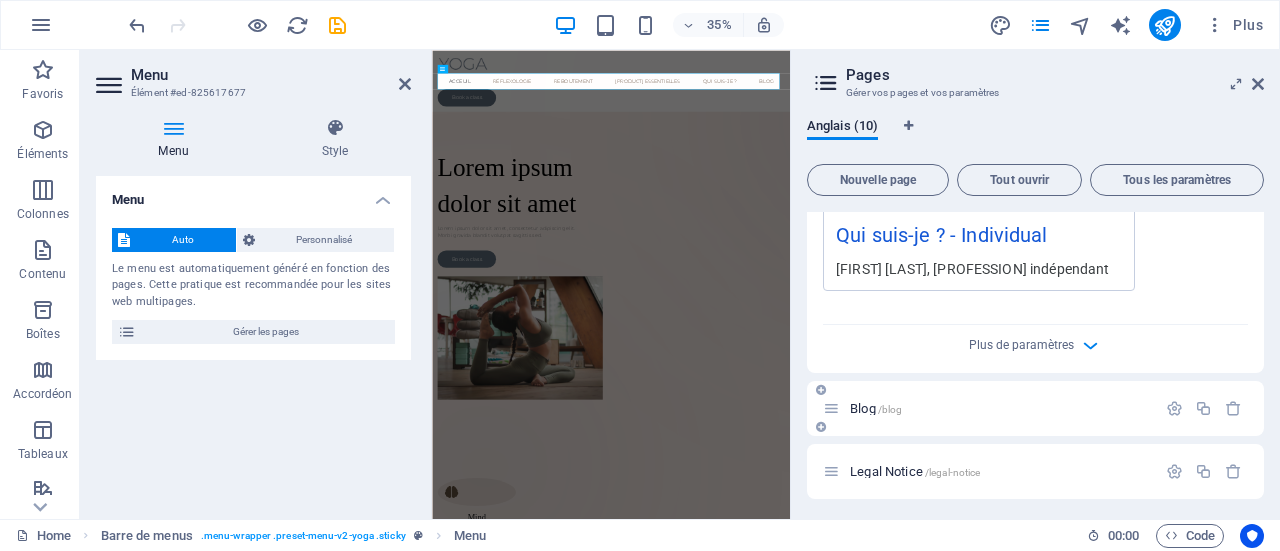 scroll, scrollTop: 4600, scrollLeft: 0, axis: vertical 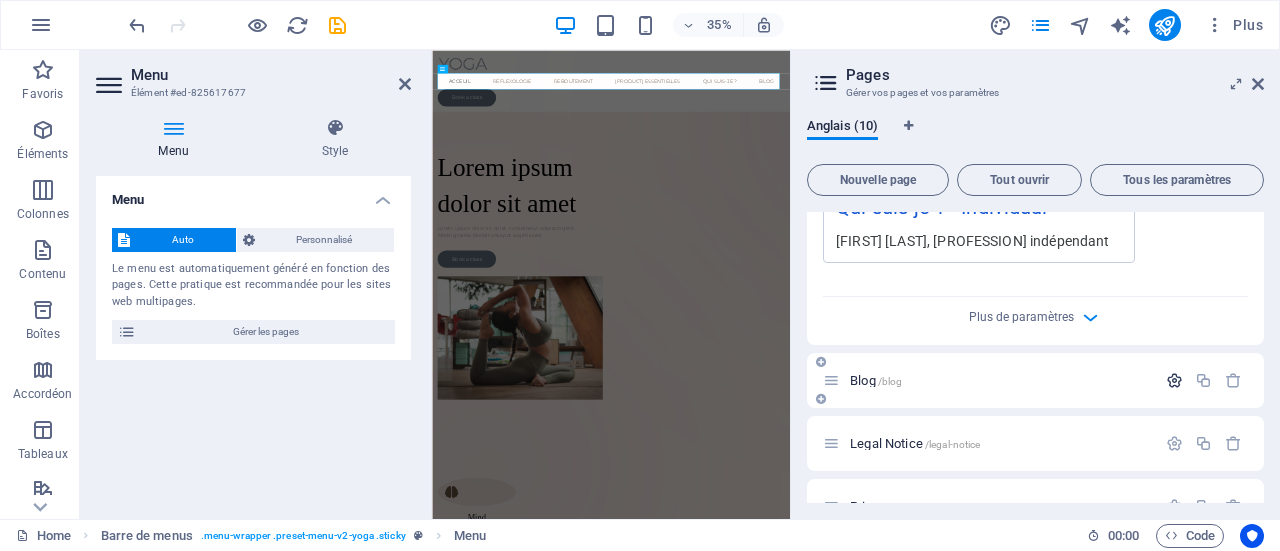 type on "[FIRST] [LAST], [PROFESSION] indépendant" 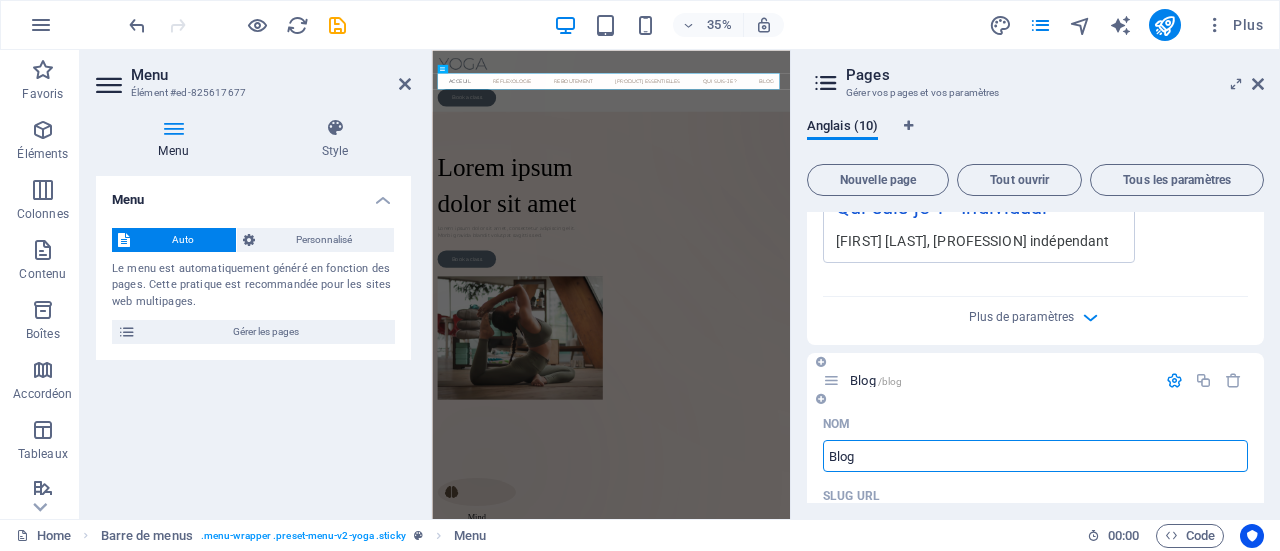 click on "Blog" at bounding box center [1035, 456] 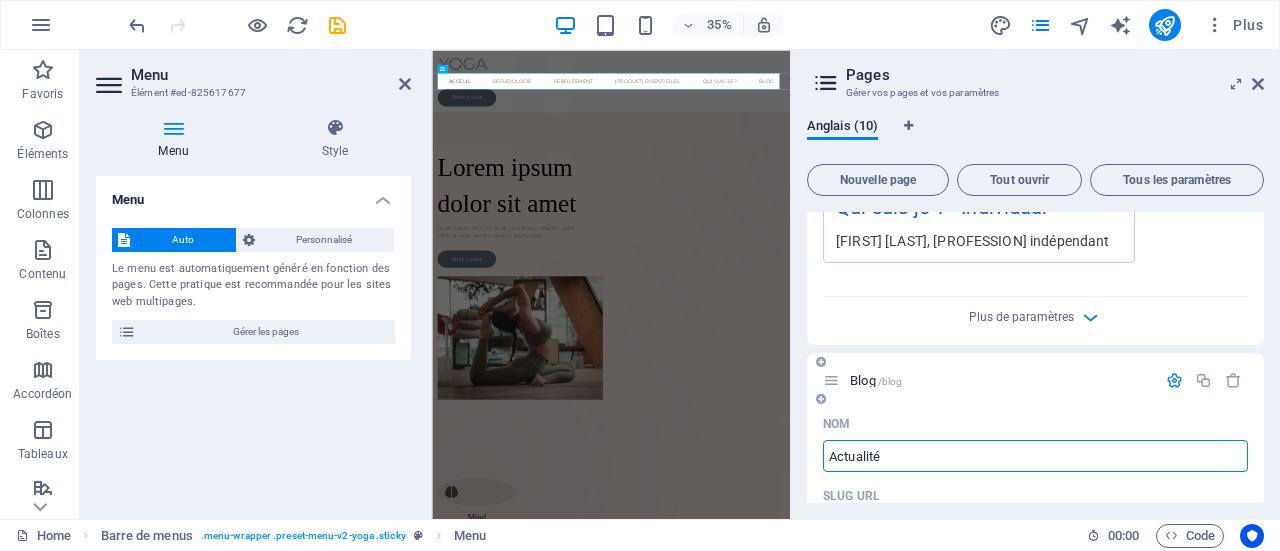 type on "Actualités" 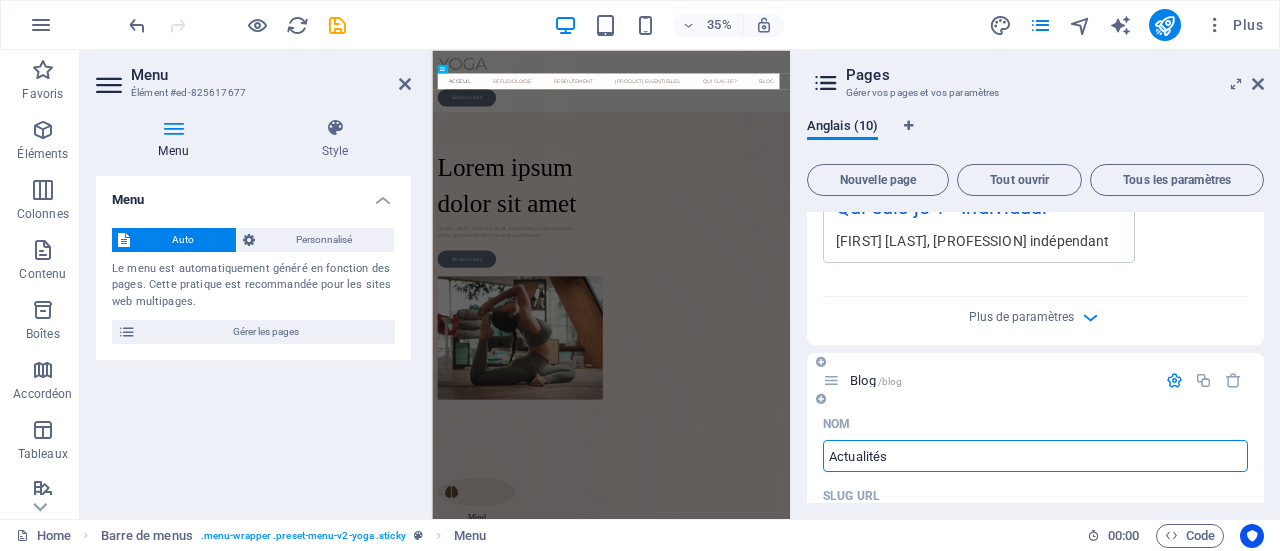 type on "/actualite" 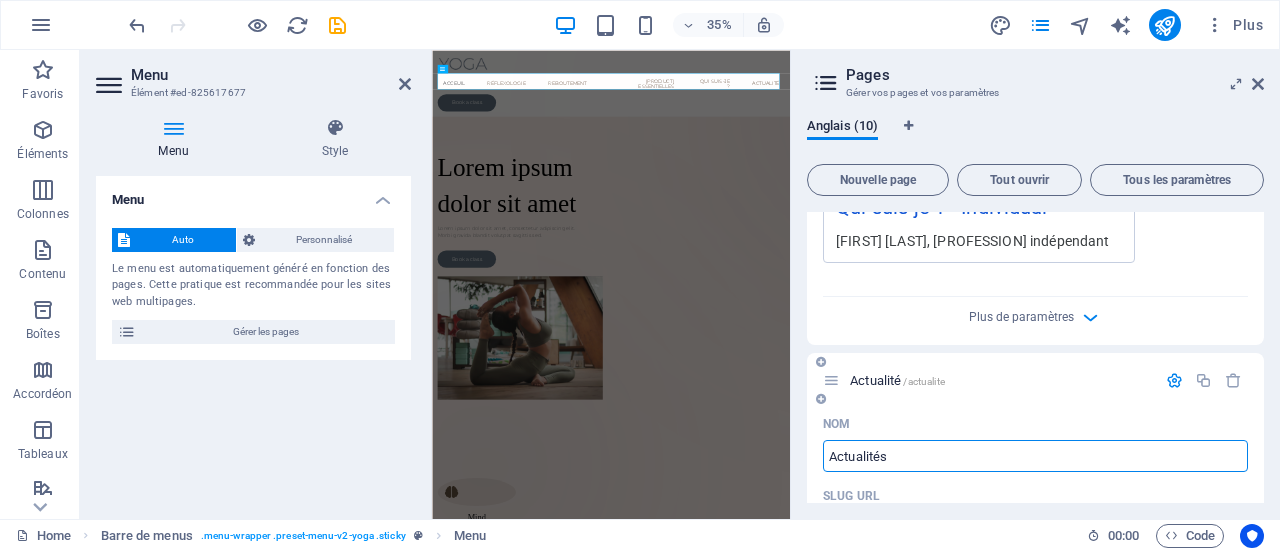 type on "Actualités" 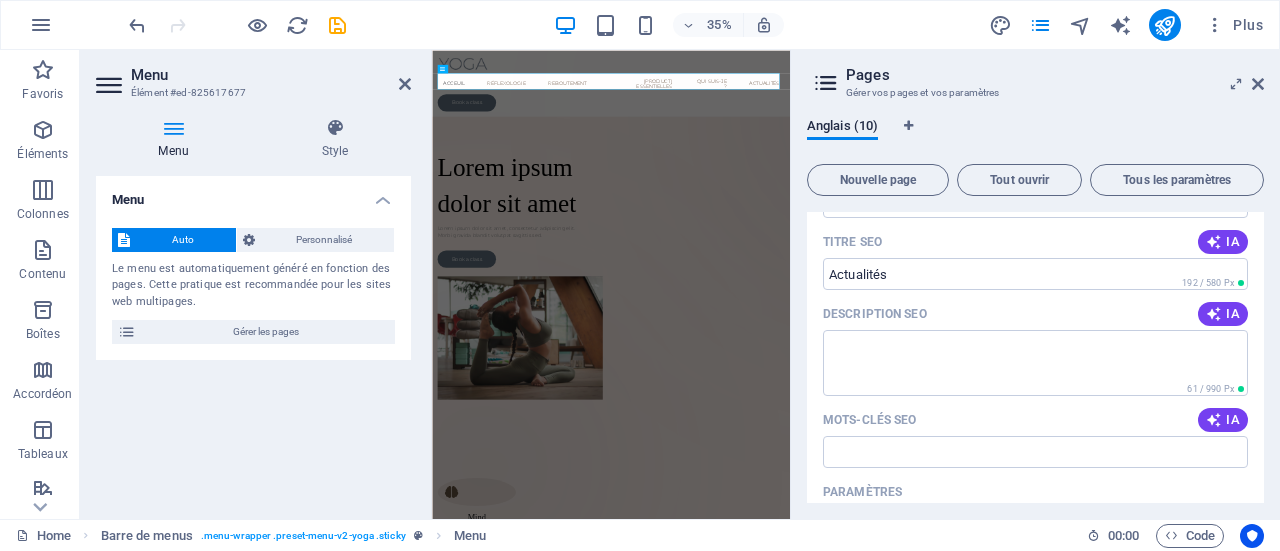 scroll, scrollTop: 4900, scrollLeft: 0, axis: vertical 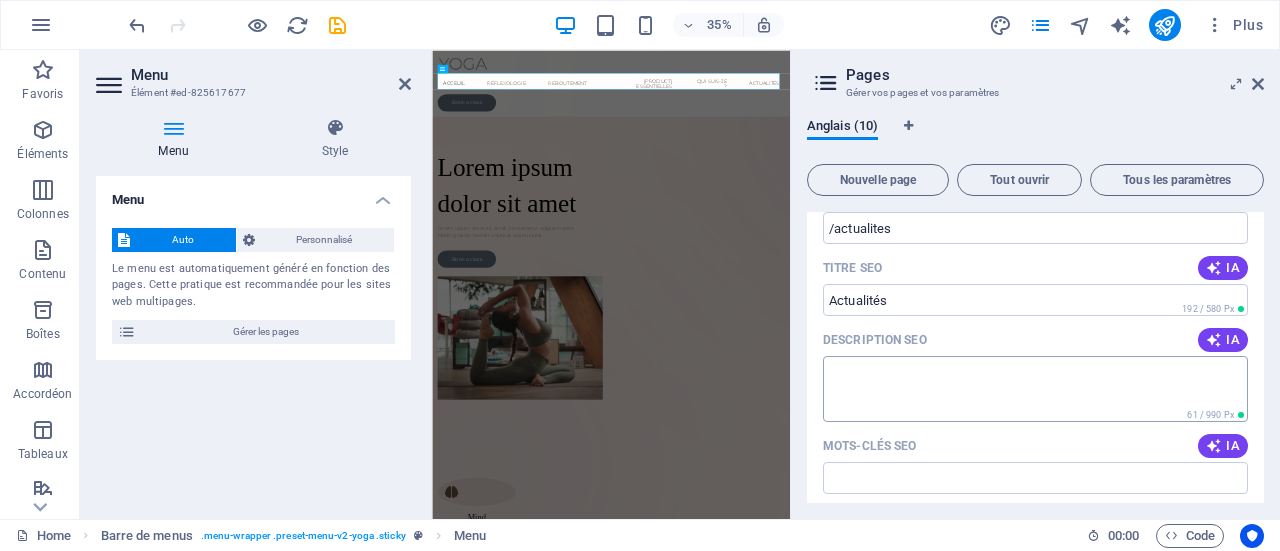 type on "Actualités" 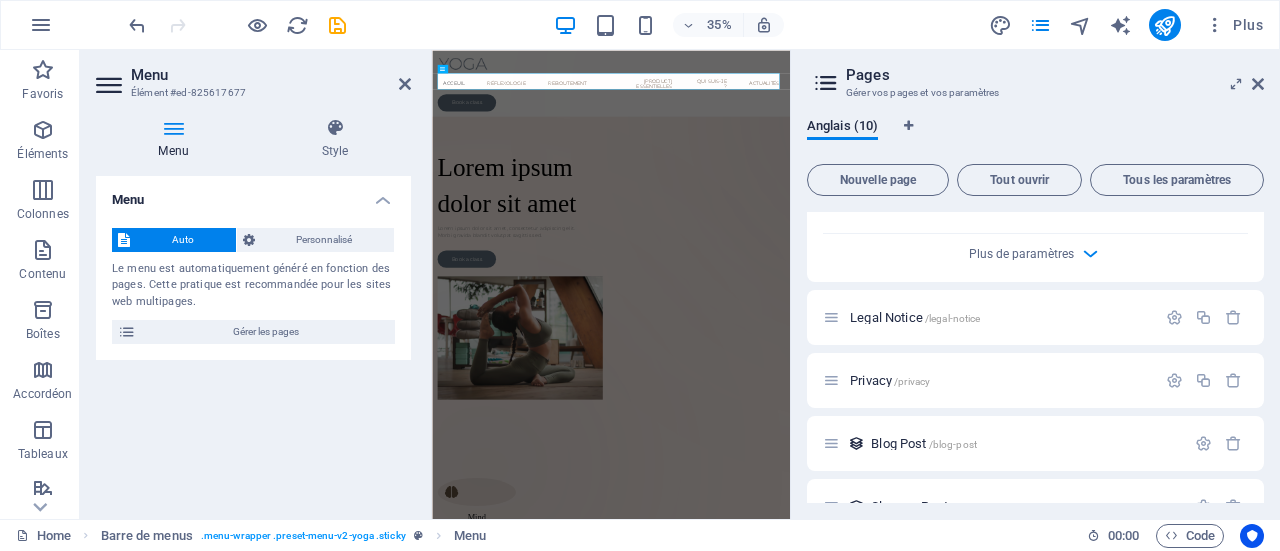 scroll, scrollTop: 5500, scrollLeft: 0, axis: vertical 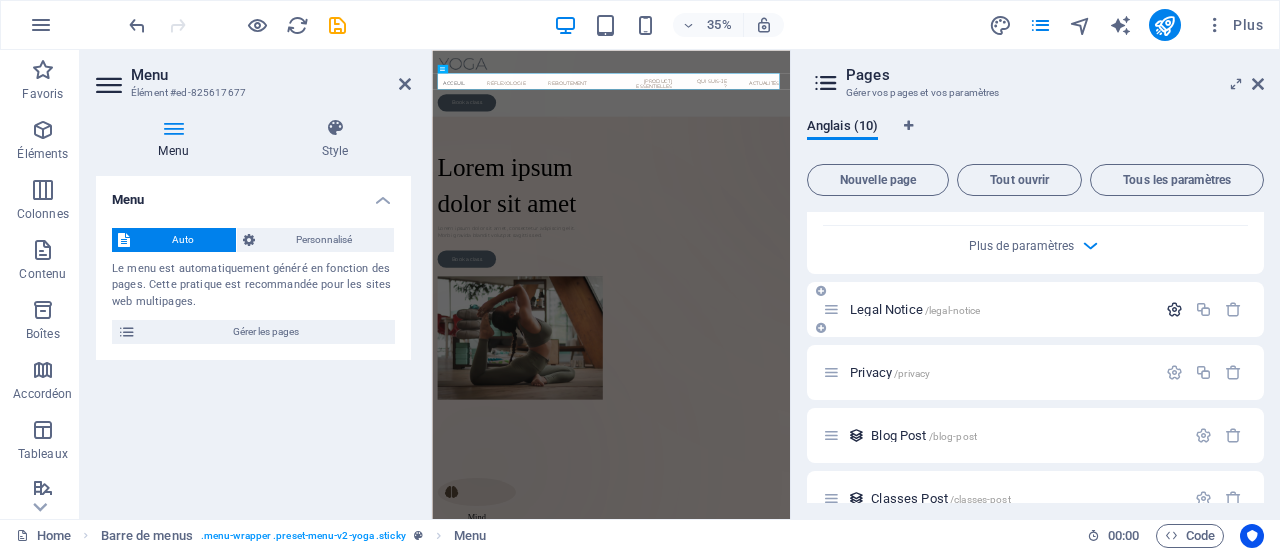 type on "Les actualités du pouvoir des mains : marchés, salons, compétitions" 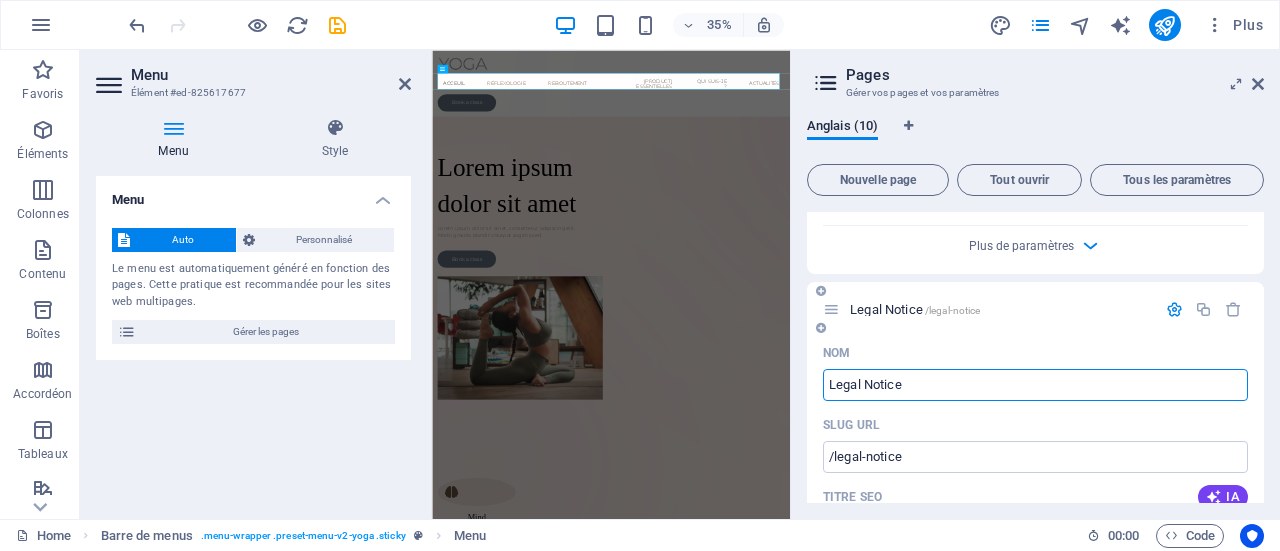 drag, startPoint x: 942, startPoint y: 406, endPoint x: 831, endPoint y: 407, distance: 111.0045 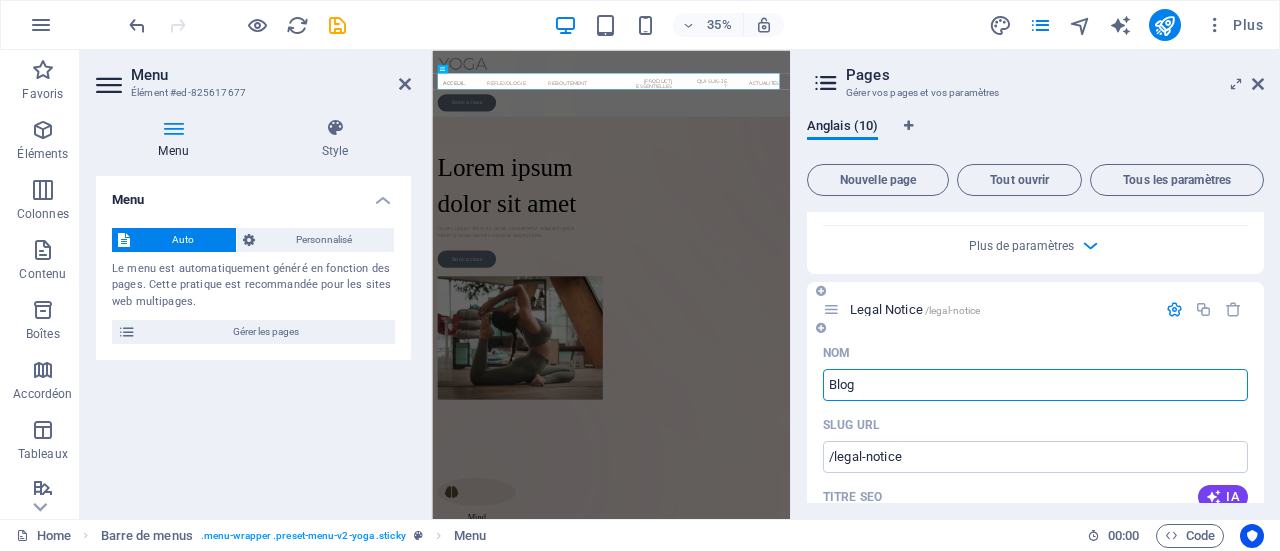 type on "Blog" 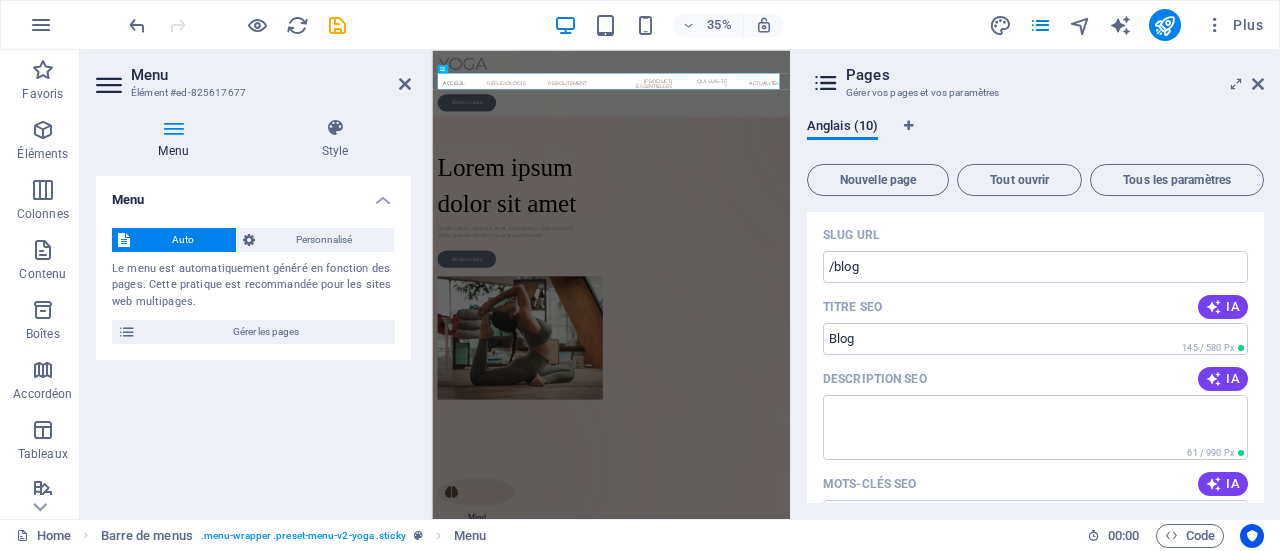 scroll, scrollTop: 5700, scrollLeft: 0, axis: vertical 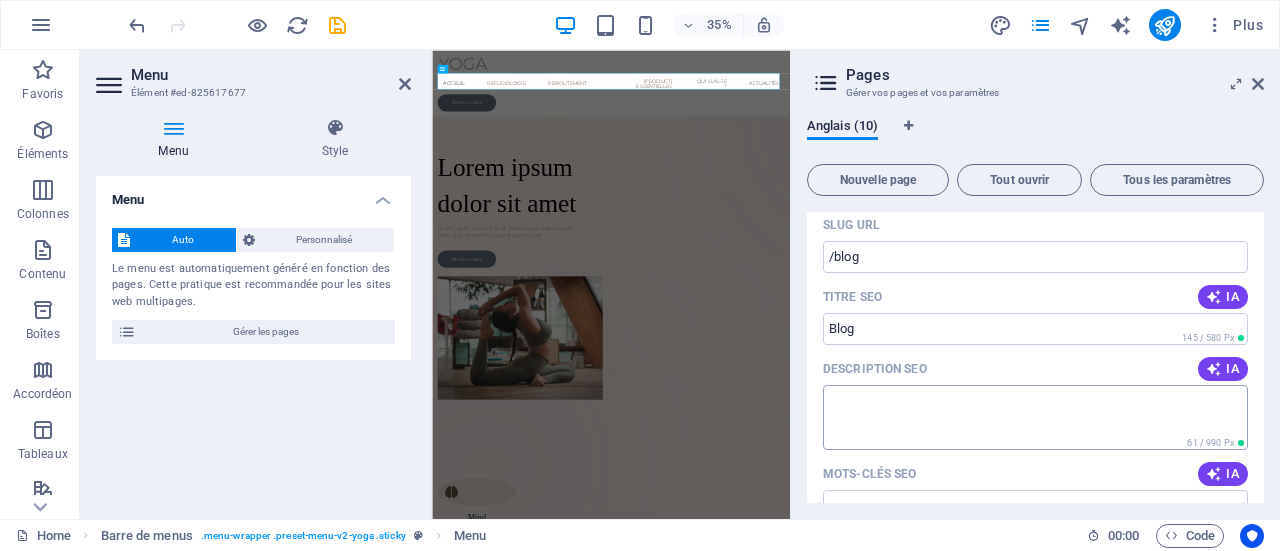 type on "Blog" 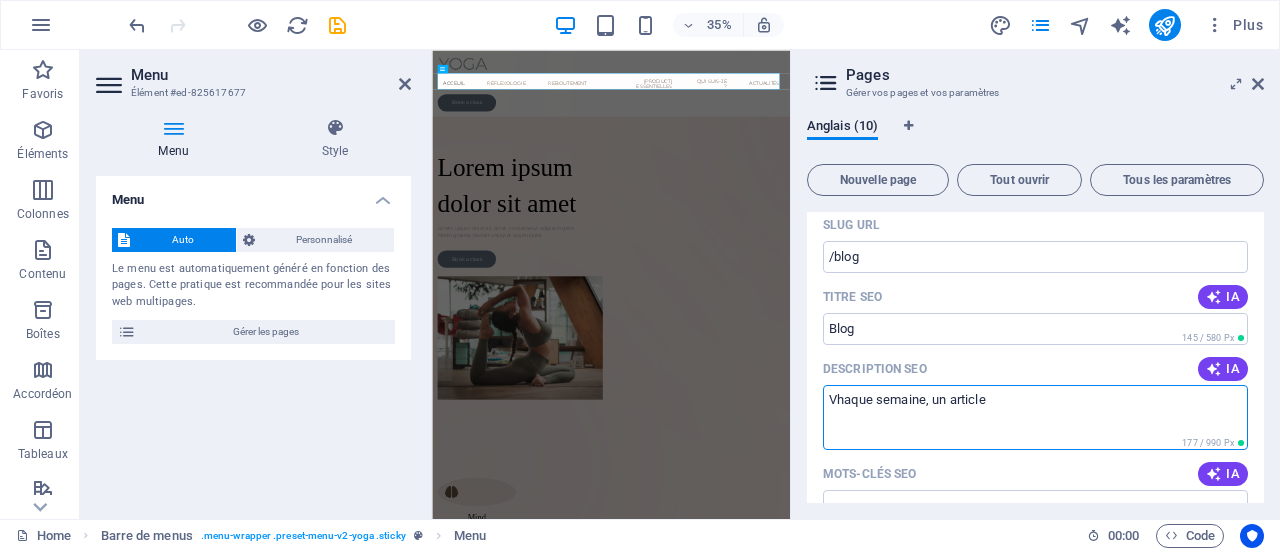 click on "Vhaque semaine, un article" at bounding box center (1035, 417) 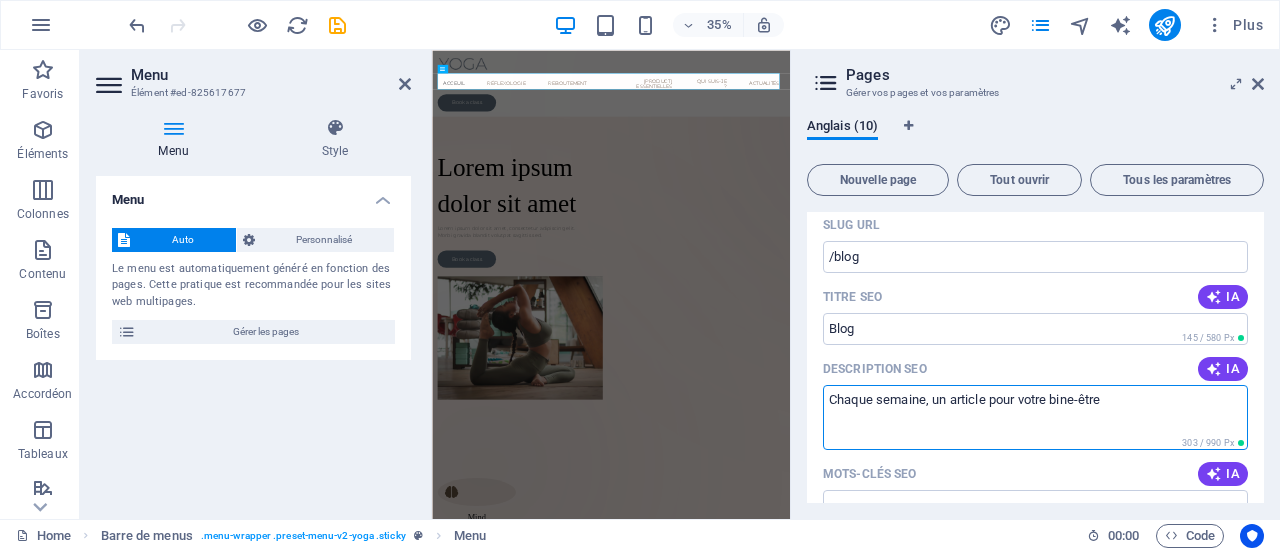 click on "Chaque semaine, un article pour votre bine-être" at bounding box center [1035, 417] 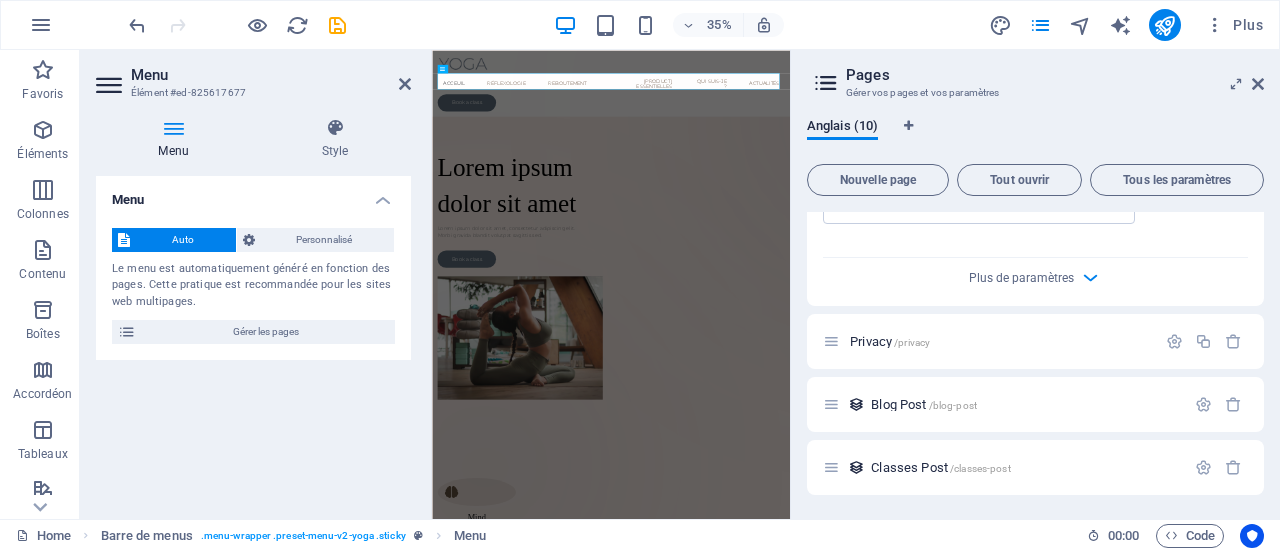 scroll, scrollTop: 6310, scrollLeft: 0, axis: vertical 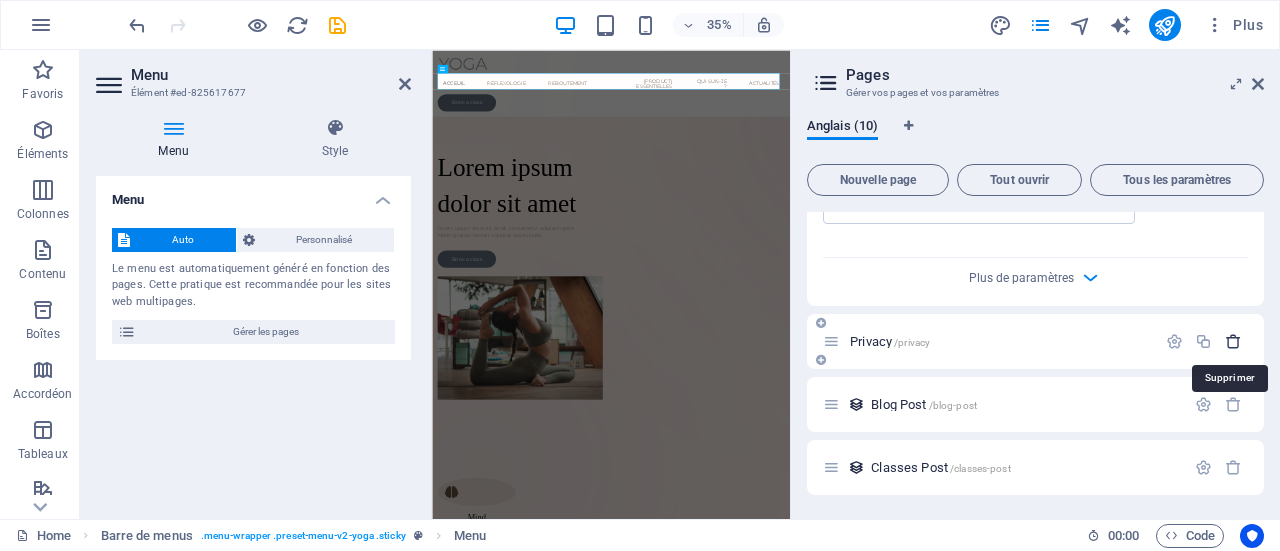 type on "Chaque semaine, un article pour votre bien-être" 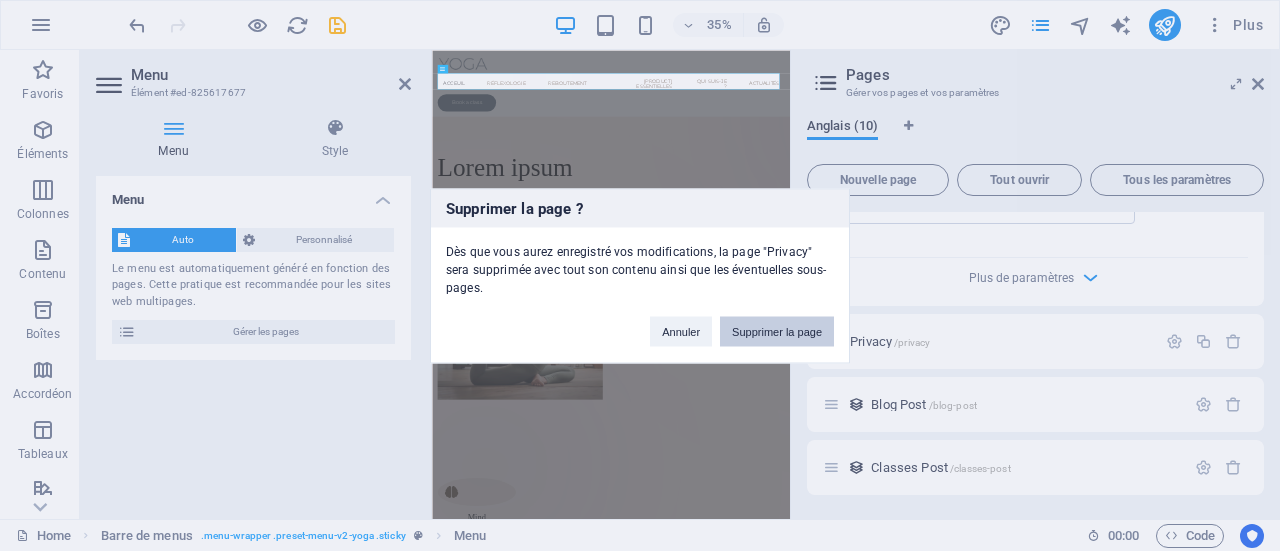 click on "Supprimer la page" at bounding box center [777, 331] 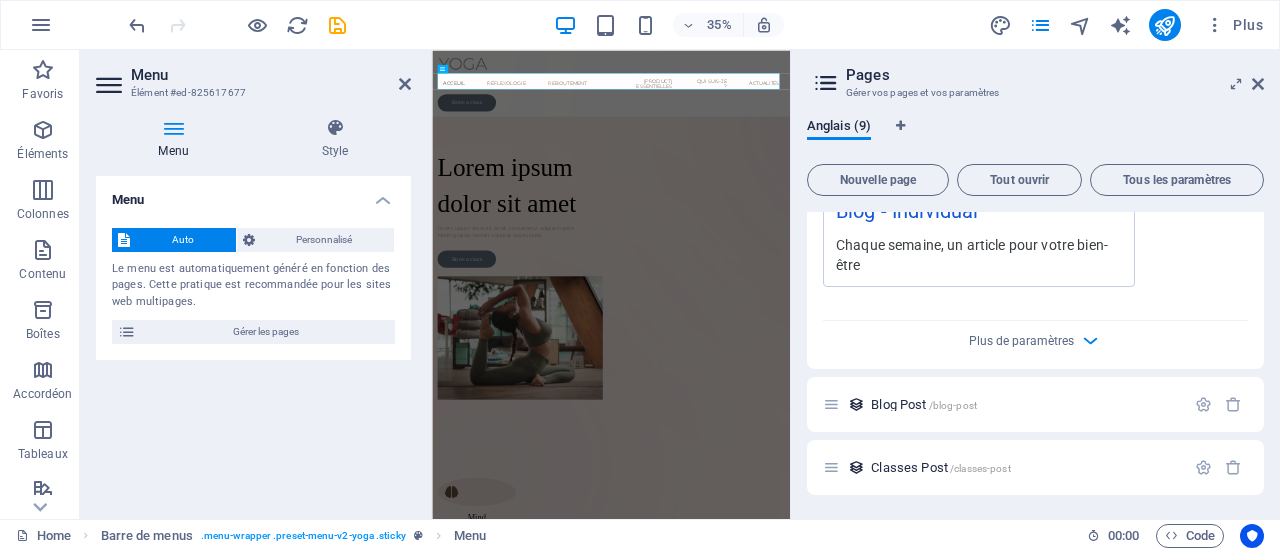 scroll, scrollTop: 6248, scrollLeft: 0, axis: vertical 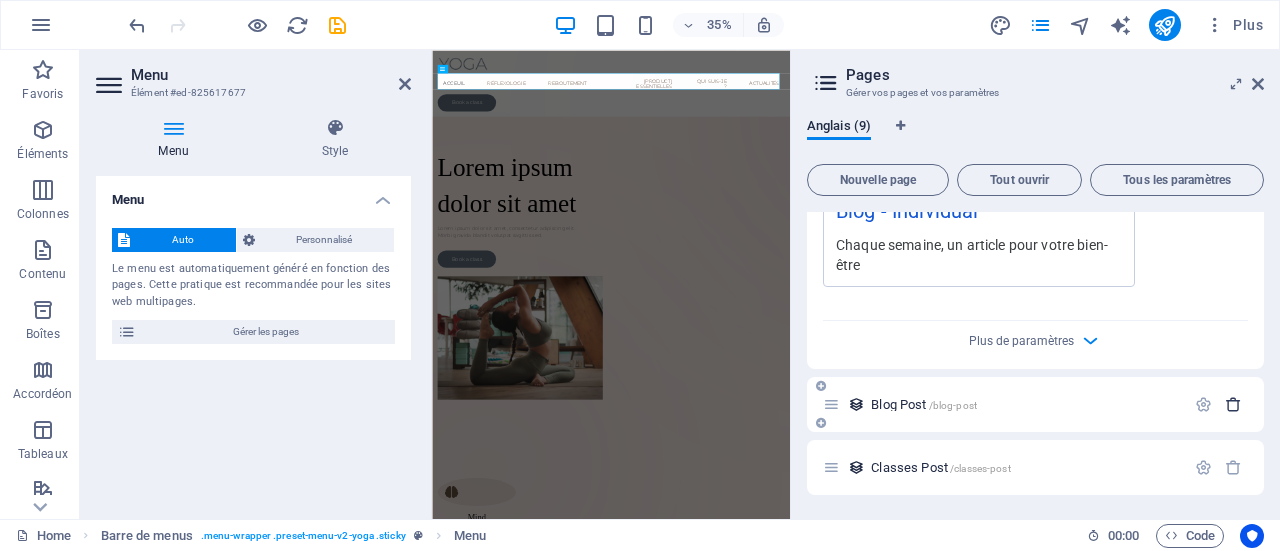 click at bounding box center [1233, 404] 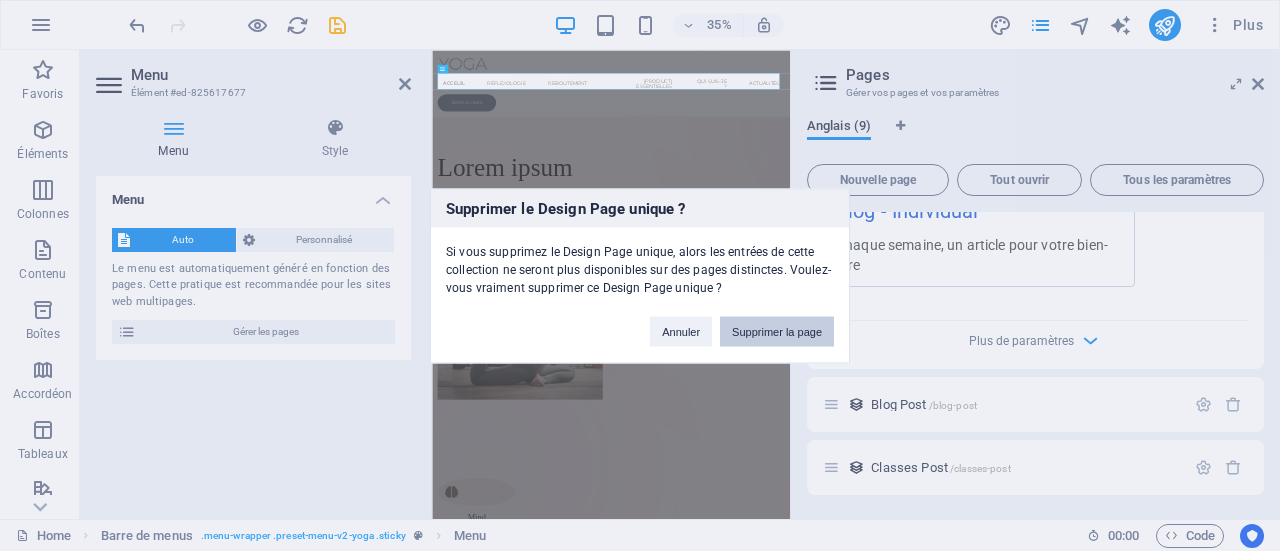 click on "Supprimer la page" at bounding box center (777, 331) 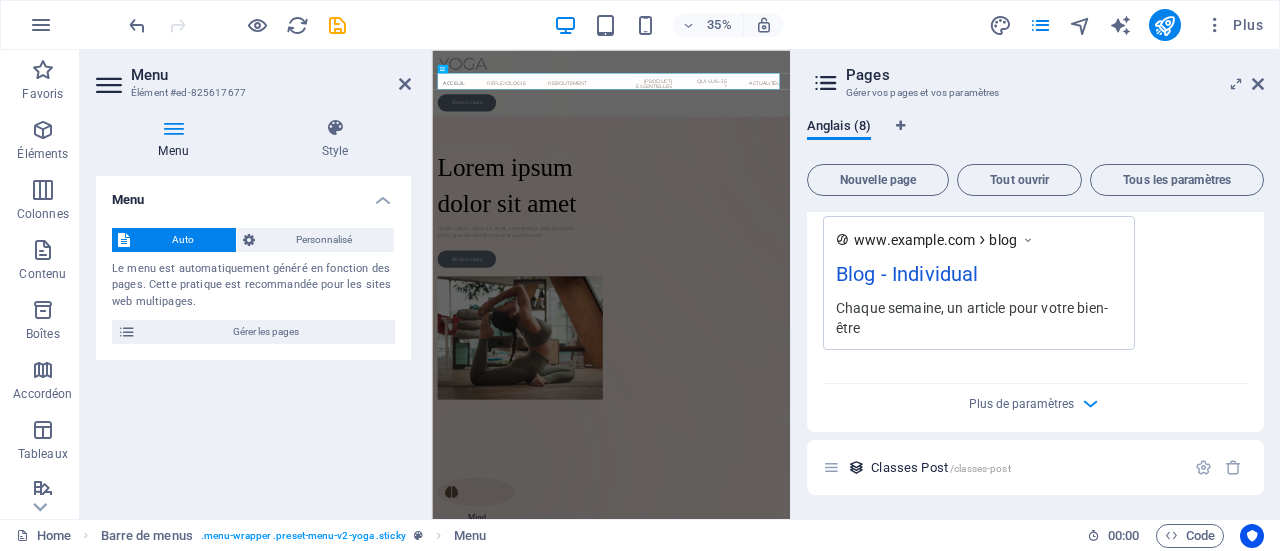 scroll, scrollTop: 6184, scrollLeft: 0, axis: vertical 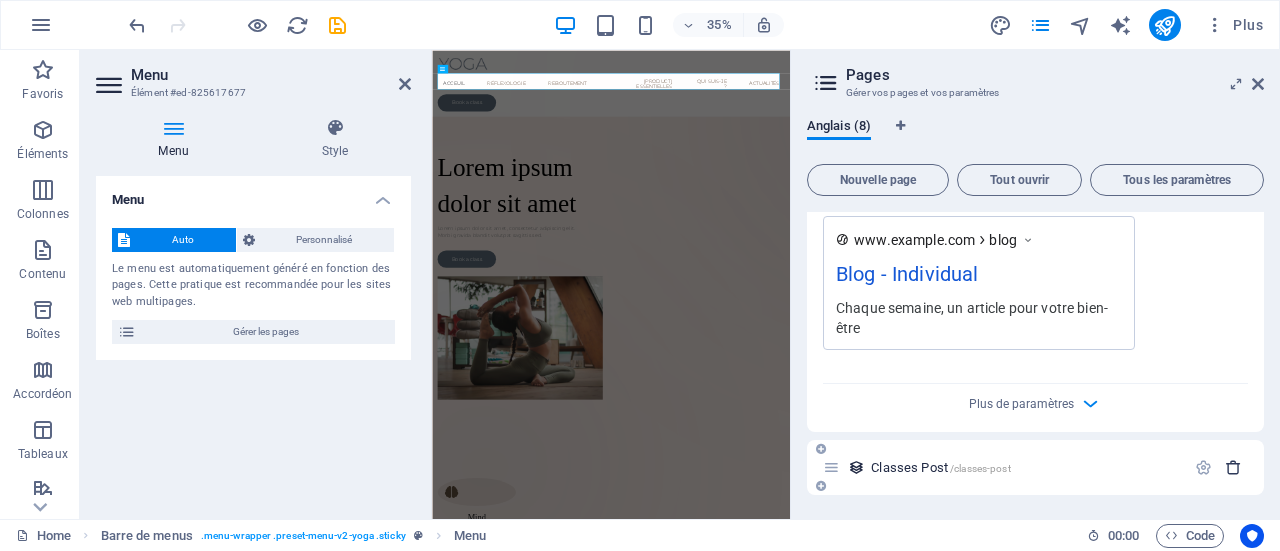 click at bounding box center (1233, 467) 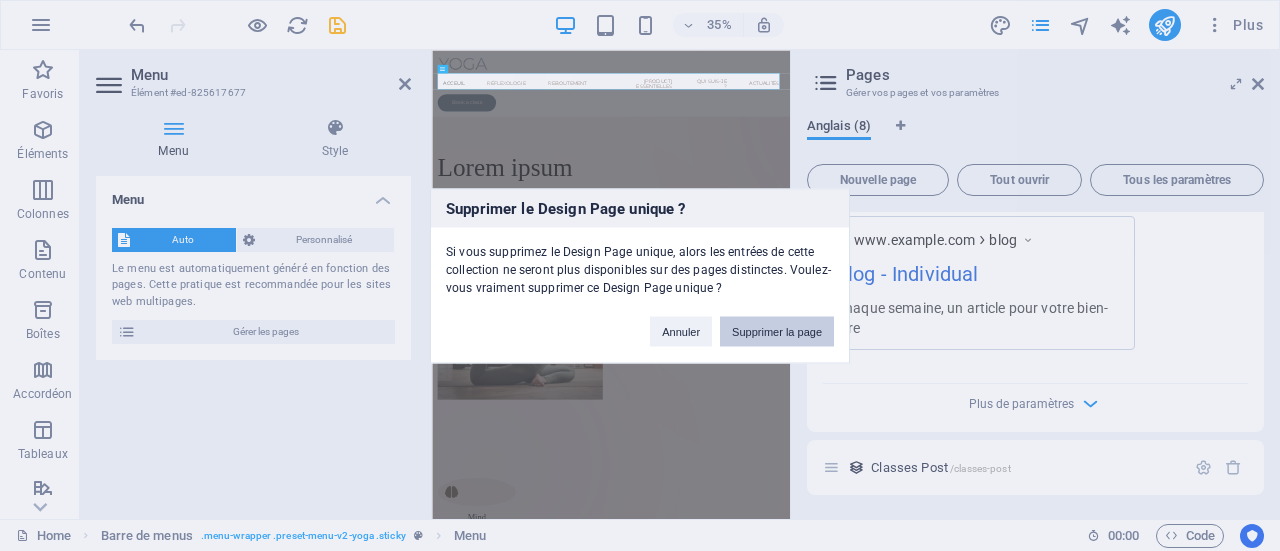 click on "Supprimer la page" at bounding box center (777, 331) 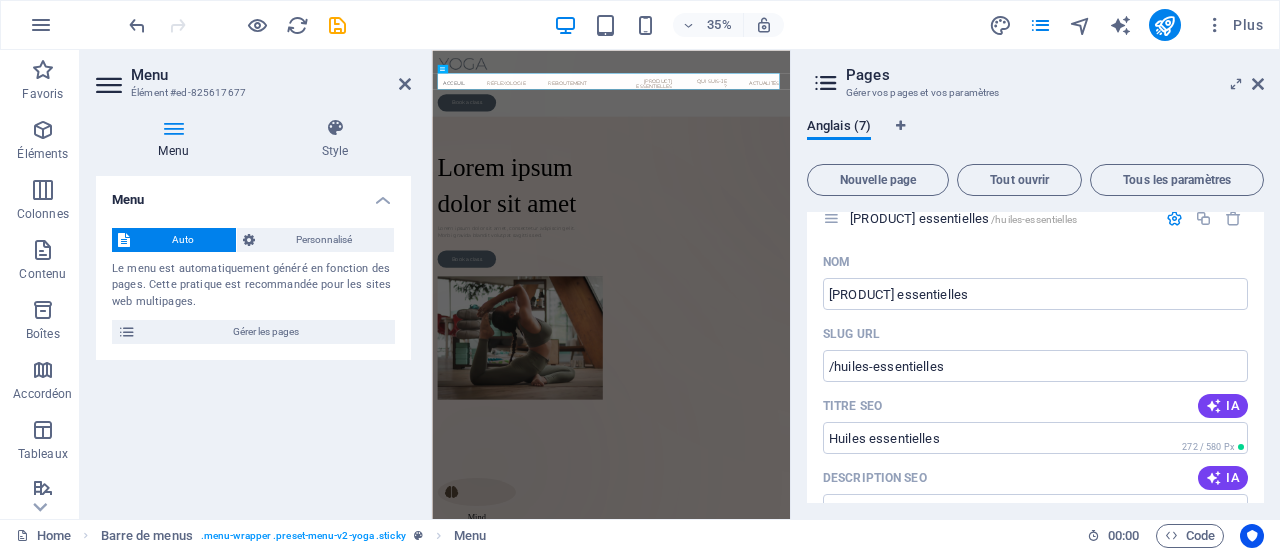 scroll, scrollTop: 3122, scrollLeft: 0, axis: vertical 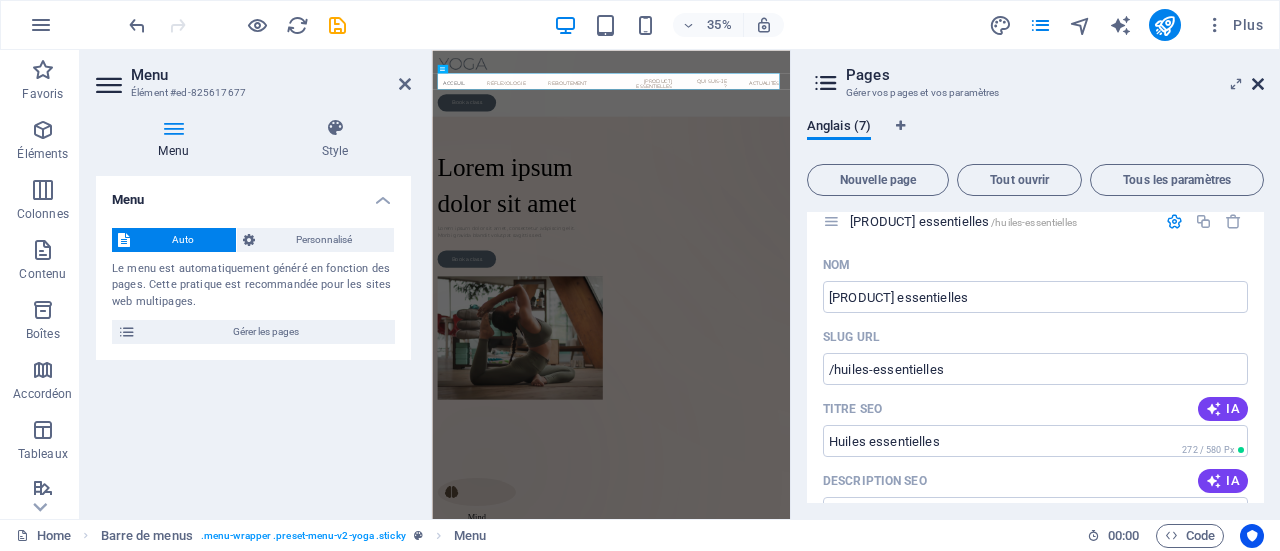click at bounding box center [1258, 84] 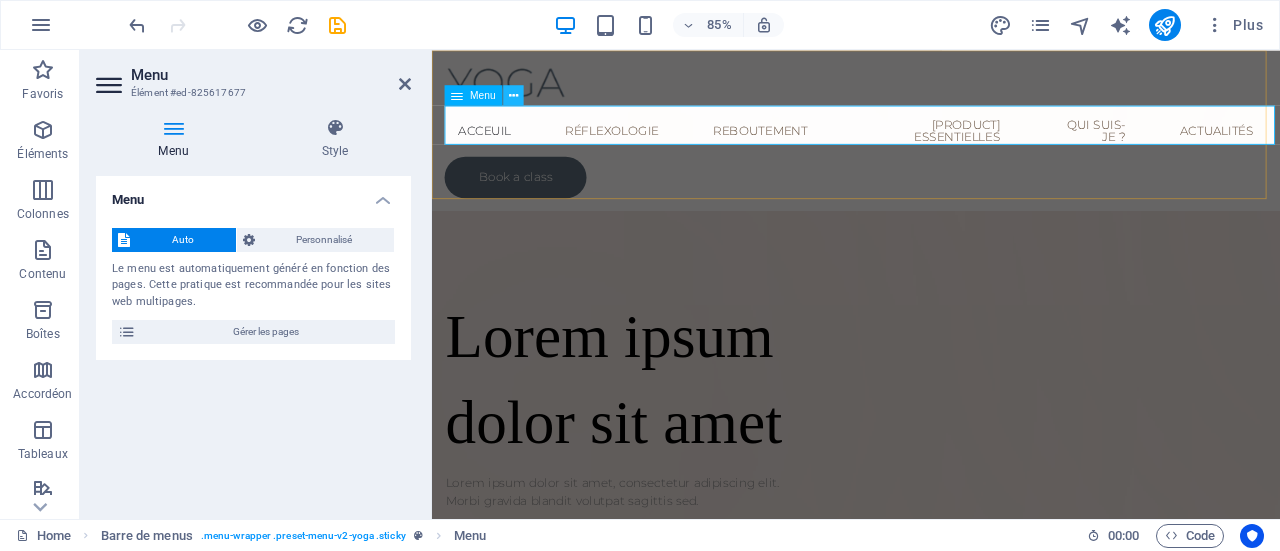 click at bounding box center [513, 95] 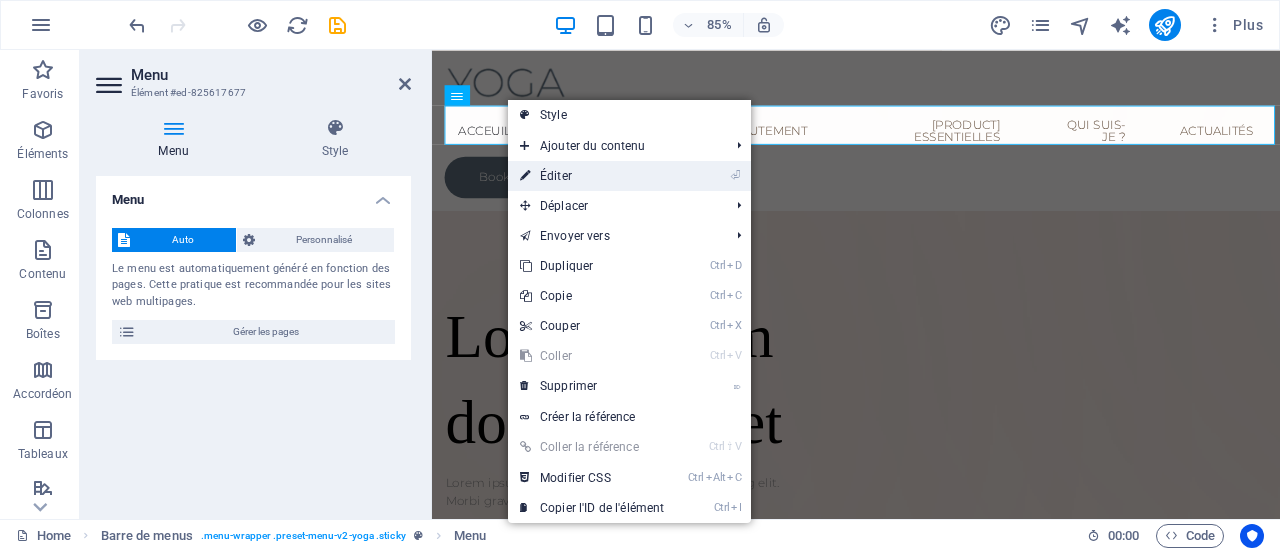 click on "⏎  Éditer" at bounding box center (592, 176) 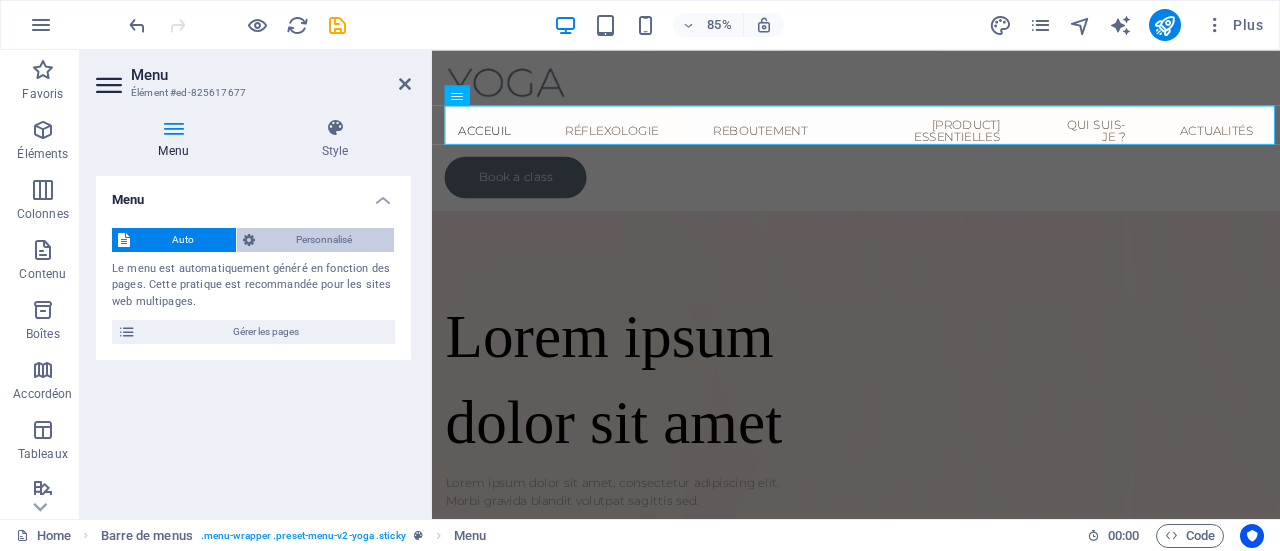 click on "Personnalisé" at bounding box center [325, 240] 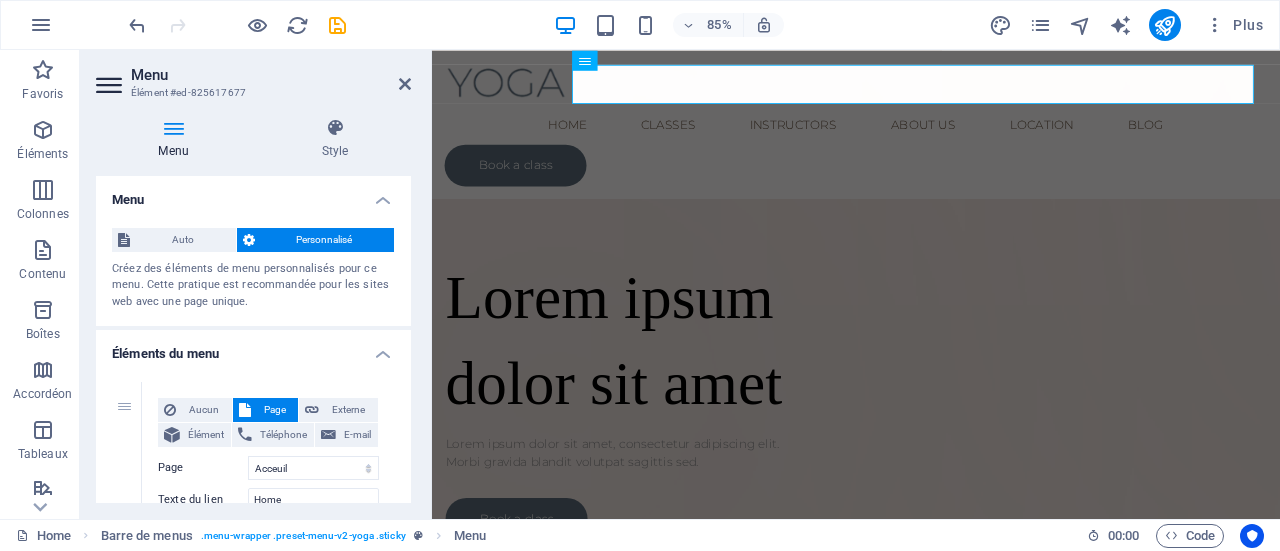 scroll, scrollTop: 100, scrollLeft: 0, axis: vertical 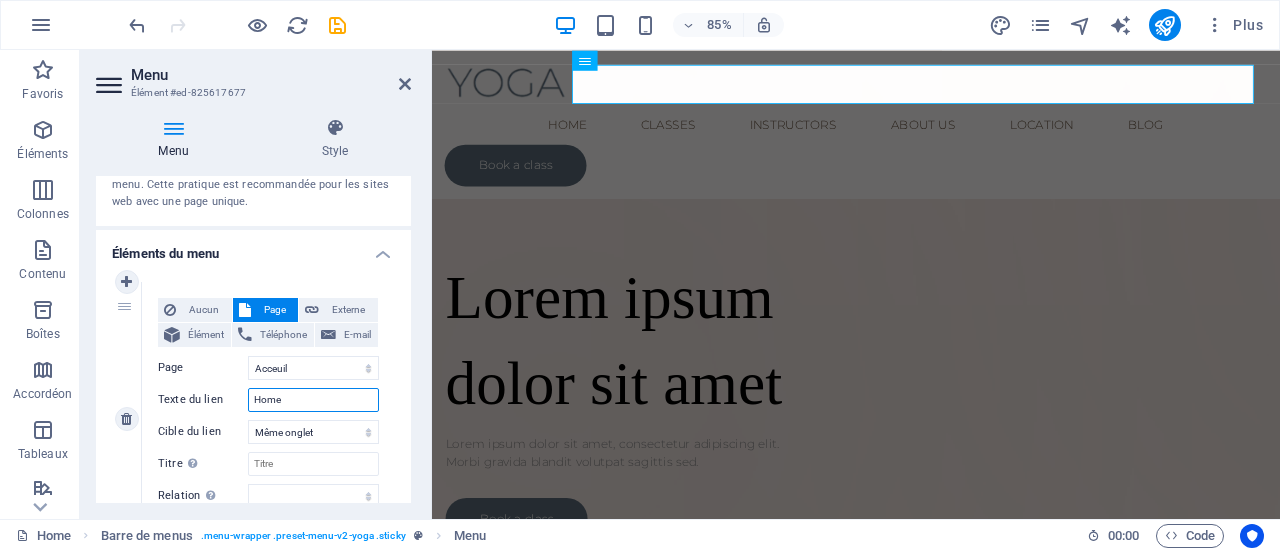 click on "Home" at bounding box center [313, 400] 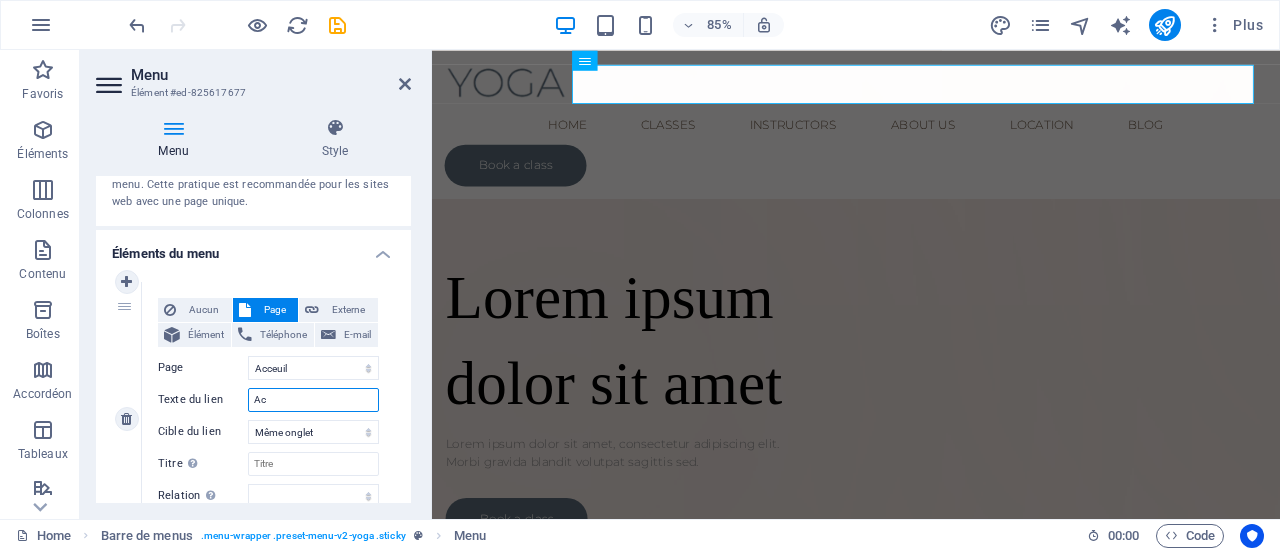 type on "Acc" 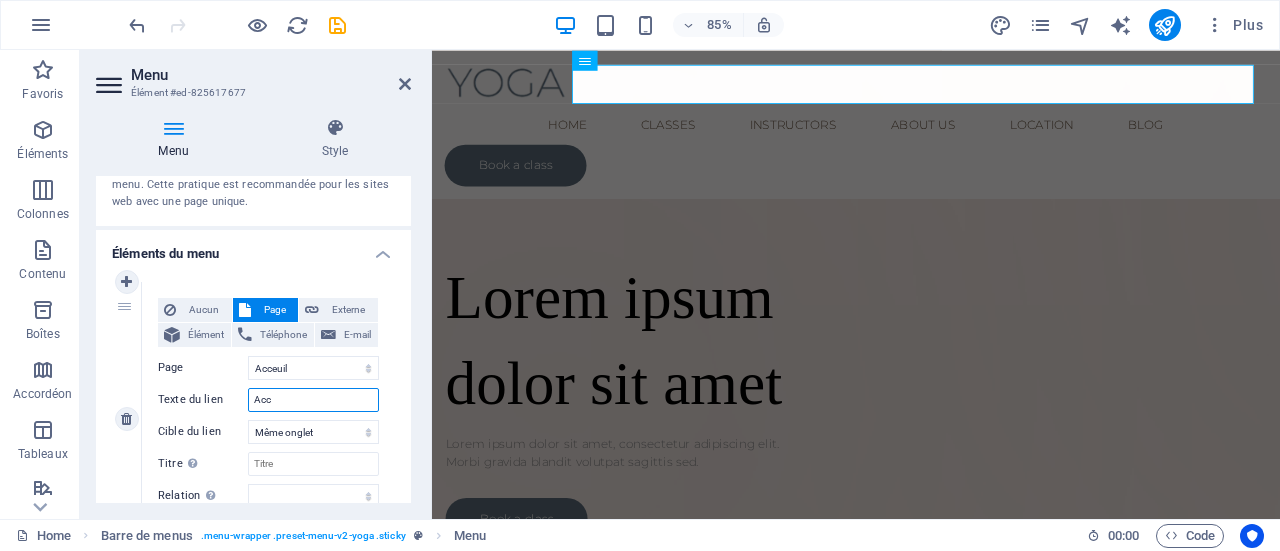 select 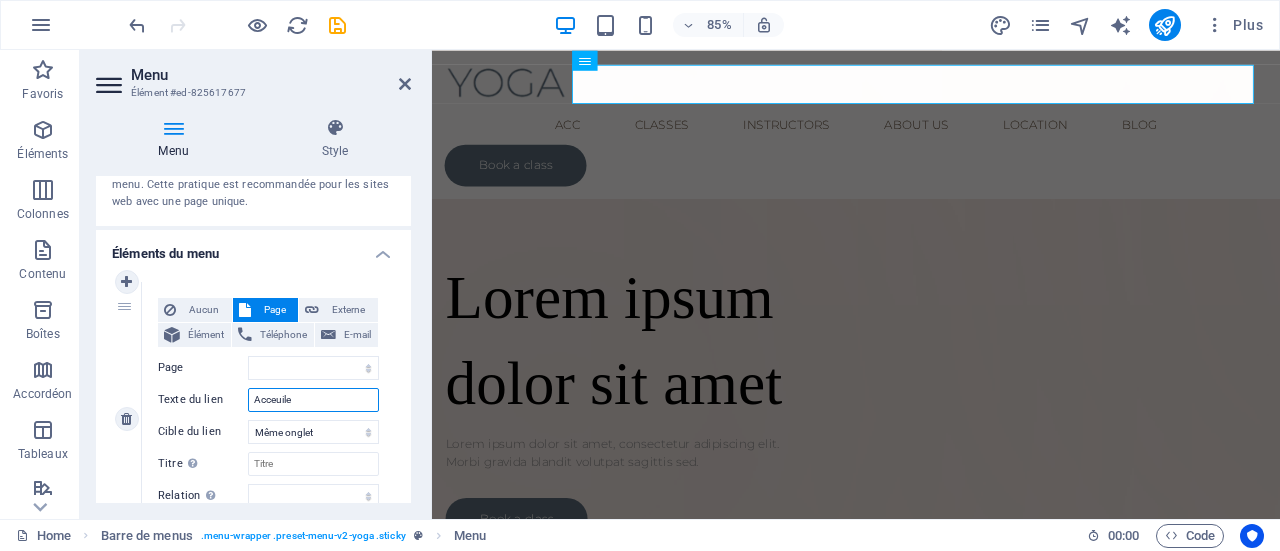 type on "Acceuil" 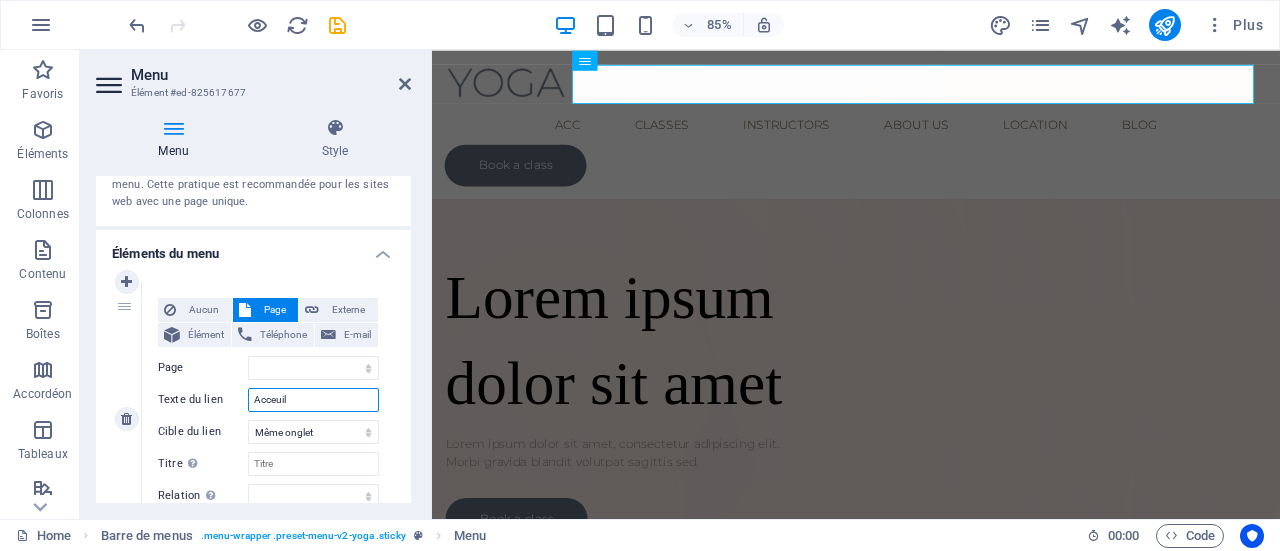select 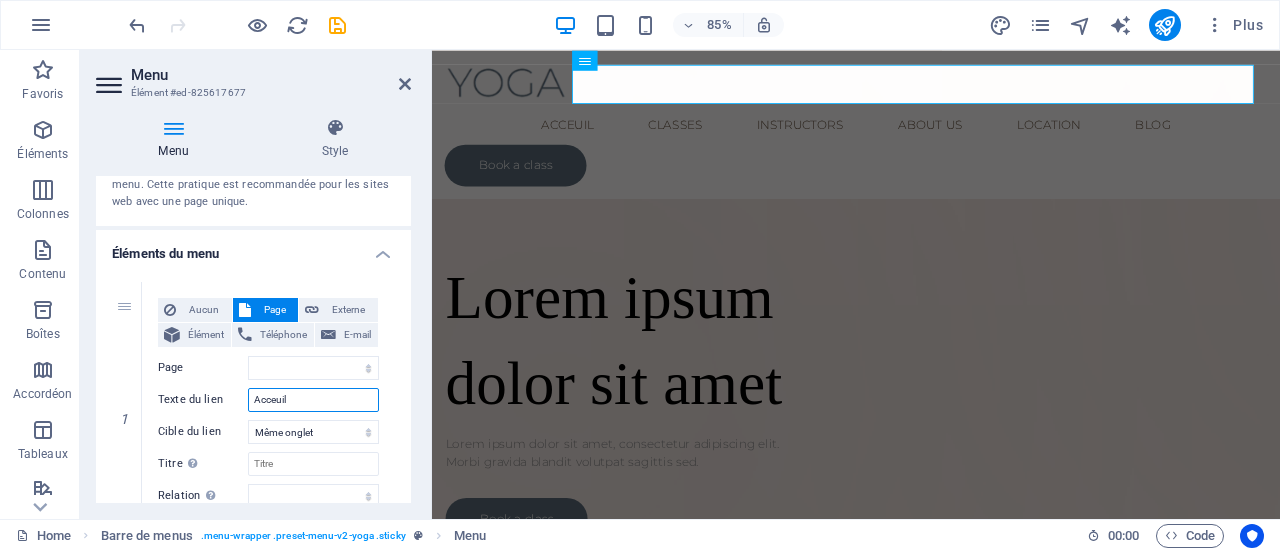 type on "Acceuil" 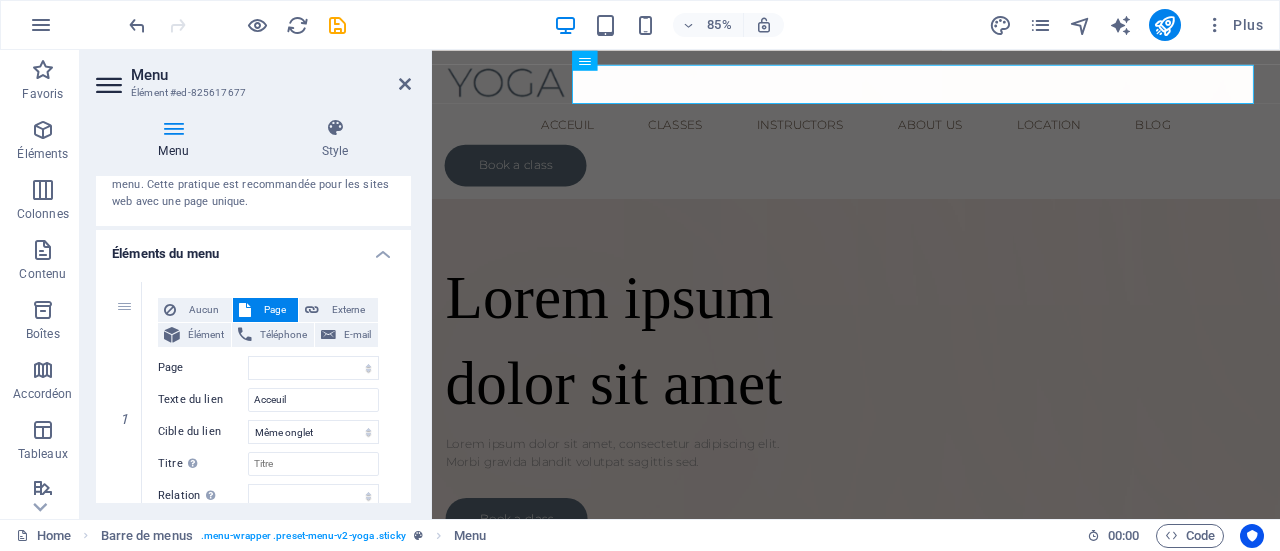 click on "1 Aucun Page Externe Élément Téléphone E-mail Page Acceuil Réflexologie Reboutement Huiles essentielles Qui suis-je ? Actualités Blog Élément
URL / Téléphone E-mail Texte du lien Acceuil Cible du lien Nouvel onglet Même onglet Superposition Titre Description supplémentaire du lien. Celle-ci doit être différente du texte du lien. Le titre est souvent affiché comme Texte infobulle lorsque la souris passe sur l'élément. Laissez vide en cas de doute. Relation Définit la  relation entre ce lien et la cible du lien . Par exemple, la valeur "nofollow" indique aux moteurs de recherche de ne pas suivre le lien. Vous pouvez le laisser vide. alternate author bookmark external help license next nofollow noreferrer noopener prev search tag Design du bouton Aucun Par défaut Principal Secondaire 2 Aucun Page Externe Élément Téléphone E-mail Page Acceuil Réflexologie Reboutement Huiles essentielles Qui suis-je ? Actualités Blog Élément
URL /classes 3" at bounding box center [253, 1106] 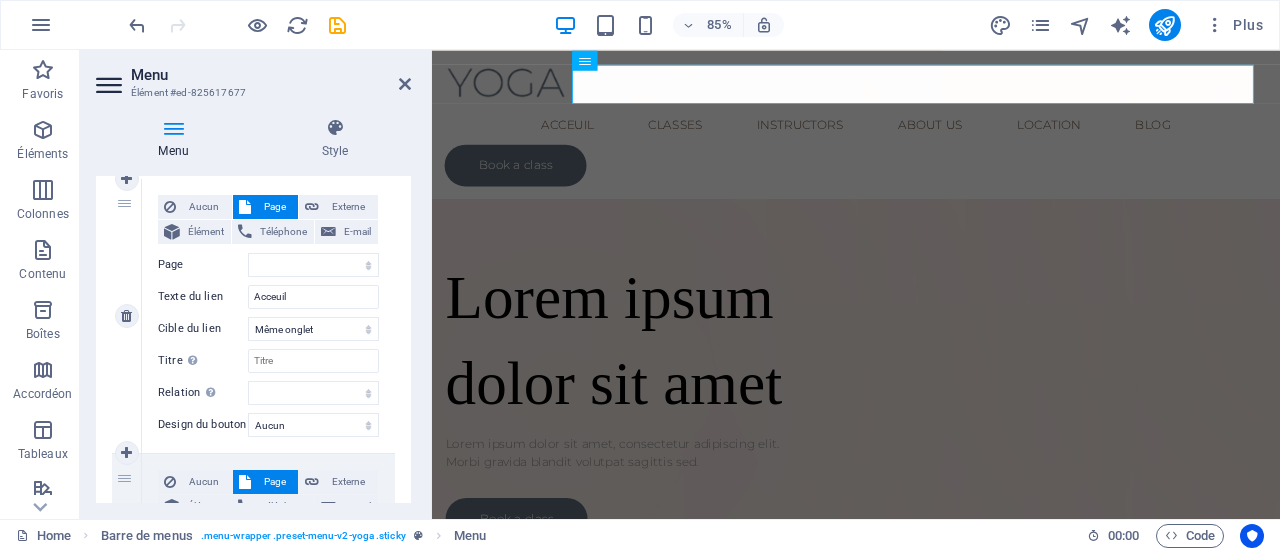 scroll, scrollTop: 0, scrollLeft: 0, axis: both 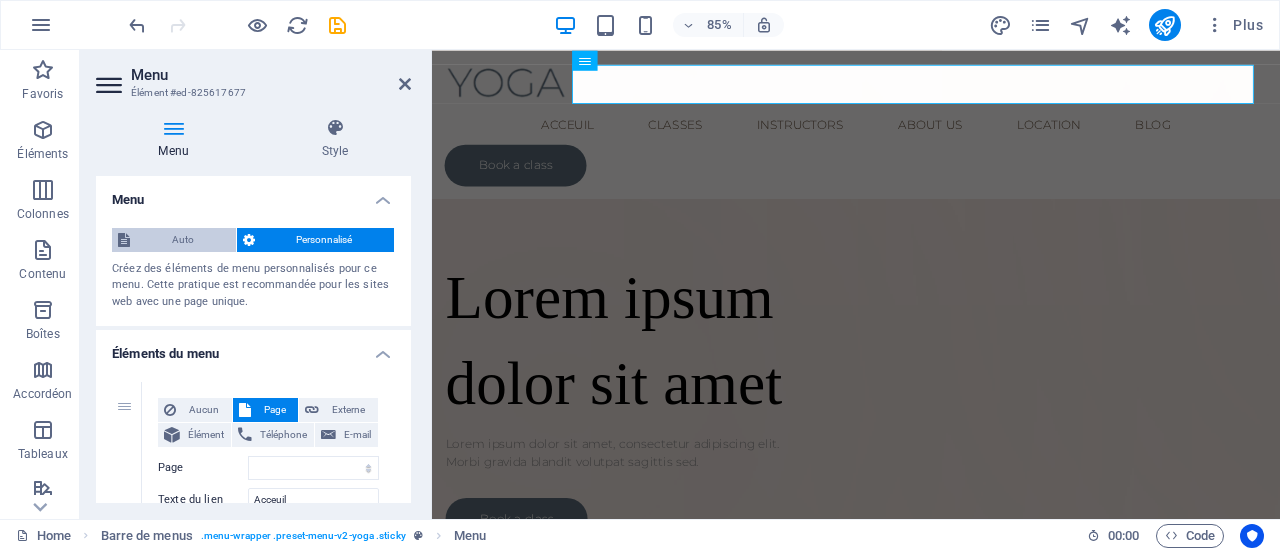 click on "Auto" at bounding box center (183, 240) 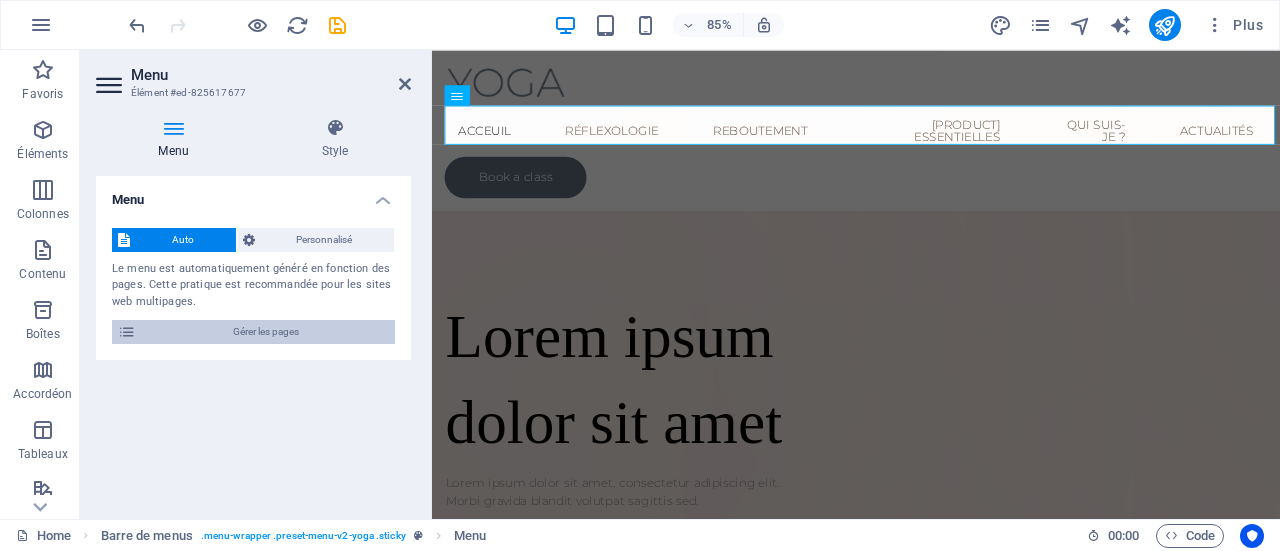 click on "Gérer les pages" at bounding box center [265, 332] 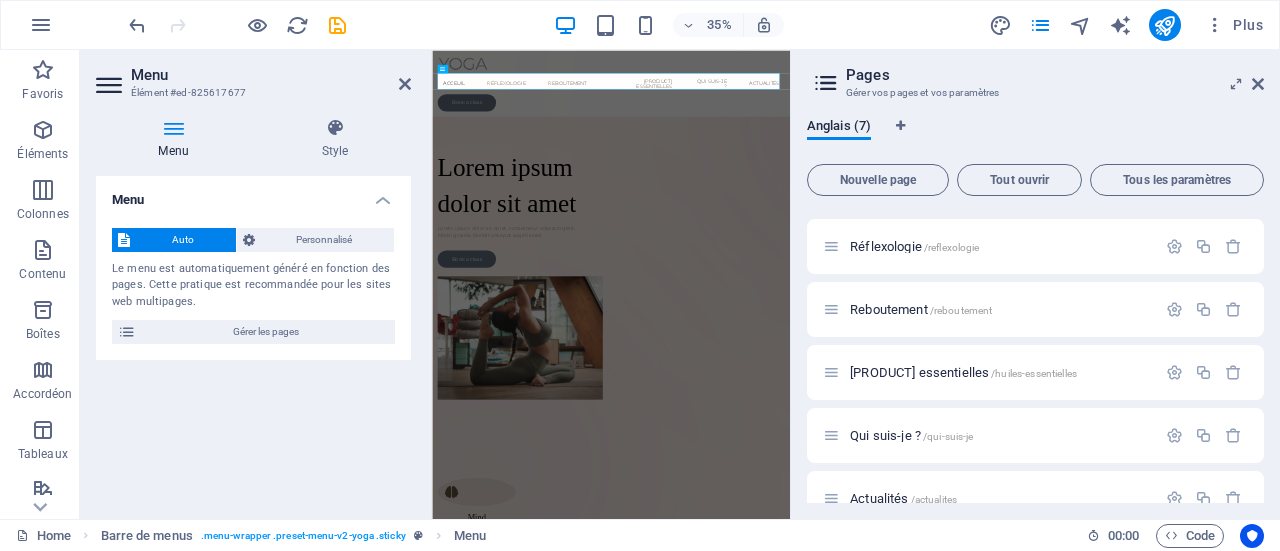 scroll, scrollTop: 0, scrollLeft: 0, axis: both 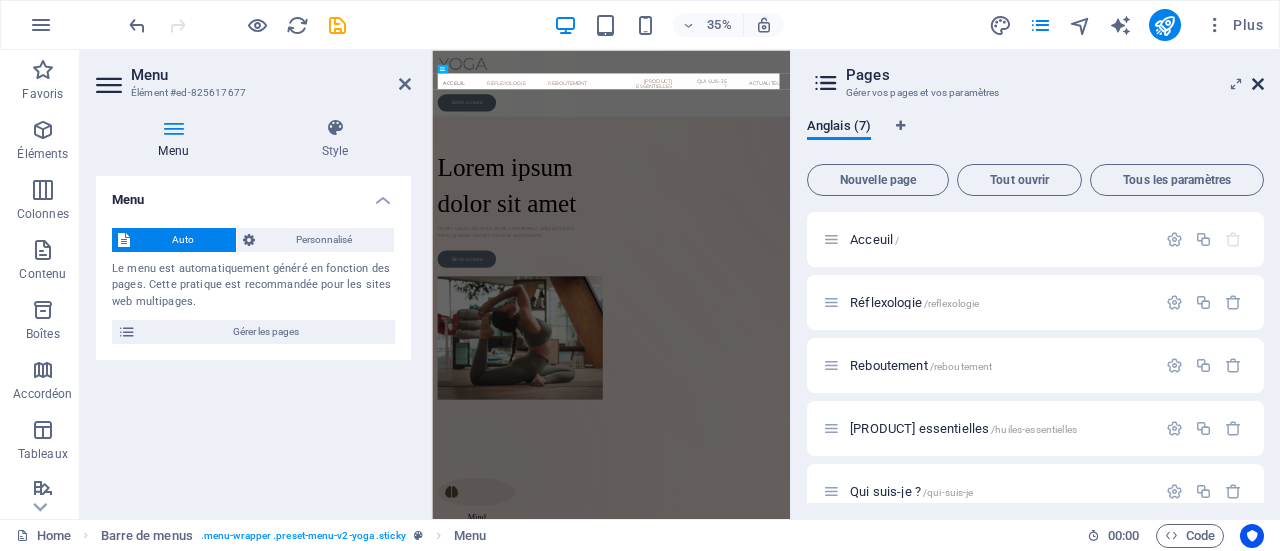 click at bounding box center (1258, 84) 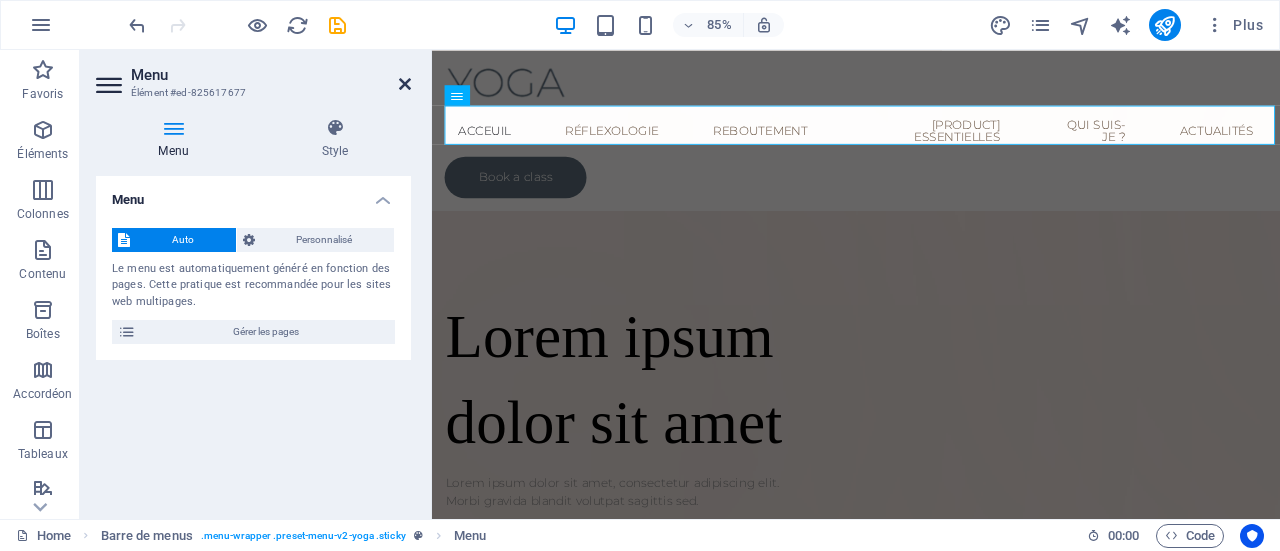 click at bounding box center [405, 84] 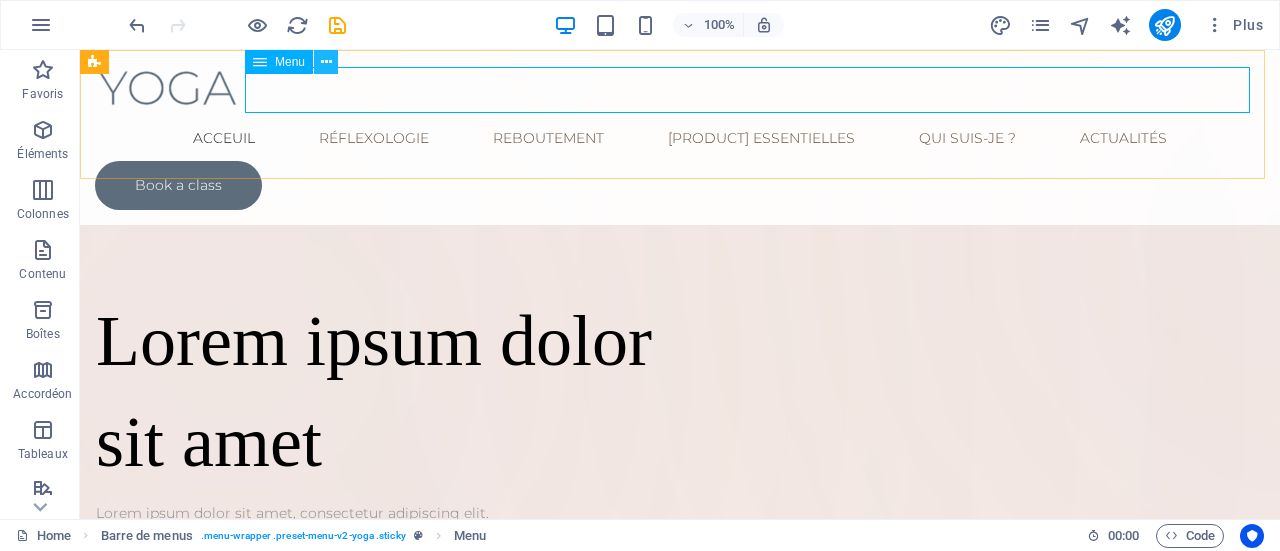 click at bounding box center [326, 62] 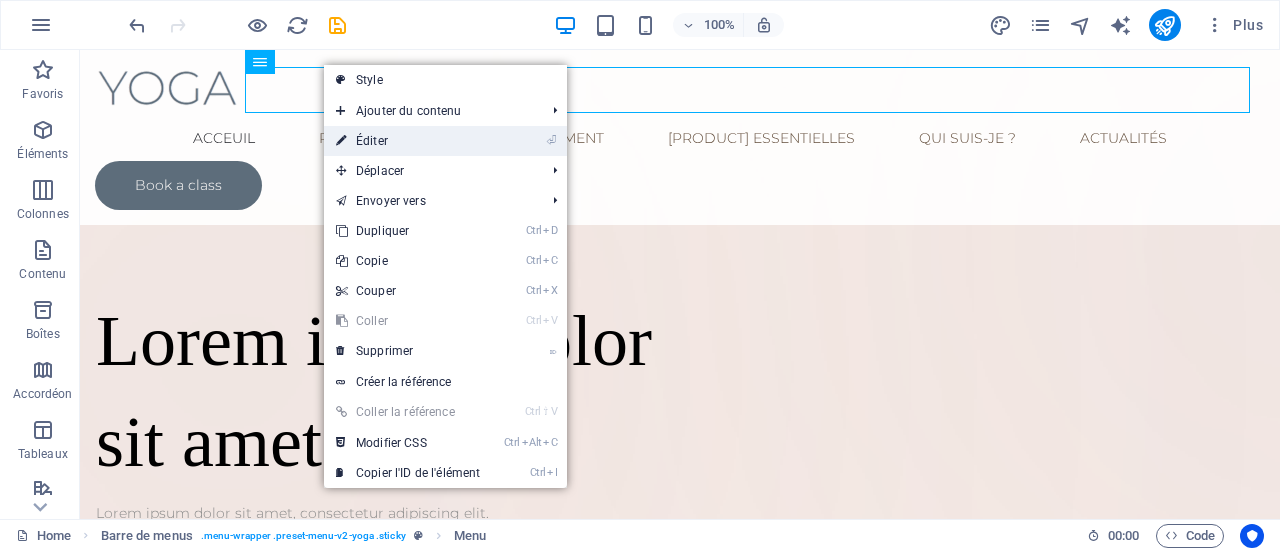 click on "⏎  Éditer" at bounding box center (408, 141) 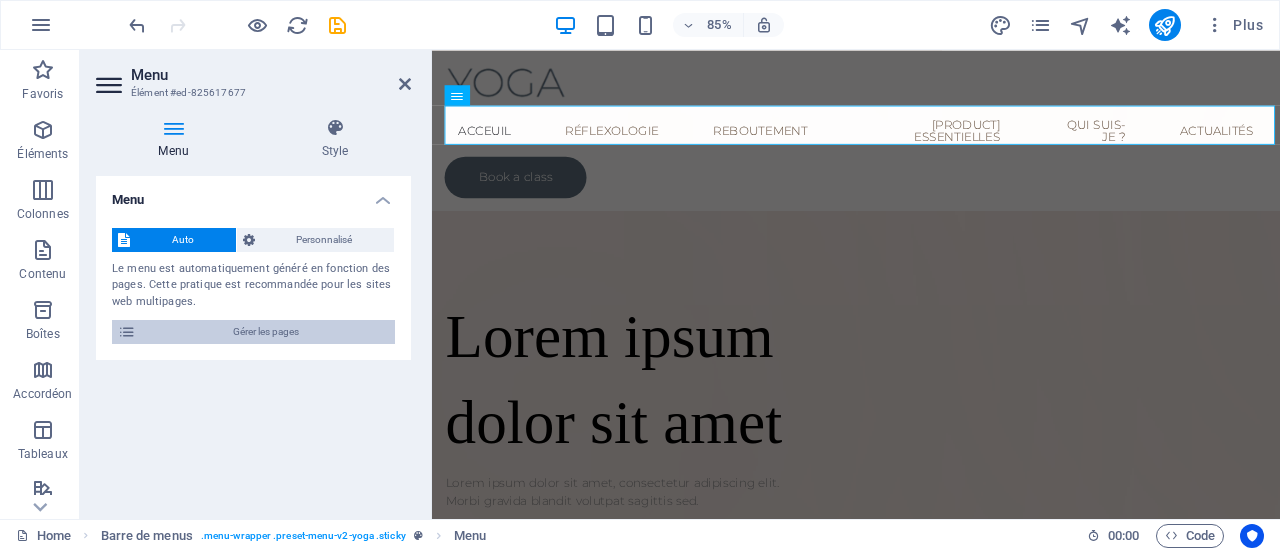 click at bounding box center [127, 332] 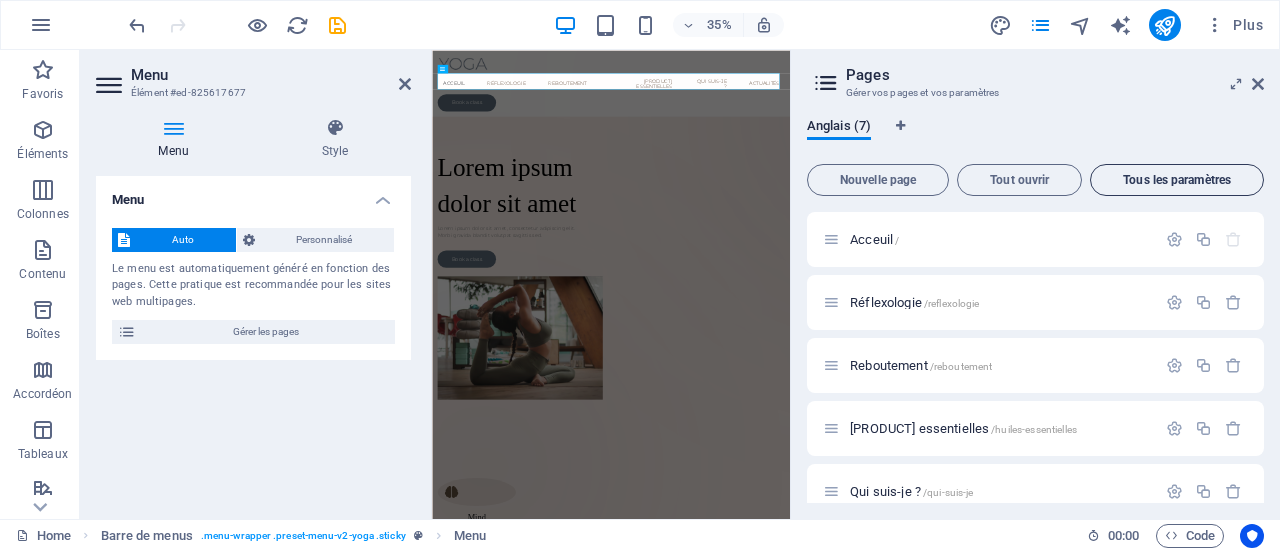 click on "Tous les paramètres" at bounding box center [1177, 180] 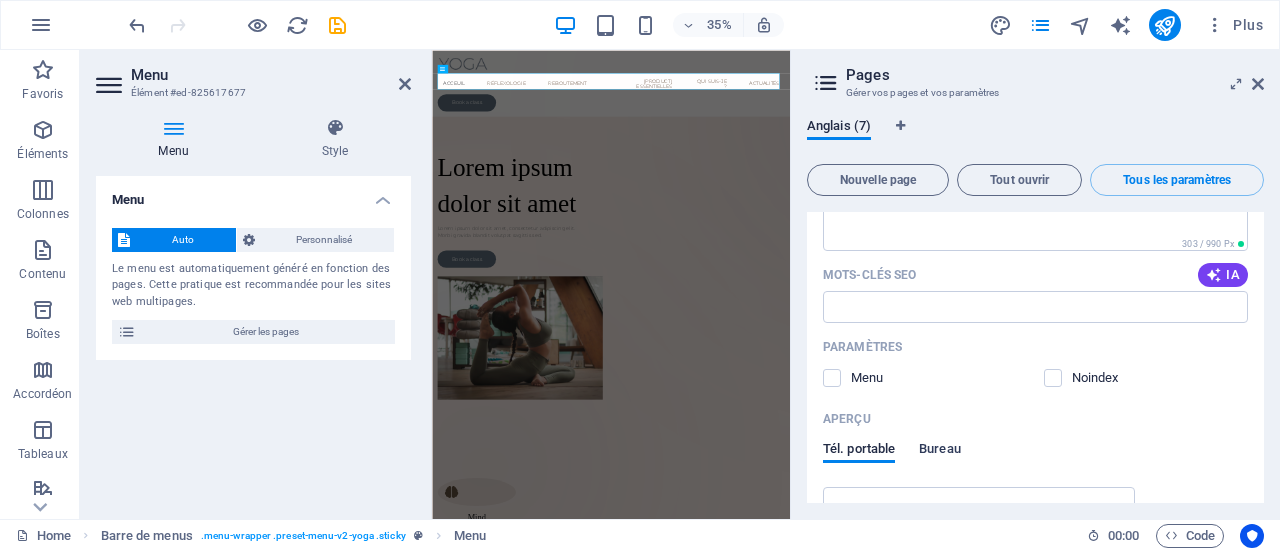 scroll, scrollTop: 5311, scrollLeft: 0, axis: vertical 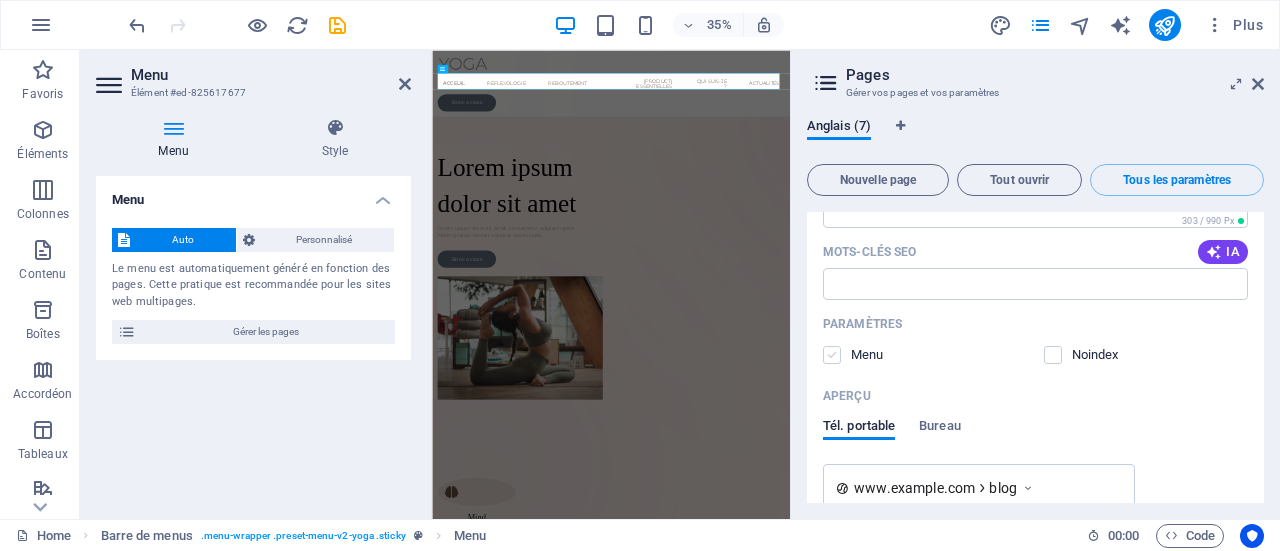 click at bounding box center [832, 355] 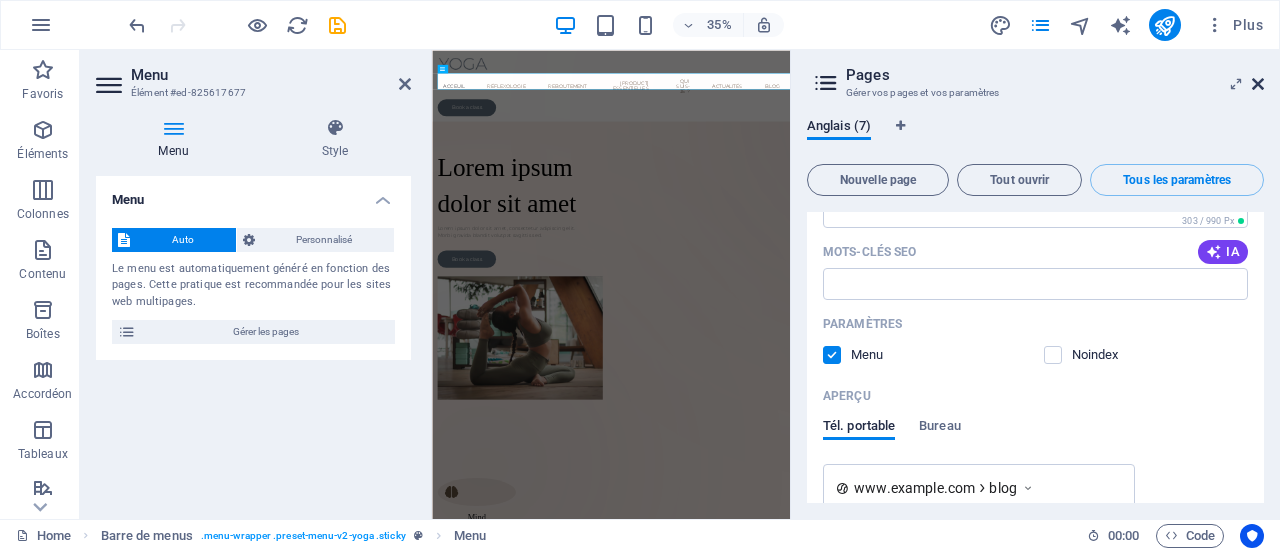 click at bounding box center (1258, 84) 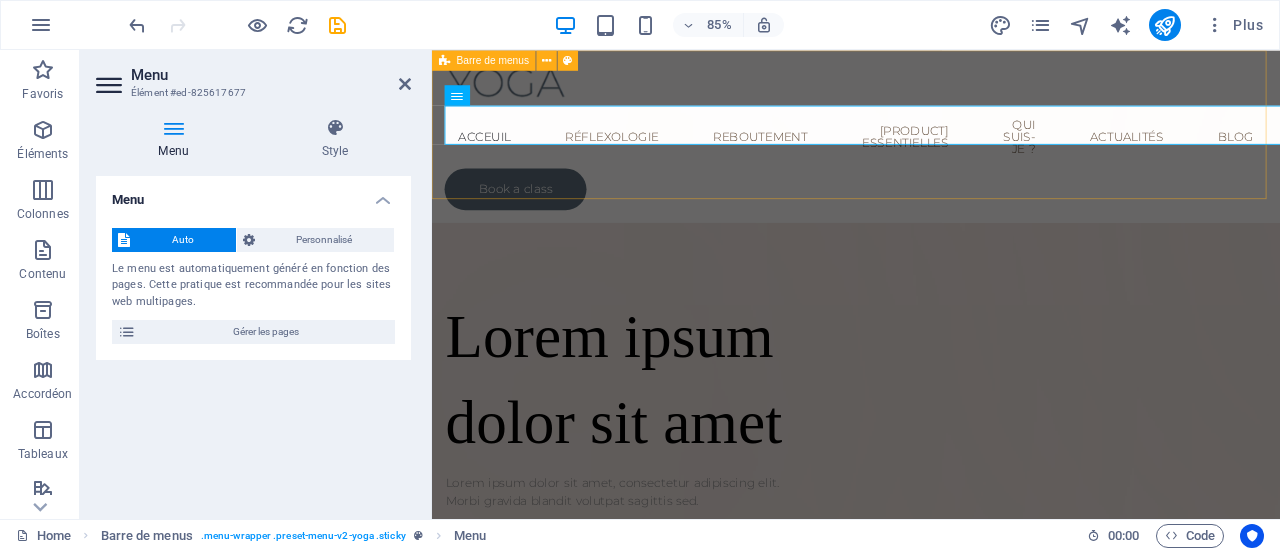 click on "Acceuil Réflexologie Reboutement Huiles essentielles Qui suis-je ? Actualités Blog Book a class" at bounding box center (931, 151) 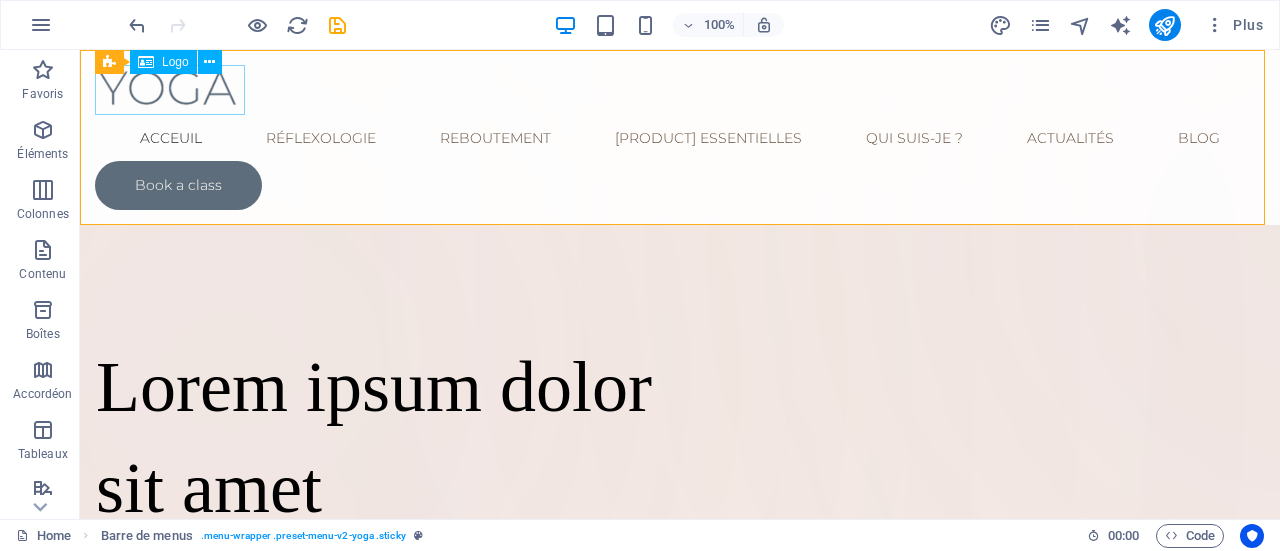 click at bounding box center [680, 90] 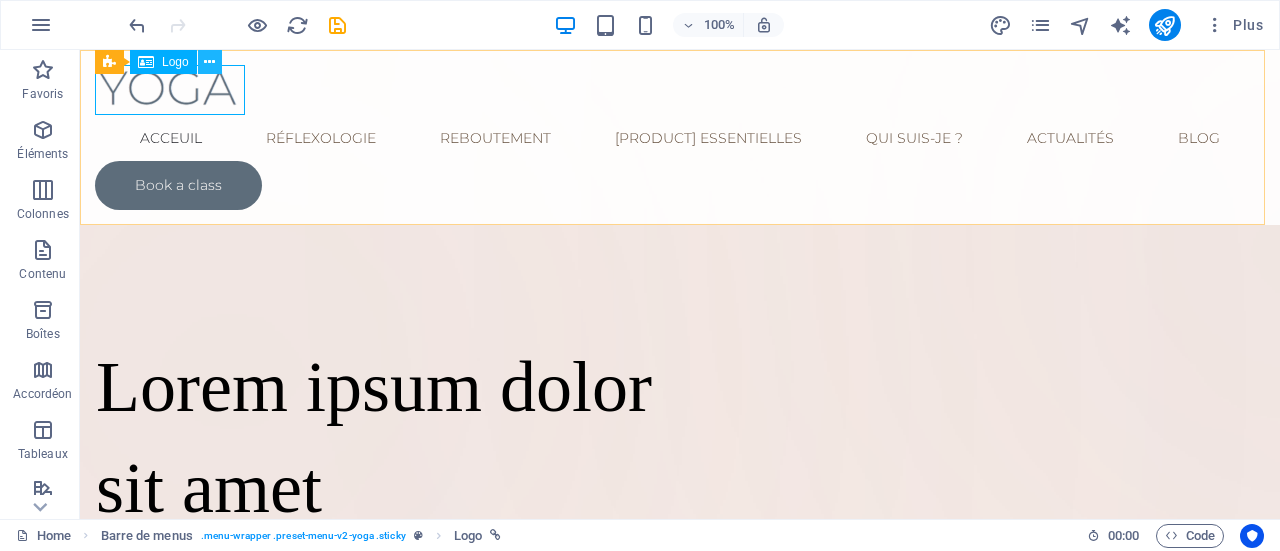 click at bounding box center (209, 62) 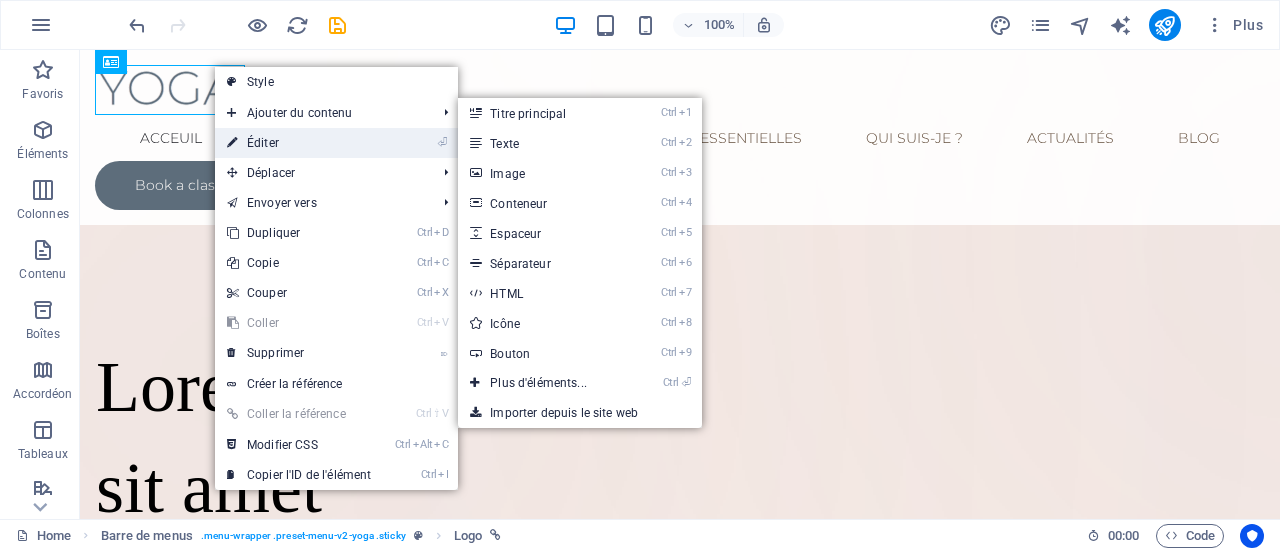 click on "⏎  Éditer" at bounding box center (299, 143) 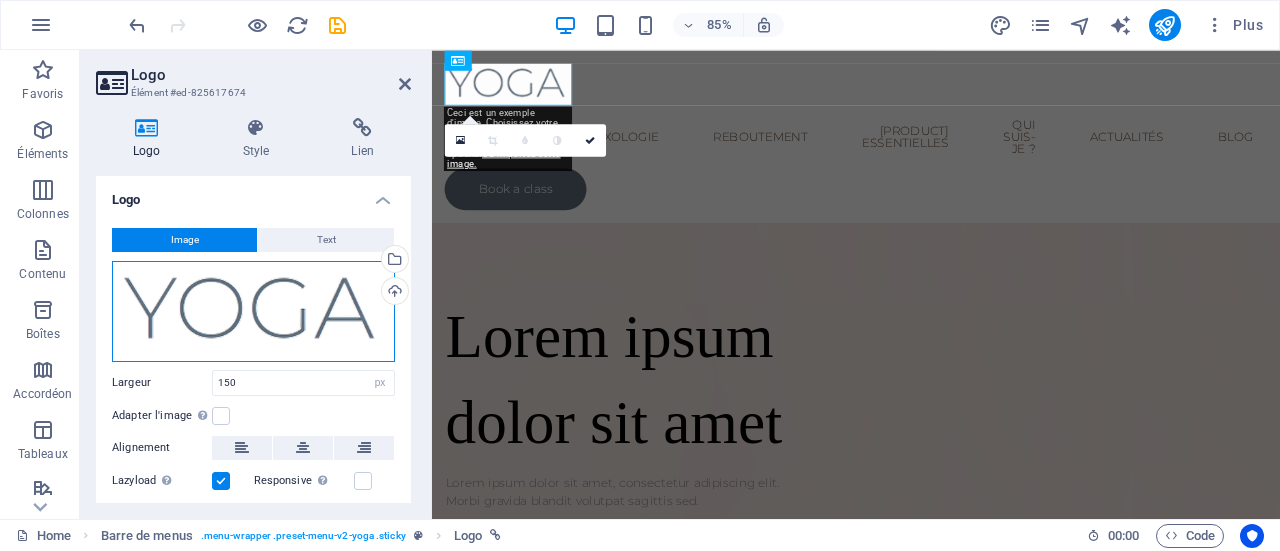 click on "Glissez les fichiers ici, cliquez pour choisir les fichiers ou  sélectionnez les fichiers depuis Fichiers ou depuis notre stock gratuit de photos et de vidéos" at bounding box center [253, 311] 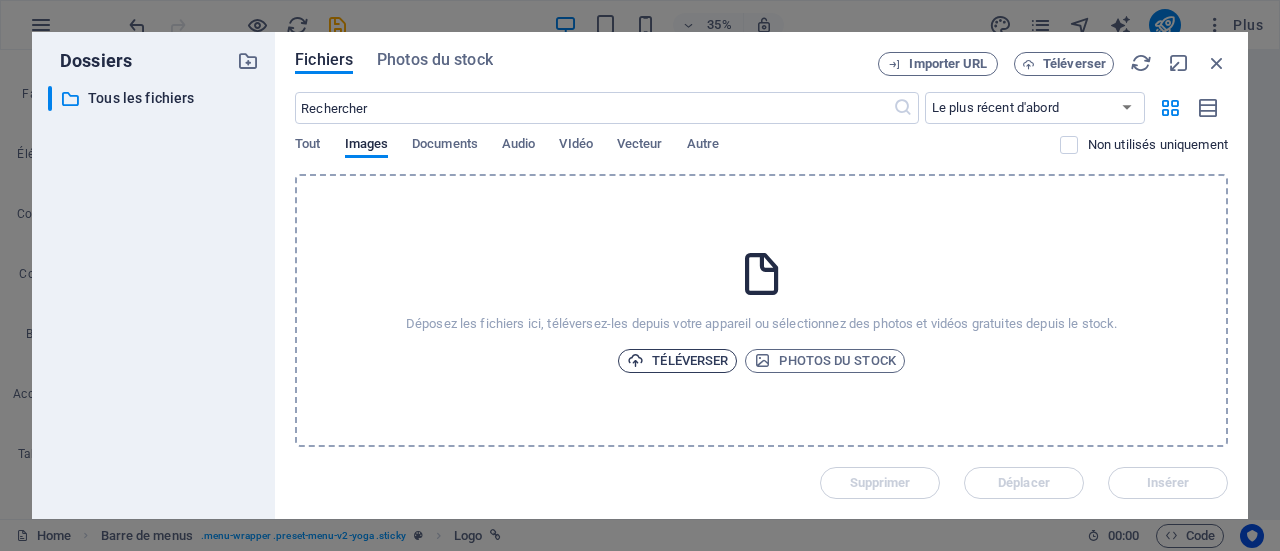 click on "Téléverser" at bounding box center (677, 361) 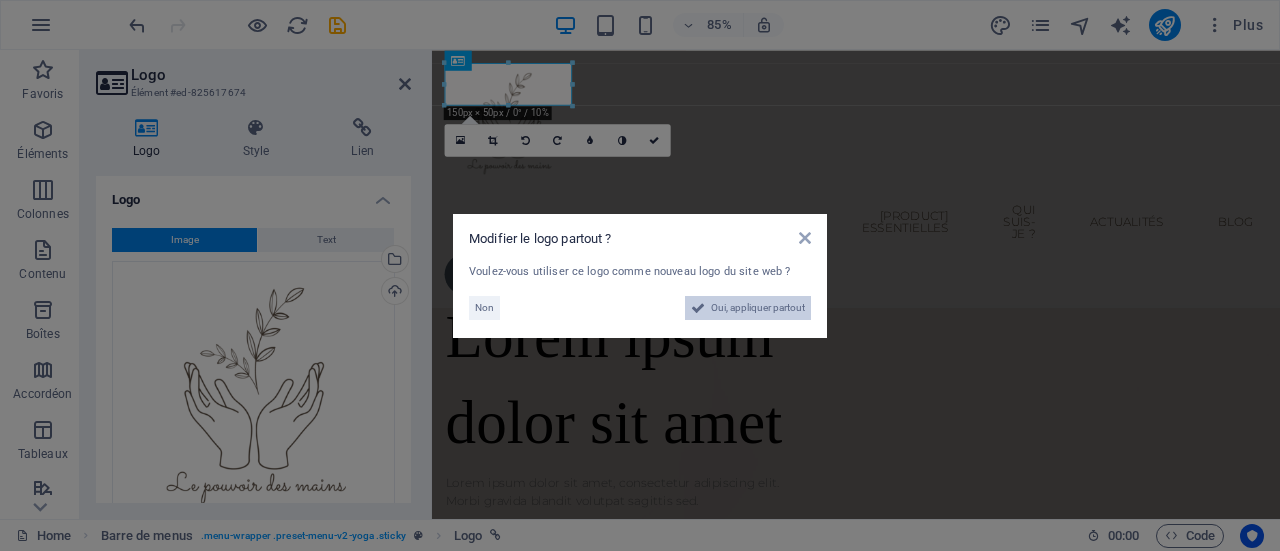click on "Oui, appliquer partout" at bounding box center (758, 308) 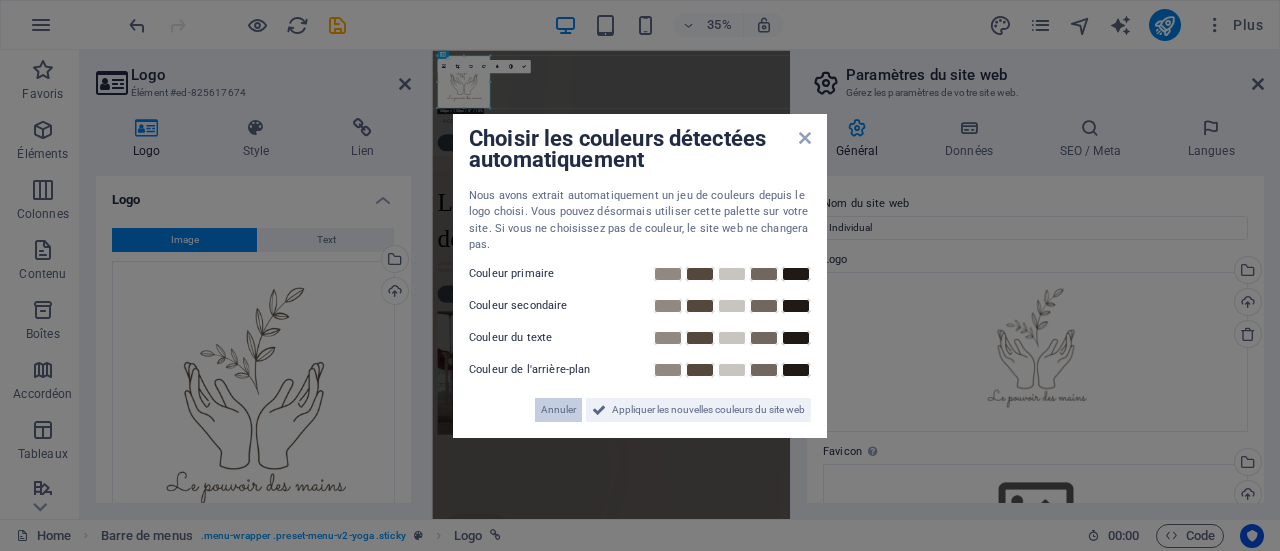 click on "Annuler" at bounding box center [558, 410] 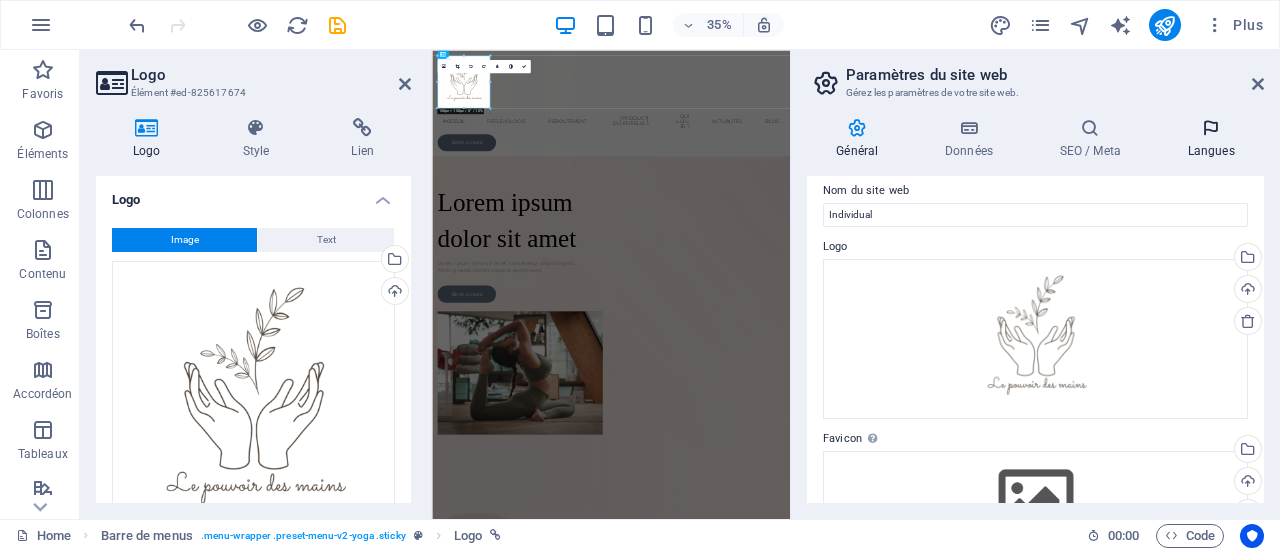 scroll, scrollTop: 0, scrollLeft: 0, axis: both 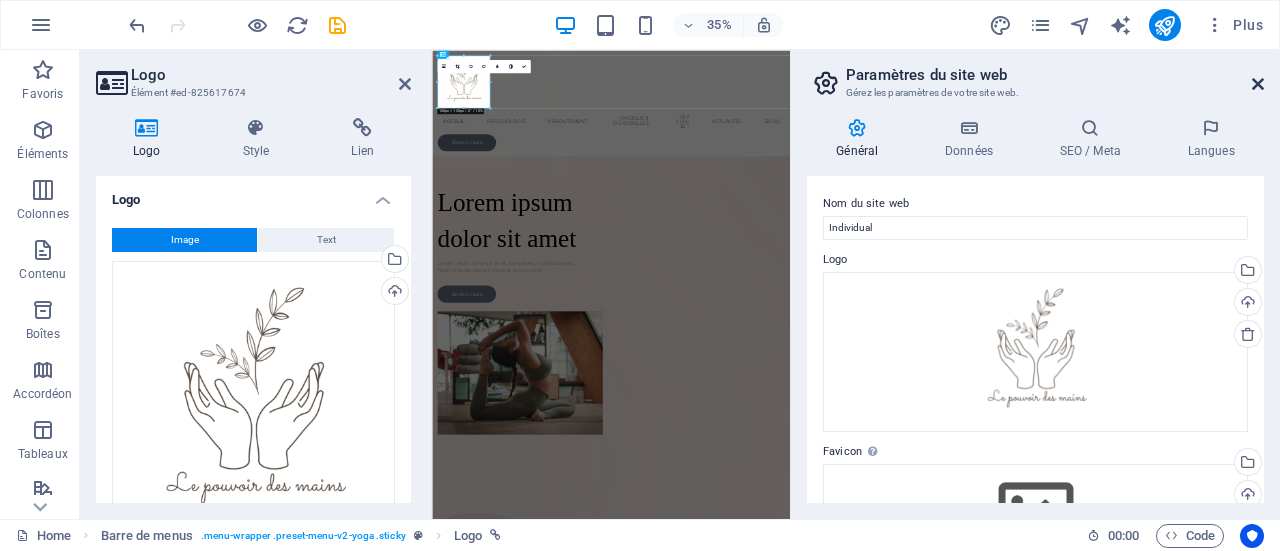 click at bounding box center (1258, 84) 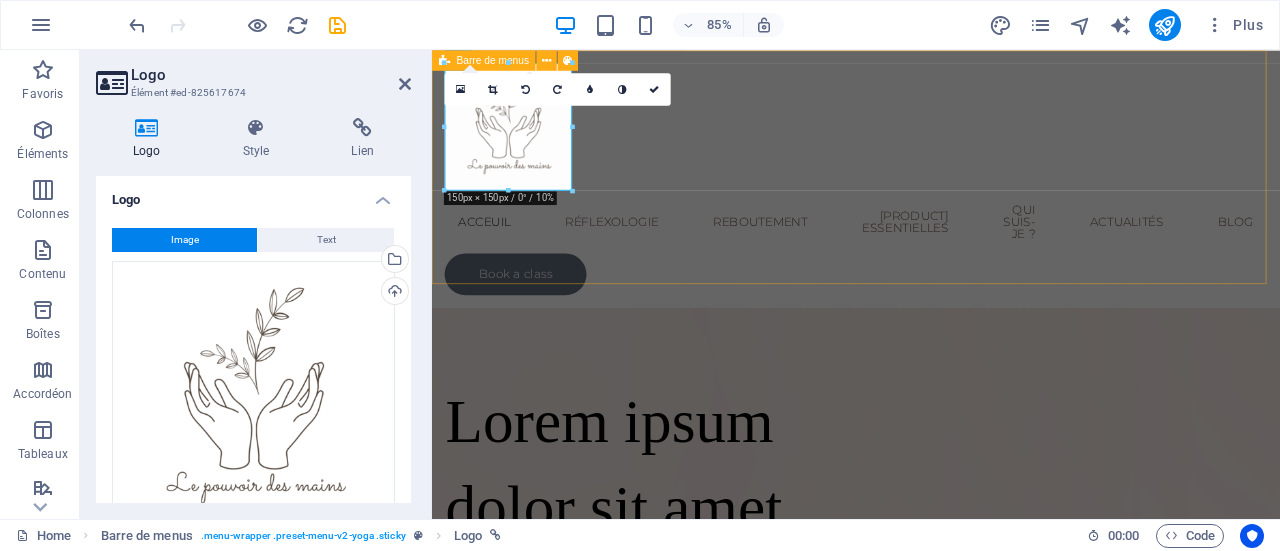 click on "Acceuil Réflexologie Reboutement Huiles essentielles Qui suis-je ? Actualités Blog Book a class" at bounding box center (931, 201) 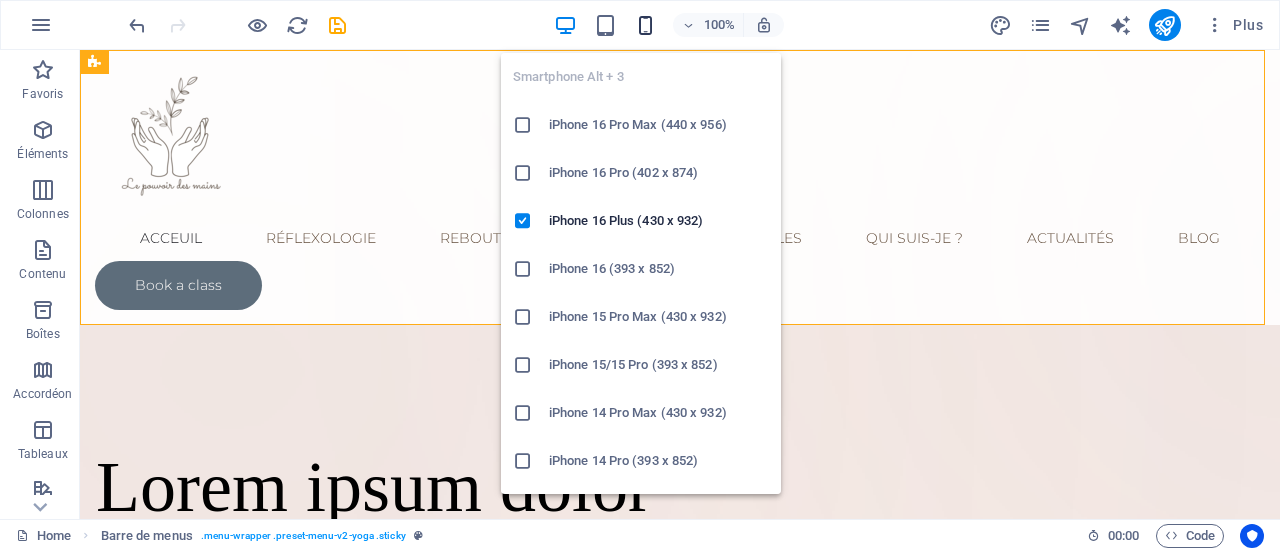 click at bounding box center [645, 25] 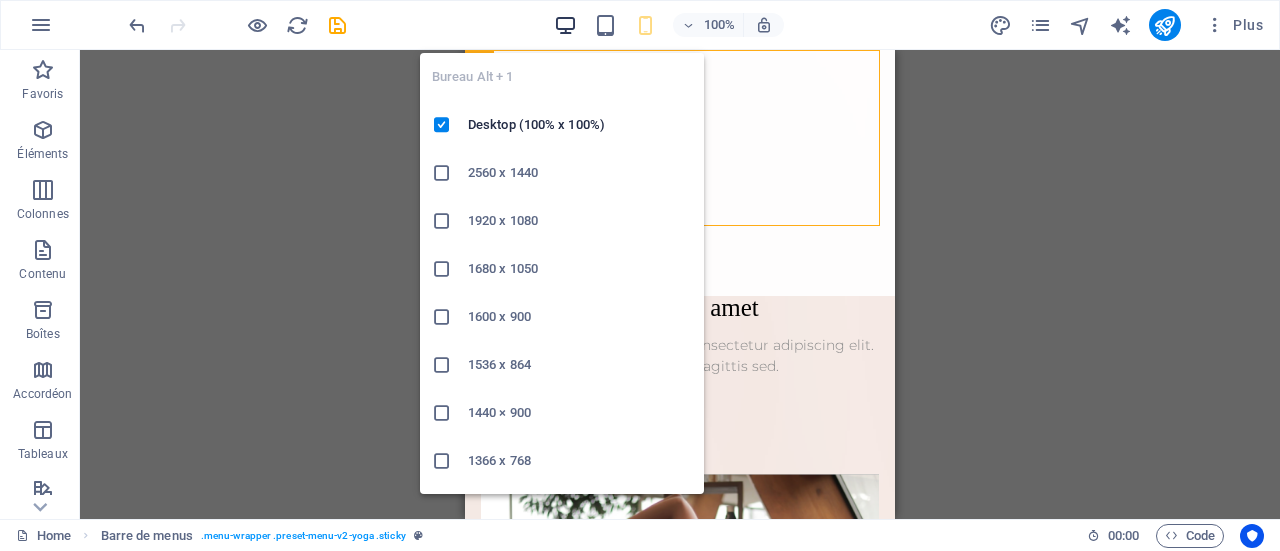 click at bounding box center [565, 25] 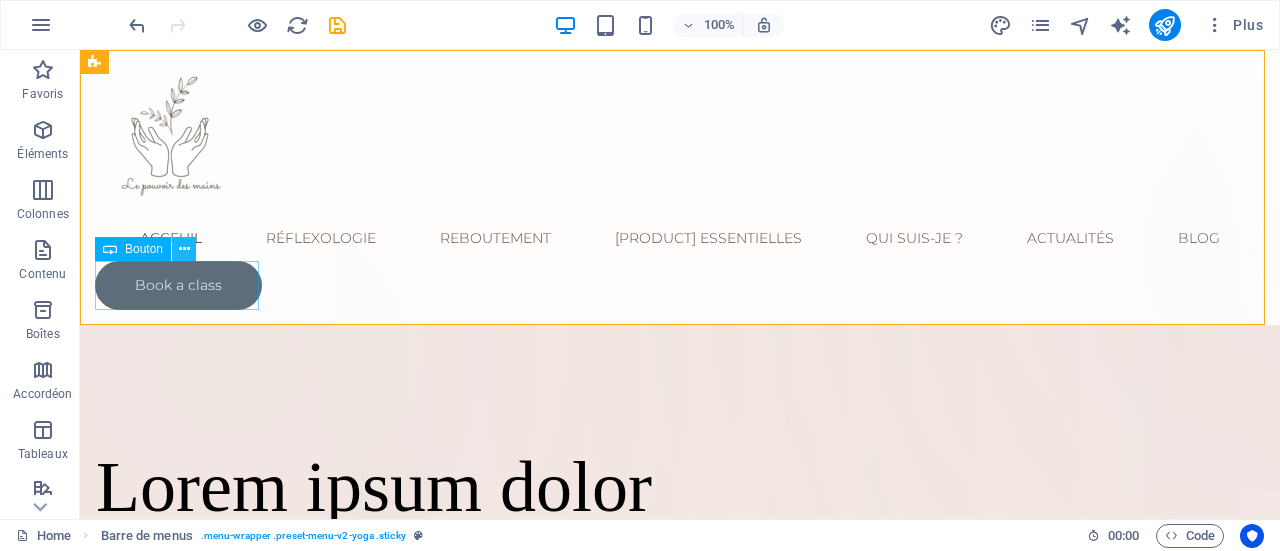 click at bounding box center (184, 249) 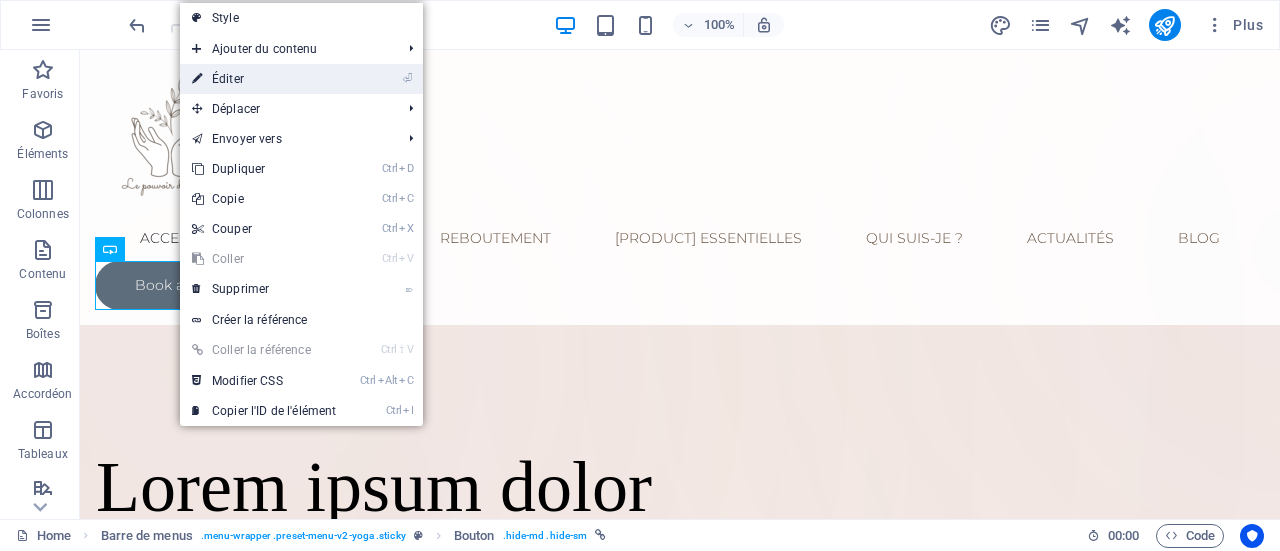 click on "⏎  Éditer" at bounding box center [264, 79] 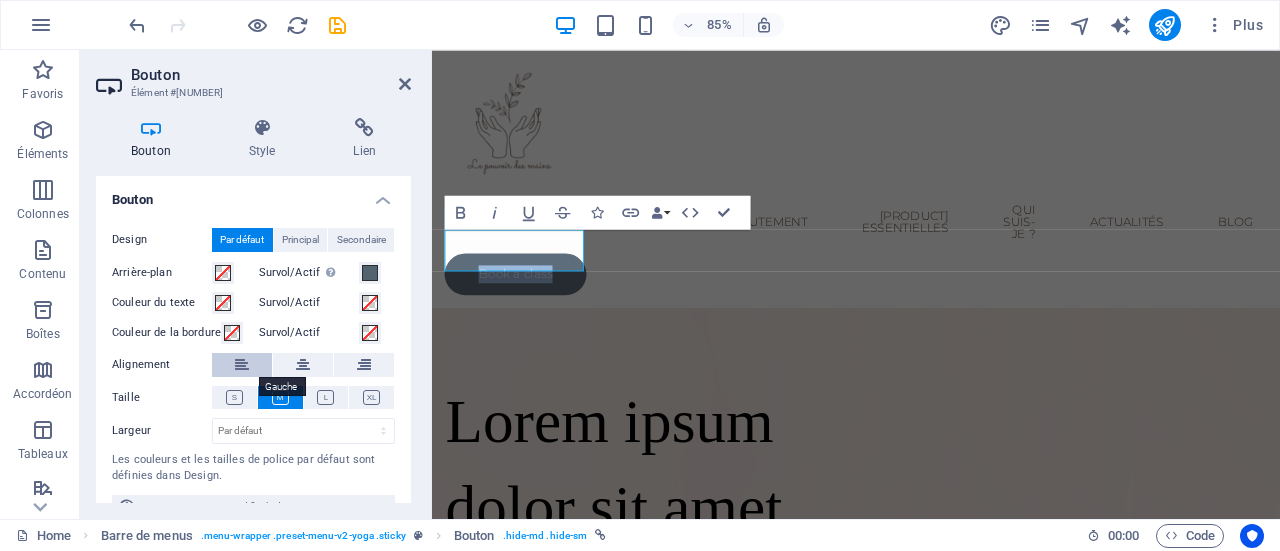 scroll, scrollTop: 30, scrollLeft: 0, axis: vertical 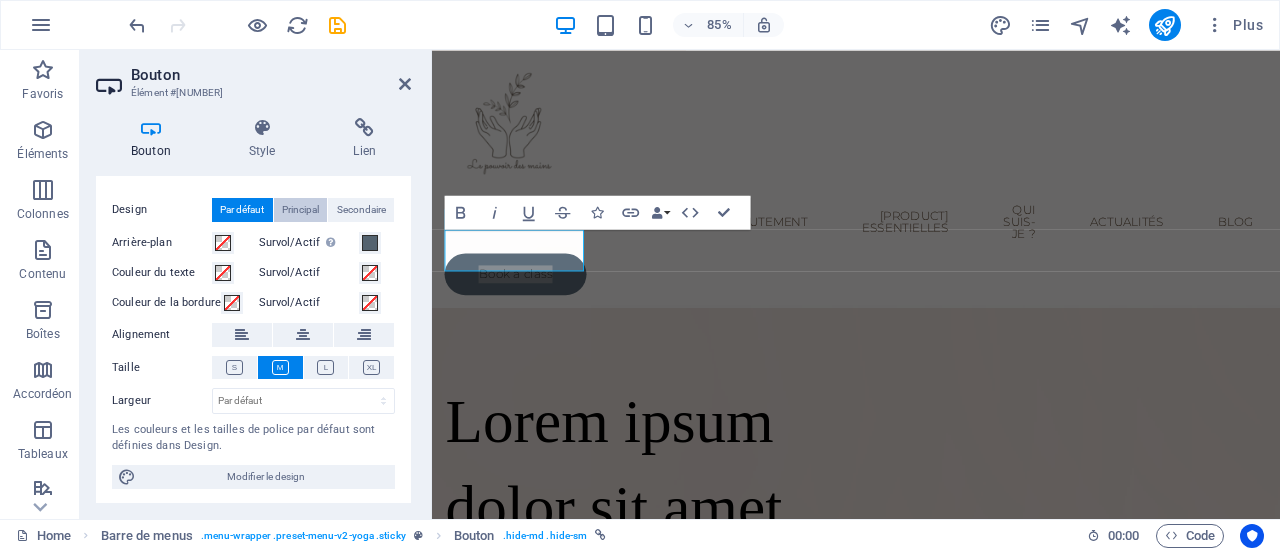 click on "Principal" at bounding box center [300, 210] 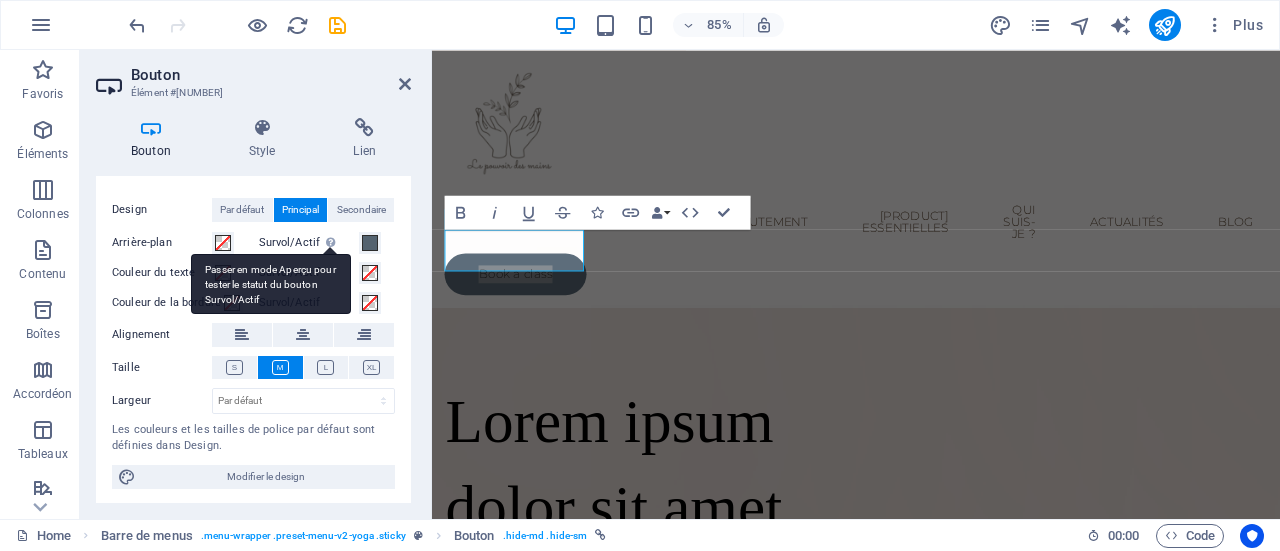 type 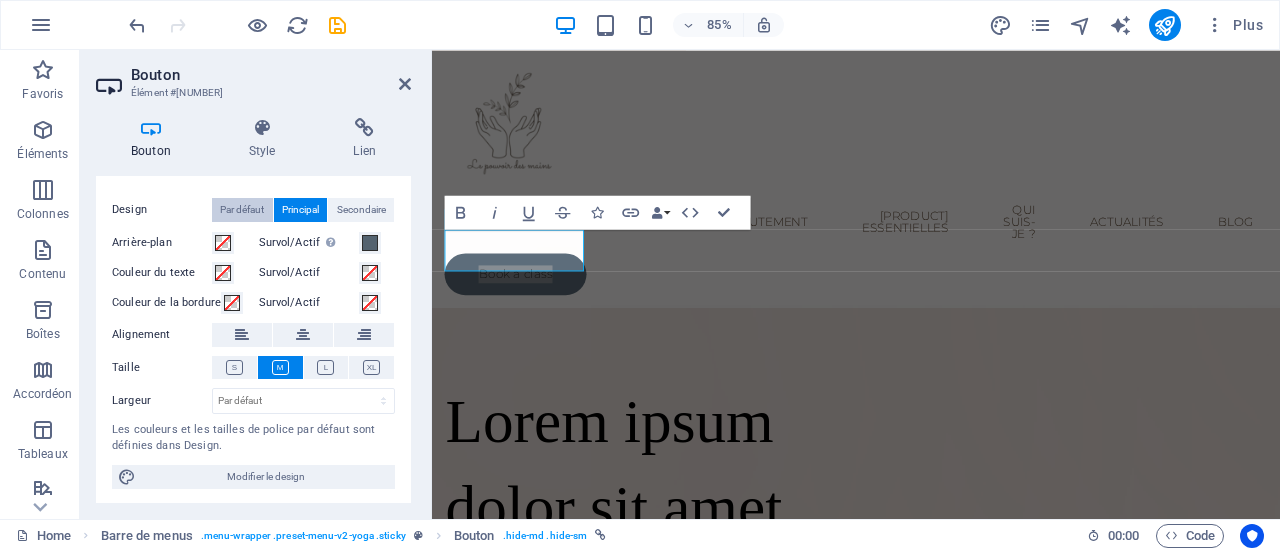 click on "Par défaut" at bounding box center (242, 210) 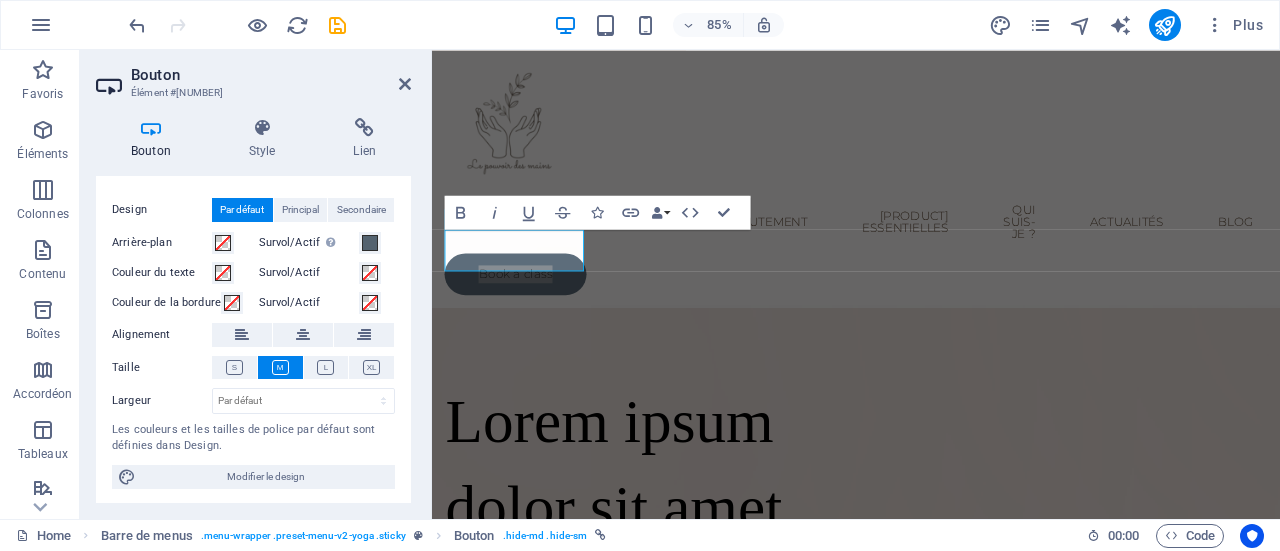 scroll, scrollTop: 0, scrollLeft: 0, axis: both 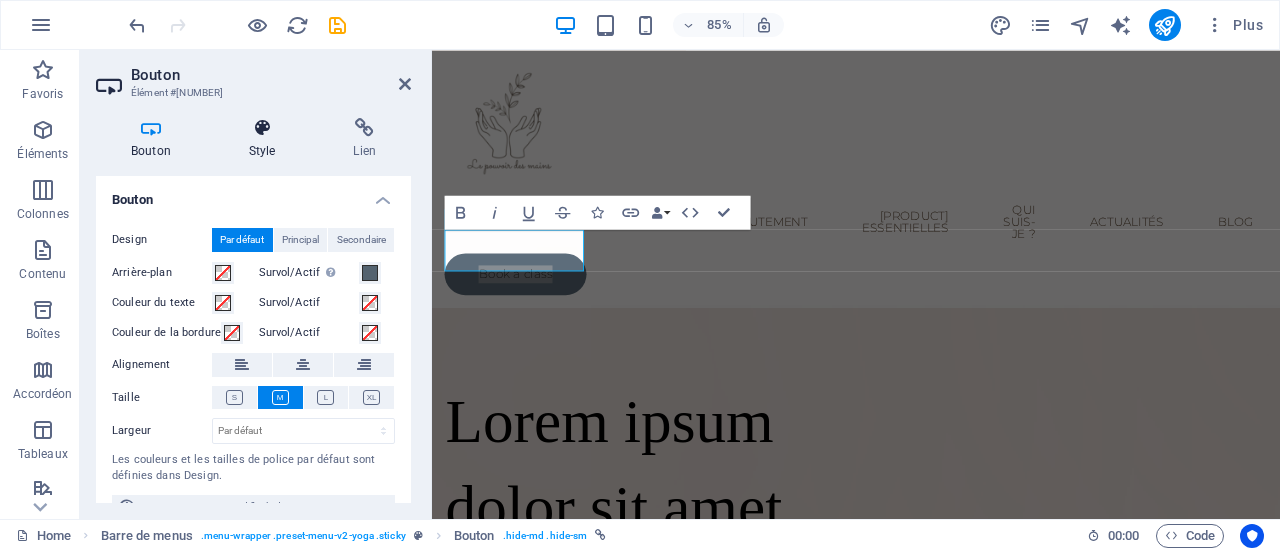 click on "Style" at bounding box center (266, 139) 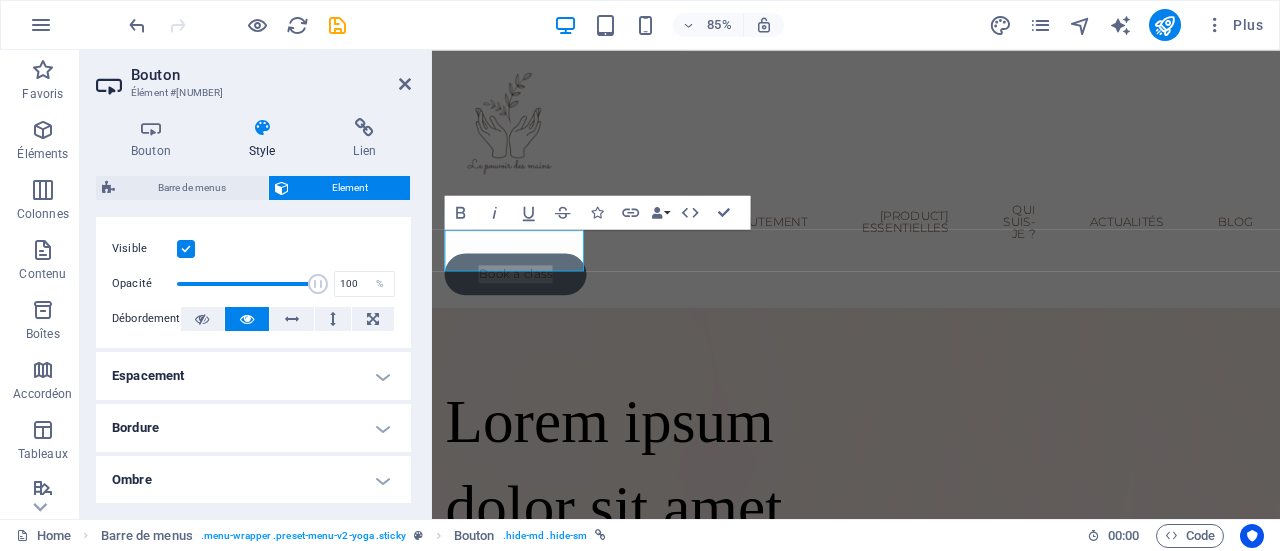 scroll, scrollTop: 0, scrollLeft: 0, axis: both 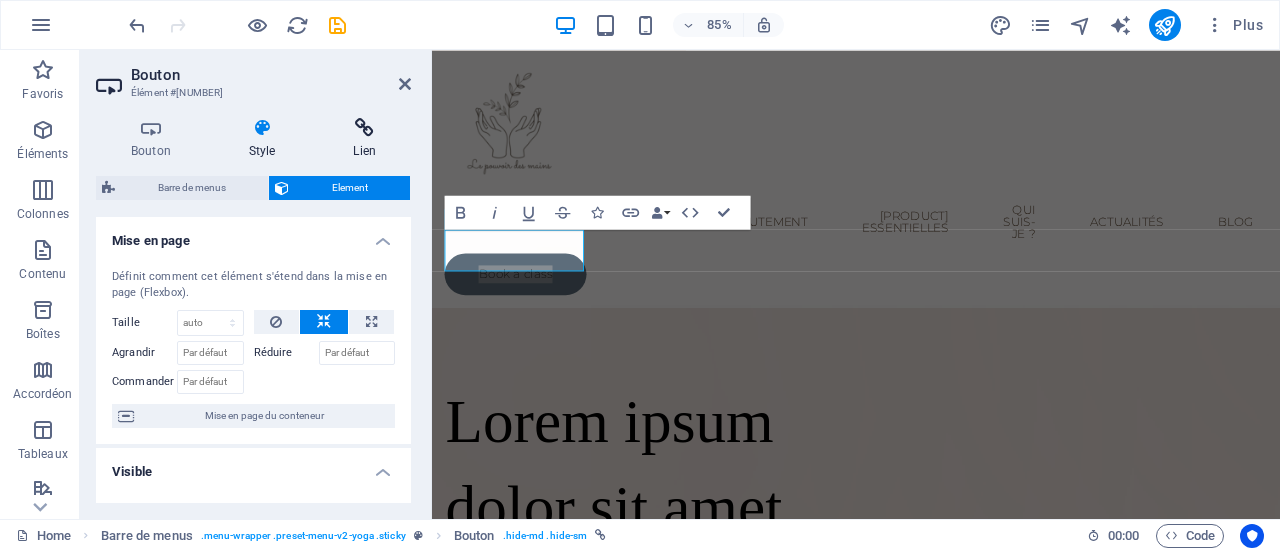 click on "Lien" at bounding box center [364, 139] 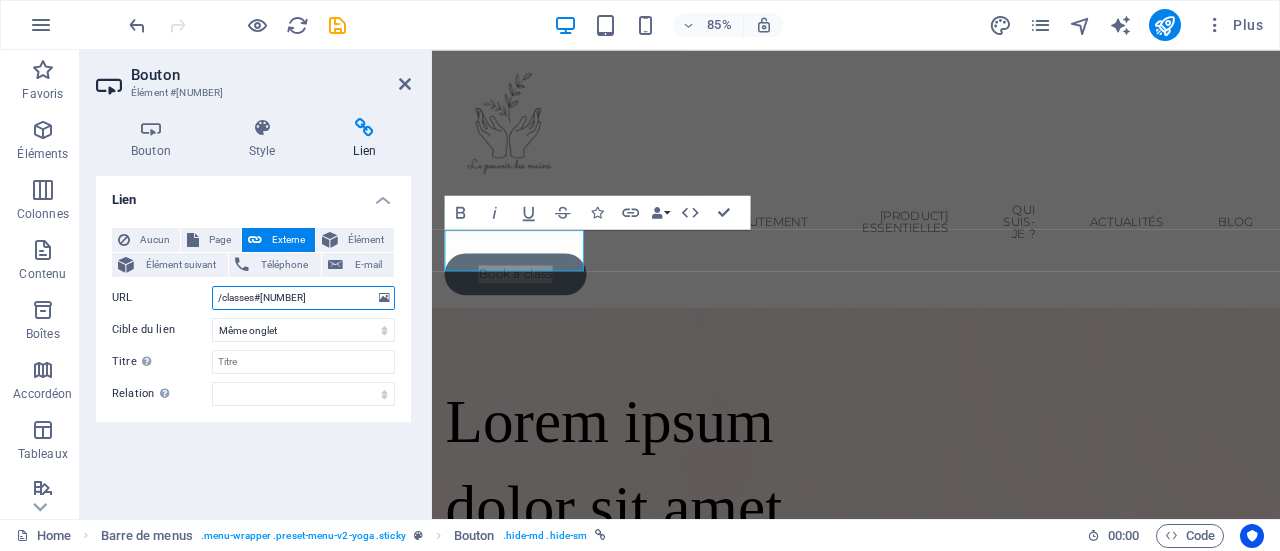 drag, startPoint x: 334, startPoint y: 298, endPoint x: 198, endPoint y: 301, distance: 136.03308 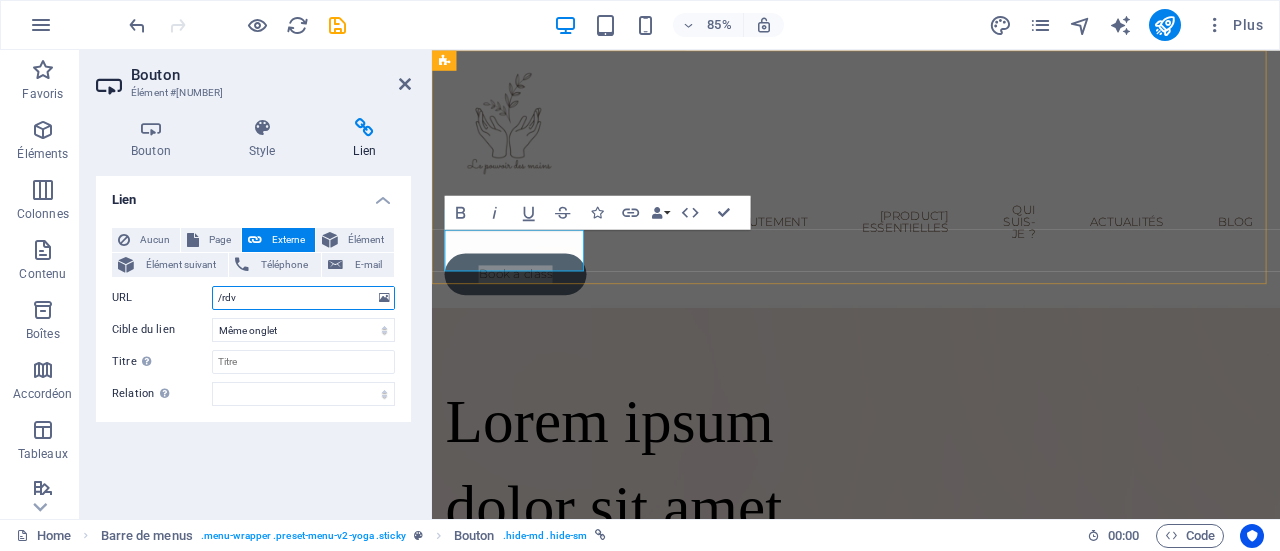type on "/rdv" 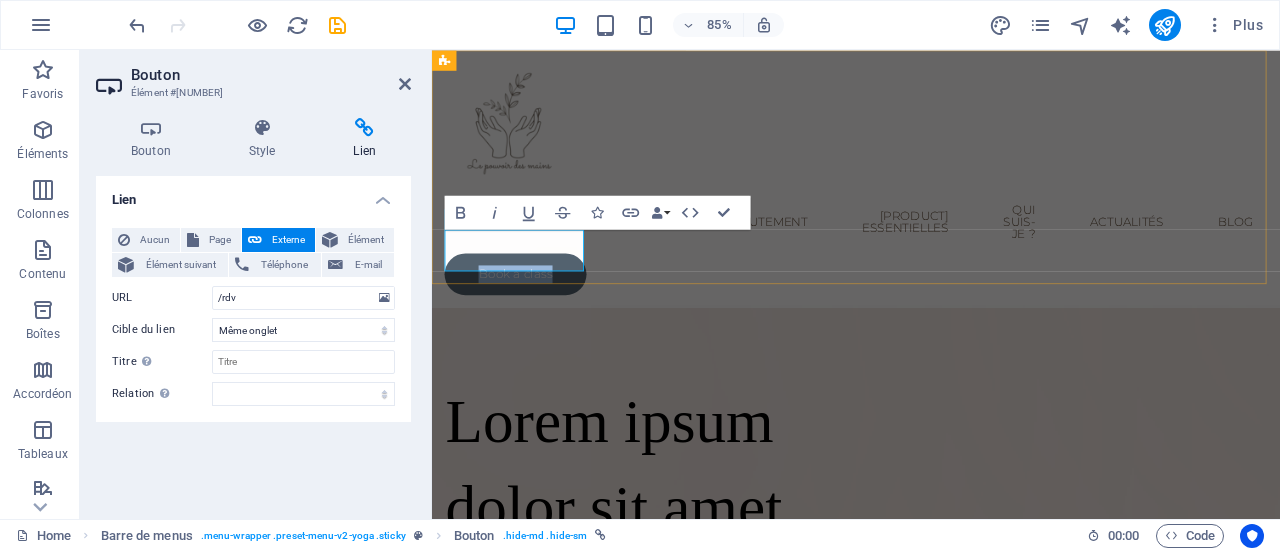 click on "Book a class" at bounding box center (530, 313) 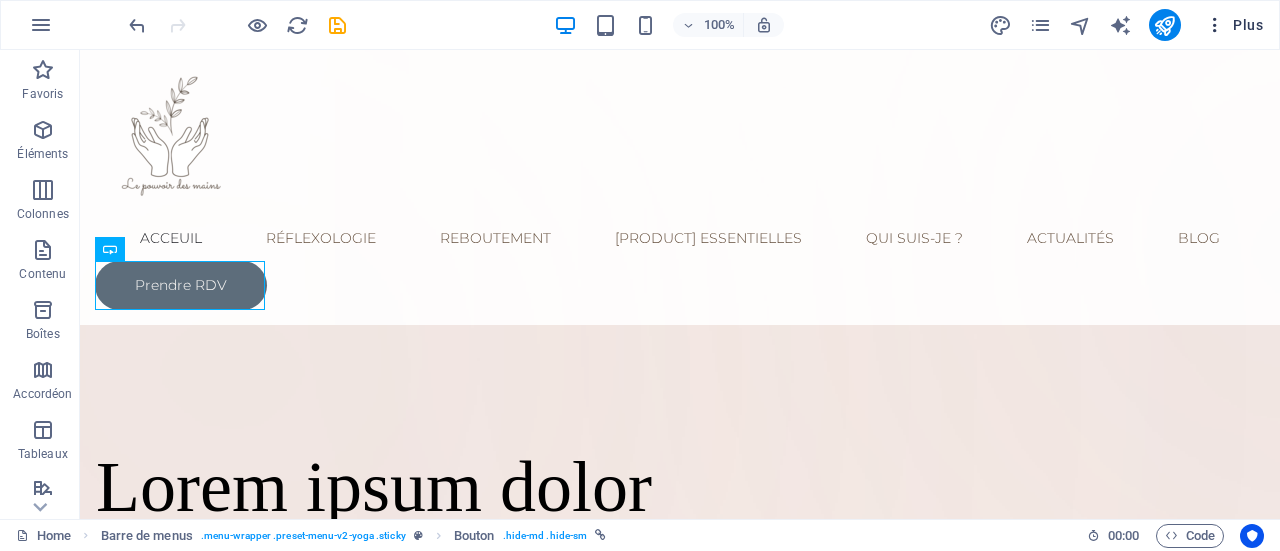 click at bounding box center [1215, 25] 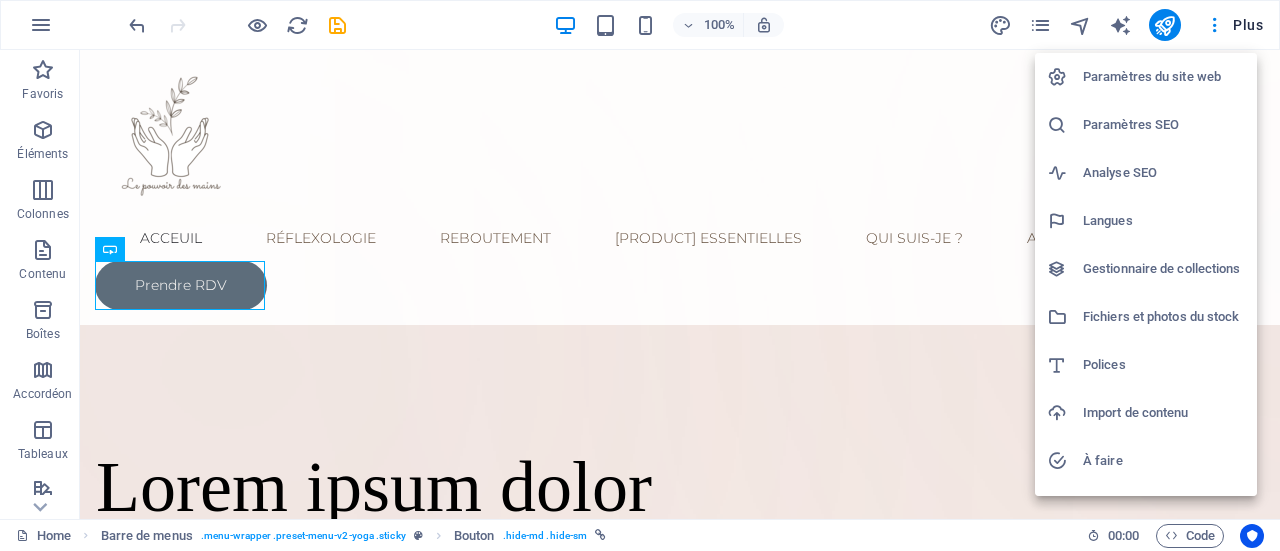 click at bounding box center (640, 275) 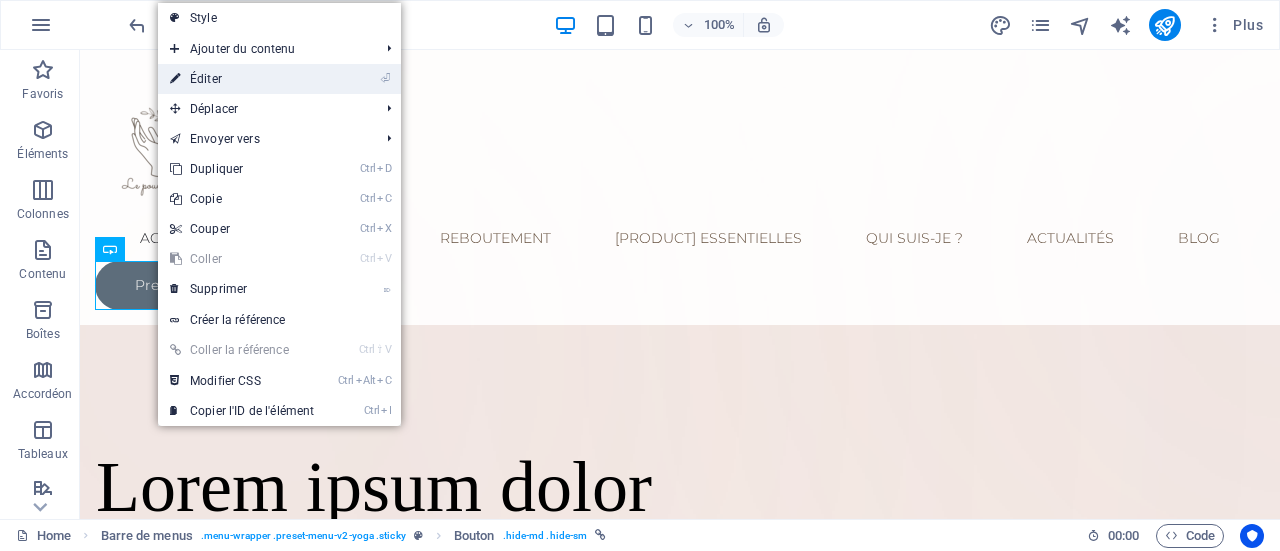 click on "⏎  Éditer" at bounding box center [242, 79] 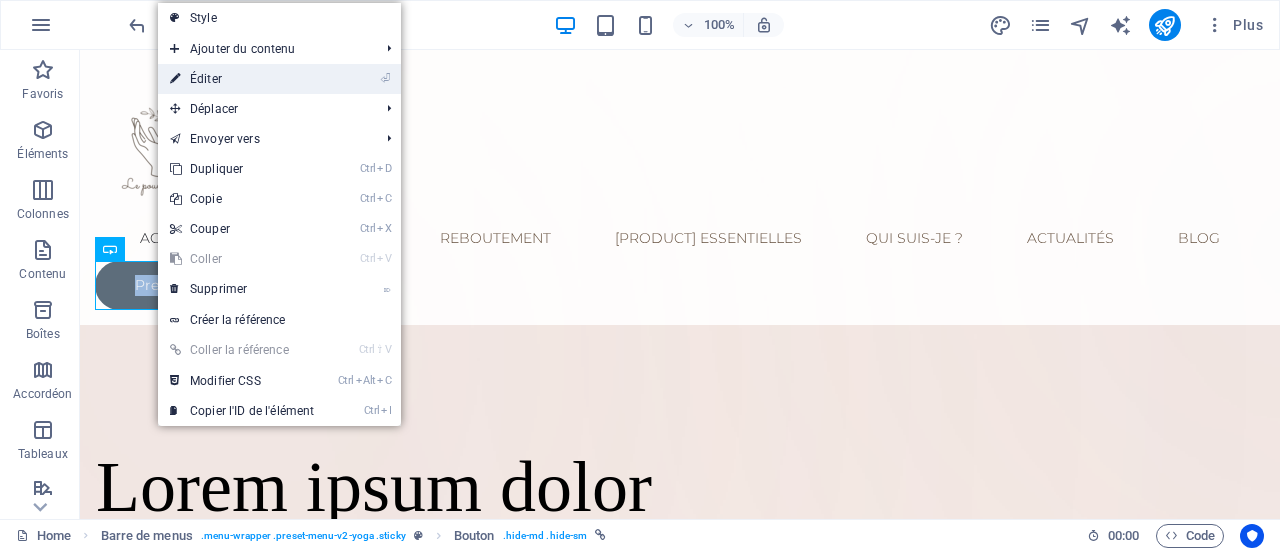 select 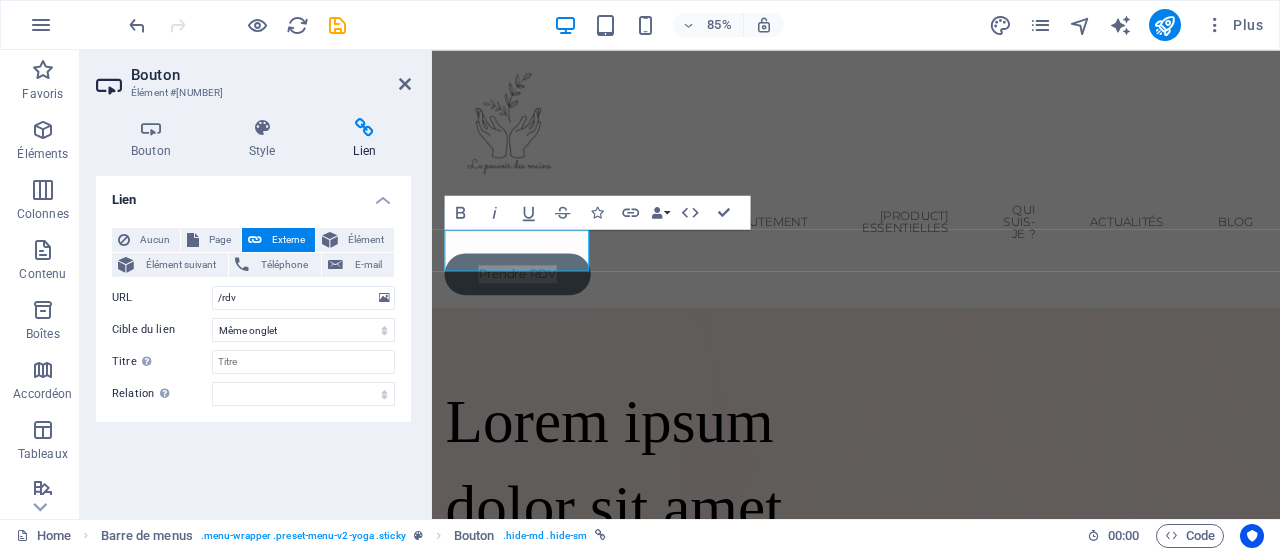 drag, startPoint x: 254, startPoint y: 299, endPoint x: 209, endPoint y: 299, distance: 45 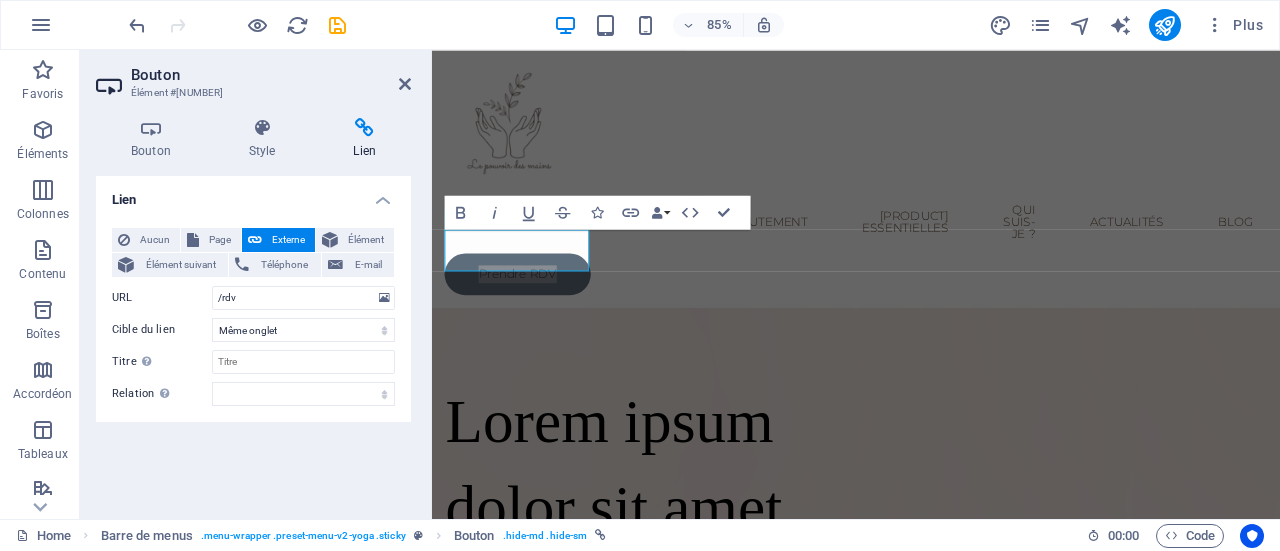 click on "URL /rdv" at bounding box center (253, 298) 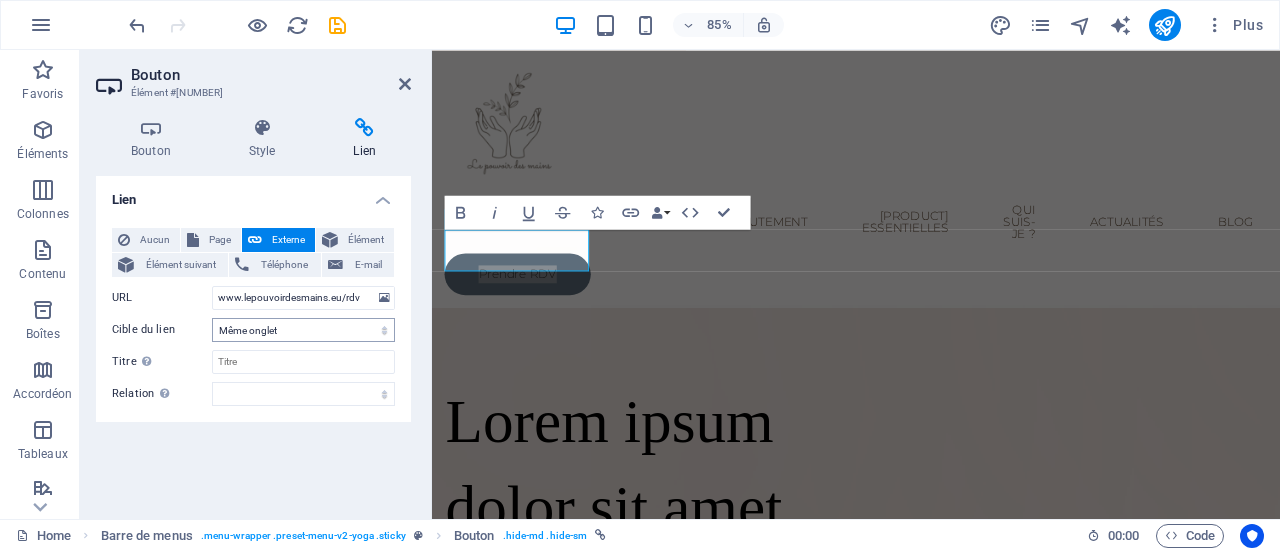 type on "www.lepouvoirdesmains.eu/rdv" 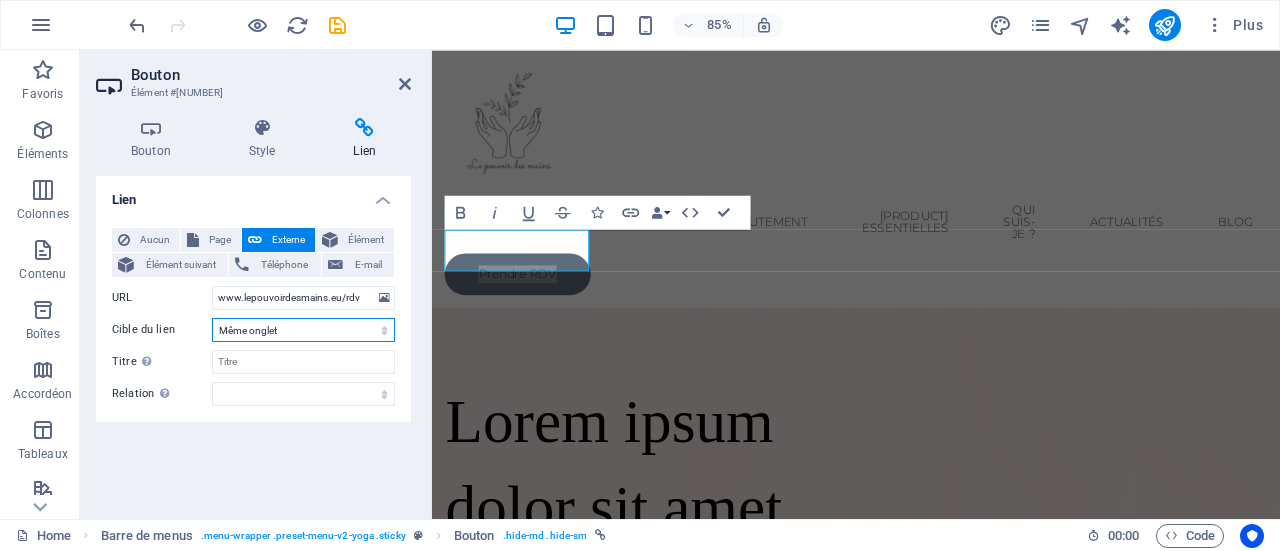click on "Nouvel onglet Même onglet Superposition" at bounding box center (303, 330) 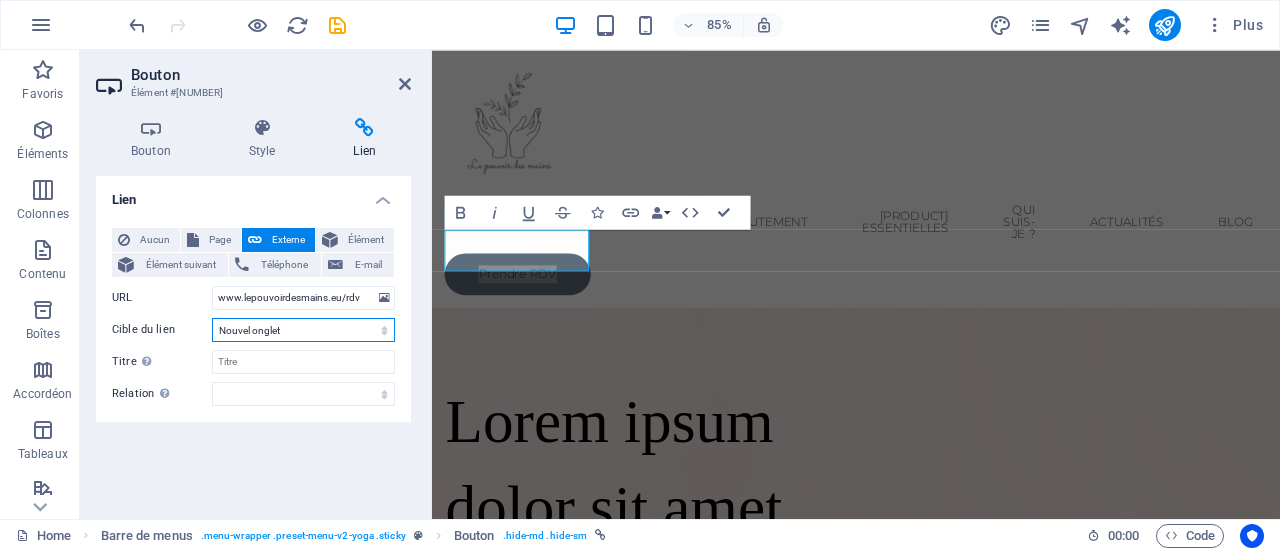click on "Nouvel onglet Même onglet Superposition" at bounding box center [303, 330] 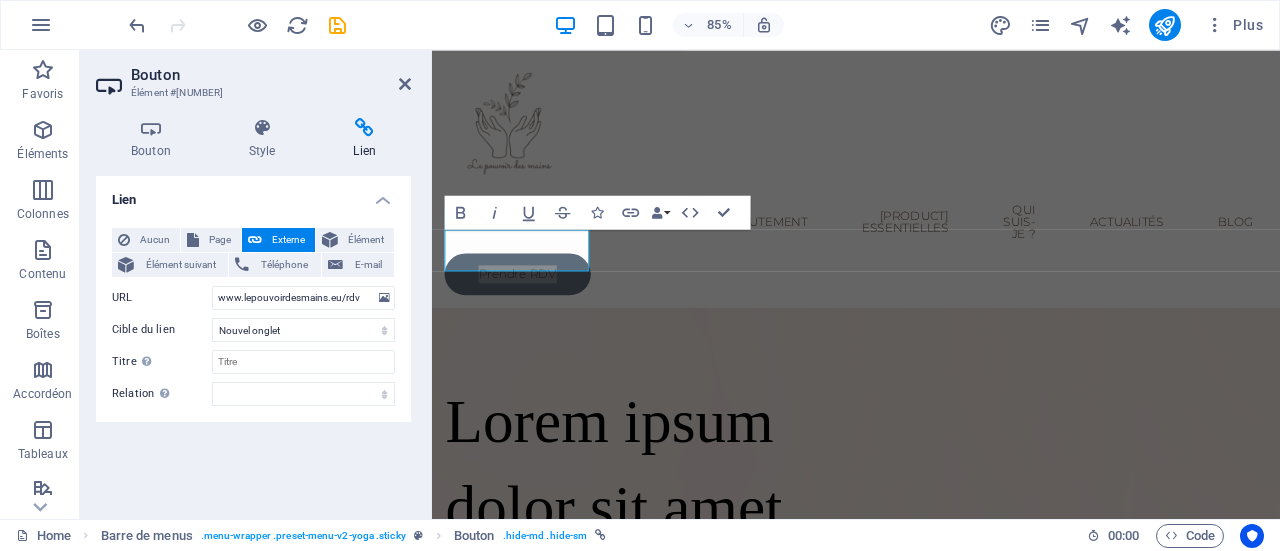 click on "Lien Aucun Page Externe Élément Élément suivant Téléphone E-mail Page Acceuil [PROFESSION] [PRODUCT] Qui suis-je ? Actualités Blog Élément
URL www.lepouvoirdesmains.eu/rdv Téléphone E-mail Cible du lien Nouvel onglet Même onglet Superposition Titre Description supplémentaire du lien. Celle-ci doit être différente du texte du lien. Le titre est souvent affiché comme Texte infobulle lorsque la souris passe sur l'élément. Laissez vide en cas de doute. Relation Définit la  relation entre ce lien et la cible du lien . Par exemple, la valeur "nofollow" indique aux moteurs de recherche de ne pas suivre le lien. Vous pouvez le laisser vide. alternate author bookmark external help license next nofollow noreferrer noopener prev search tag" at bounding box center [253, 339] 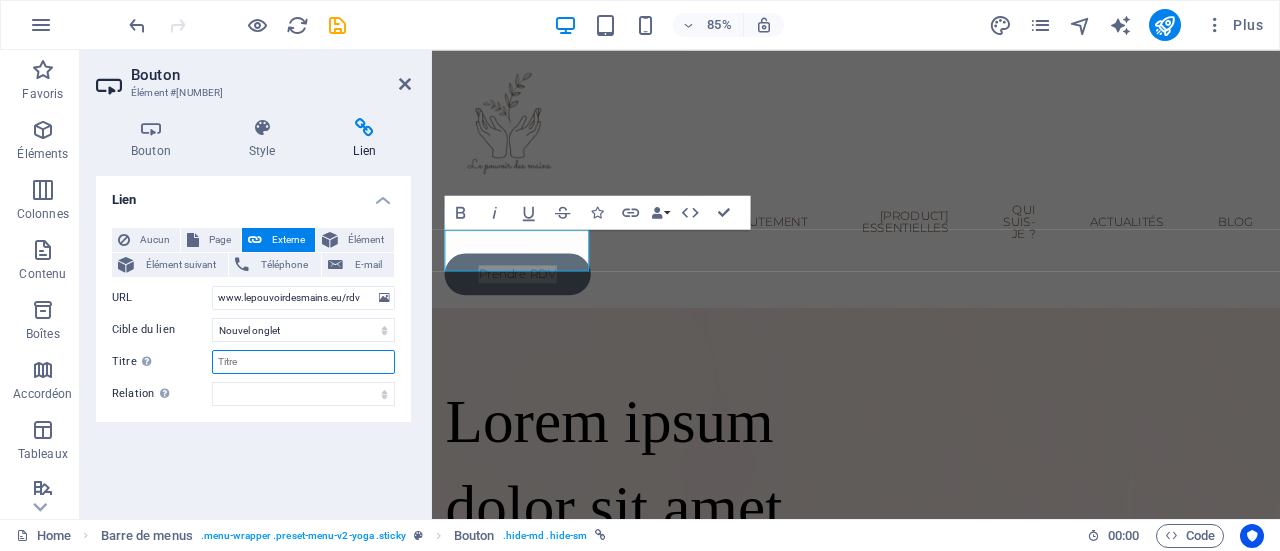 click on "Titre Description supplémentaire du lien. Celle-ci doit être différente du texte du lien. Le titre est souvent affiché comme Texte infobulle lorsque la souris passe sur l'élément. Laissez vide en cas de doute." at bounding box center [303, 362] 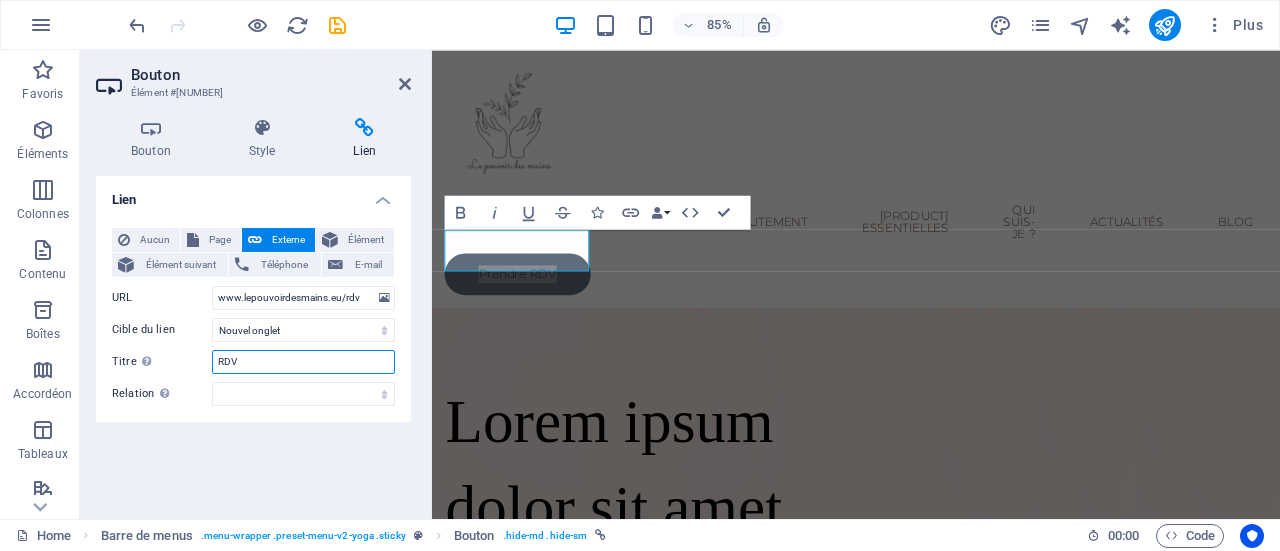 type on "RDV" 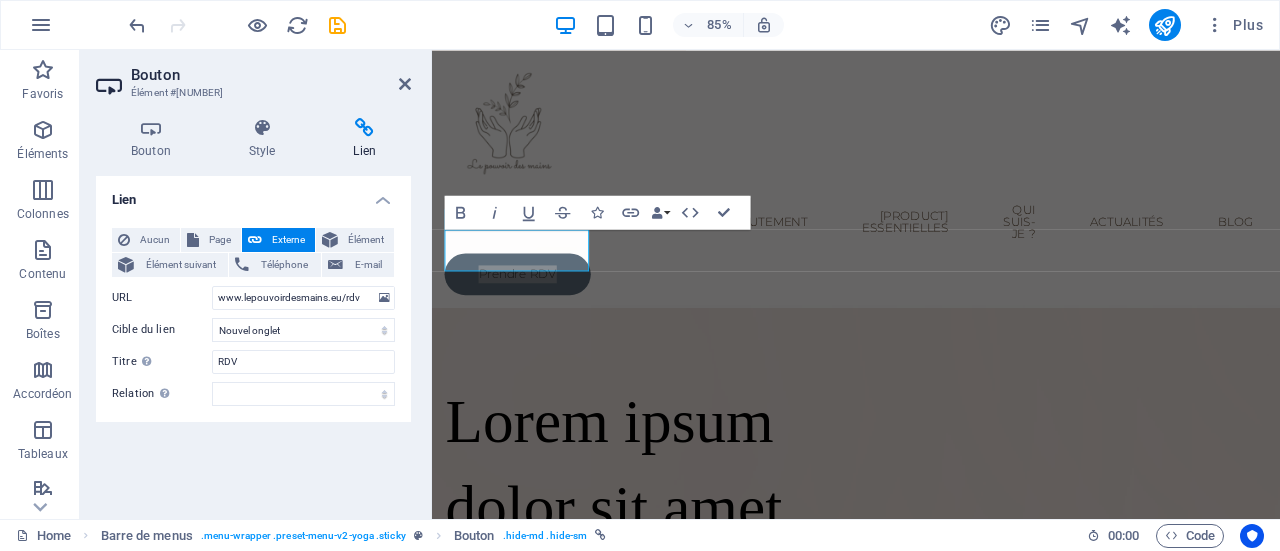 click on "Lien Aucun Page Externe Élément Élément suivant Téléphone E-mail Page Acceuil Réflexologie Reboutement Huiles essentielles Qui suis-je ? Actualités Blog Élément
URL www.lepouvoirdesmains.eu/rdv Téléphone E-mail Cible du lien Nouvel onglet Même onglet Superposition Titre Description supplémentaire du lien. Celle-ci doit être différente du texte du lien. Le titre est souvent affiché comme Texte infobulle lorsque la souris passe sur l'élément. Laissez vide en cas de doute. RDV Relation Définit la  relation entre ce lien et la cible du lien . Par exemple, la valeur "nofollow" indique aux moteurs de recherche de ne pas suivre le lien. Vous pouvez le laisser vide. alternate author bookmark external help license next nofollow noreferrer noopener prev search tag" at bounding box center (253, 339) 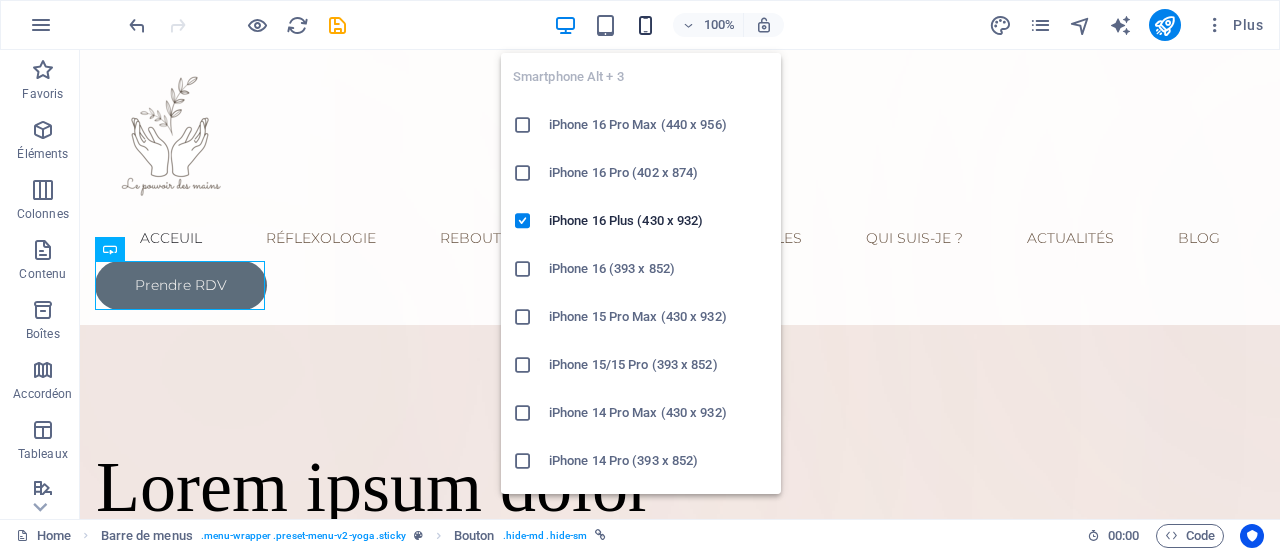 click at bounding box center (645, 25) 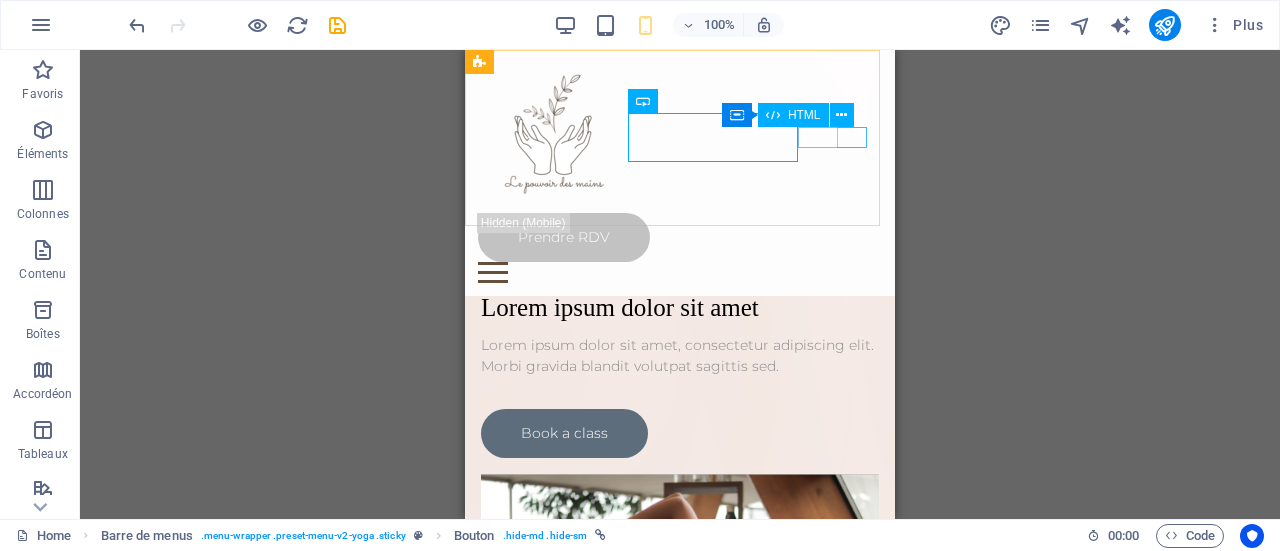 click at bounding box center [680, 272] 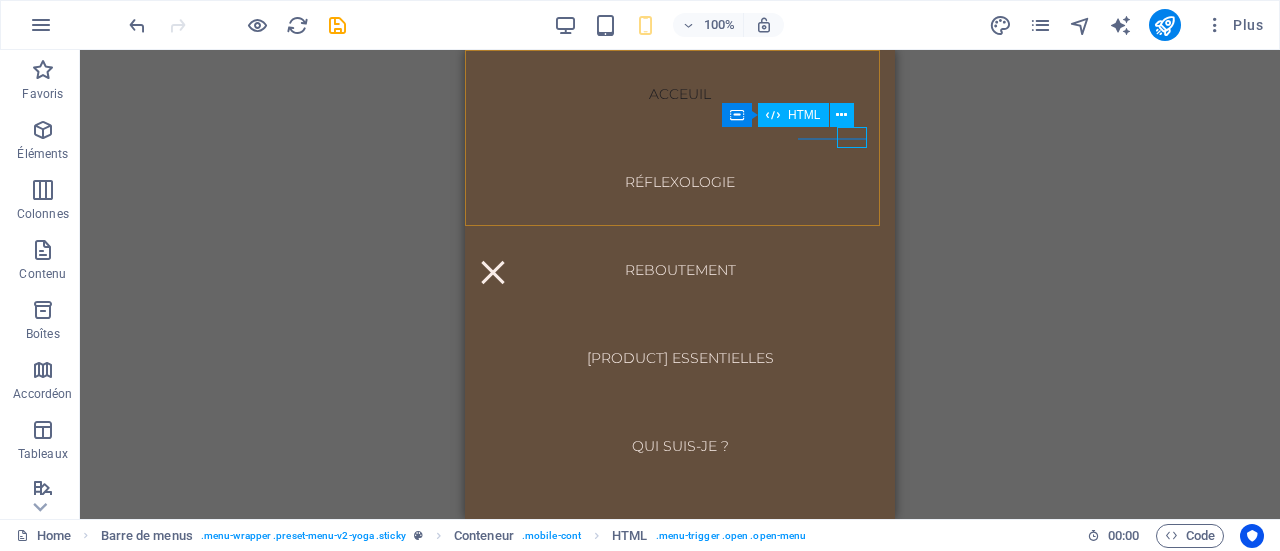 click at bounding box center [493, 272] 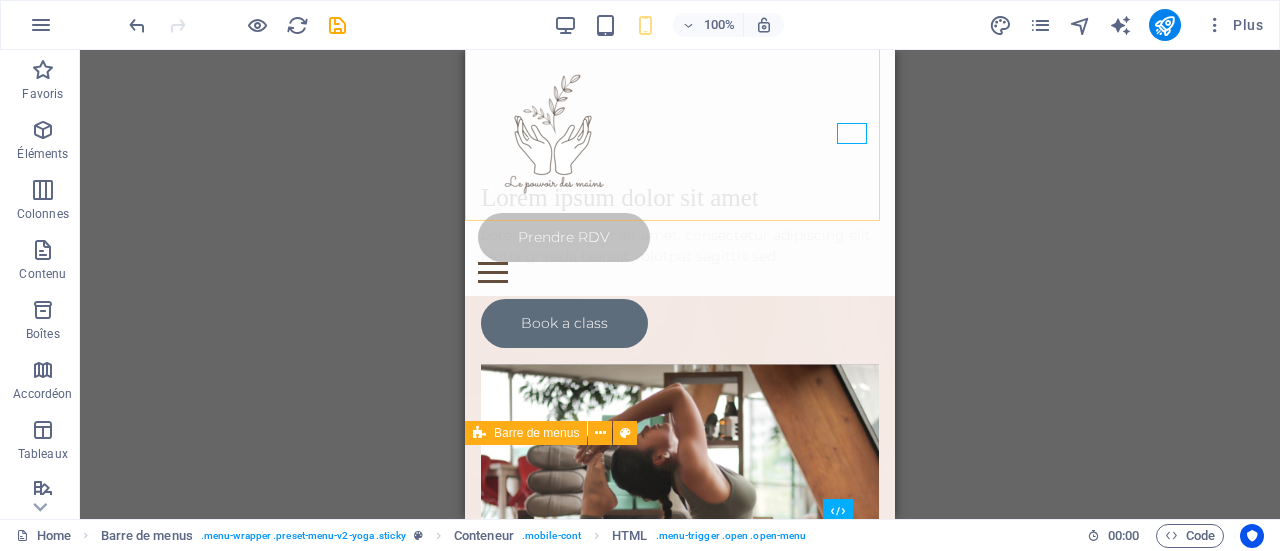 scroll, scrollTop: 0, scrollLeft: 0, axis: both 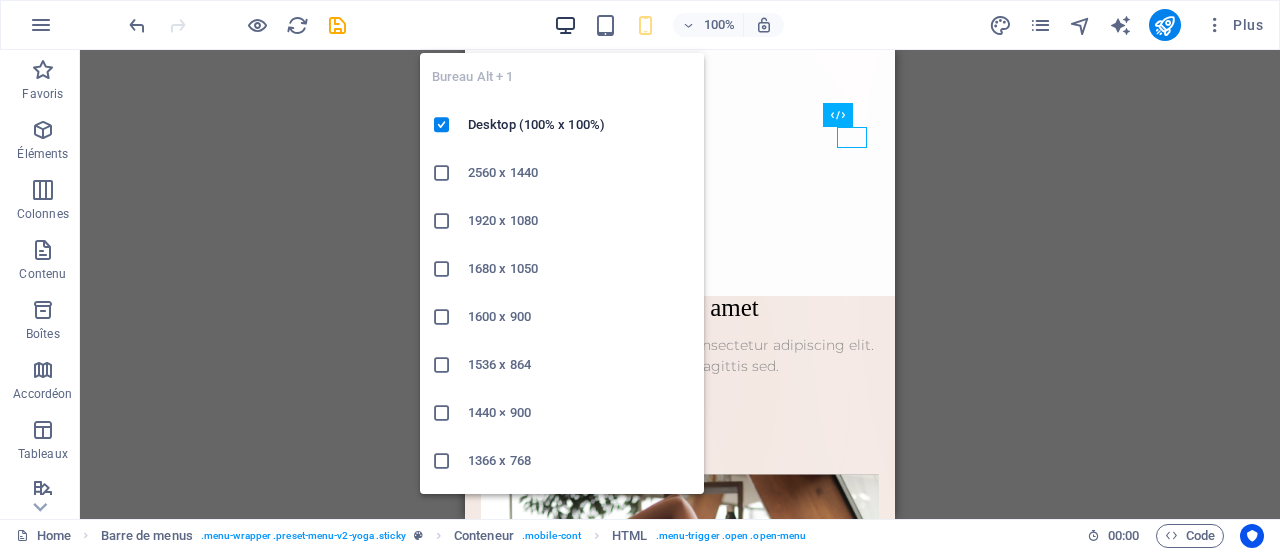 click at bounding box center [565, 25] 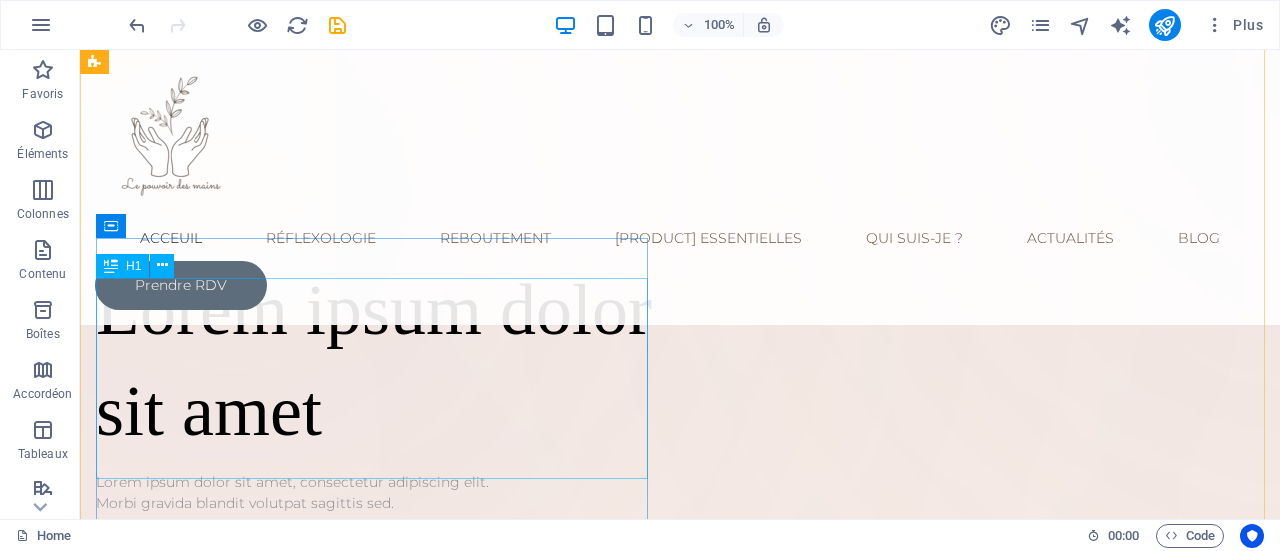 scroll, scrollTop: 300, scrollLeft: 0, axis: vertical 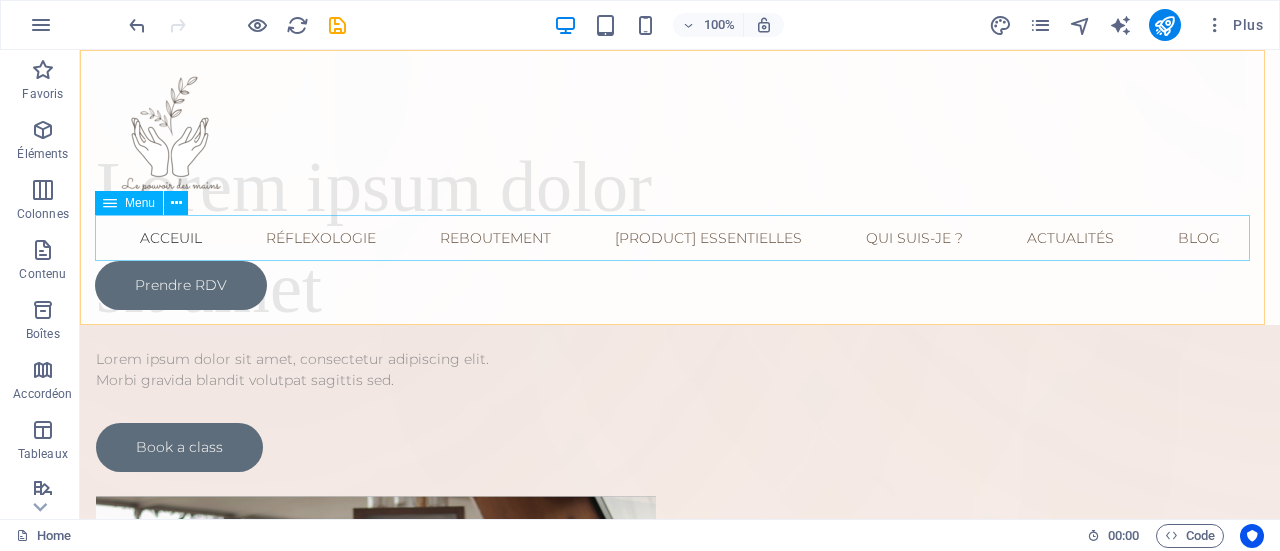 click on "Acceuil [PROFESSION] [PRODUCT] Qui suis-je ? Actualités Blog" at bounding box center (680, 238) 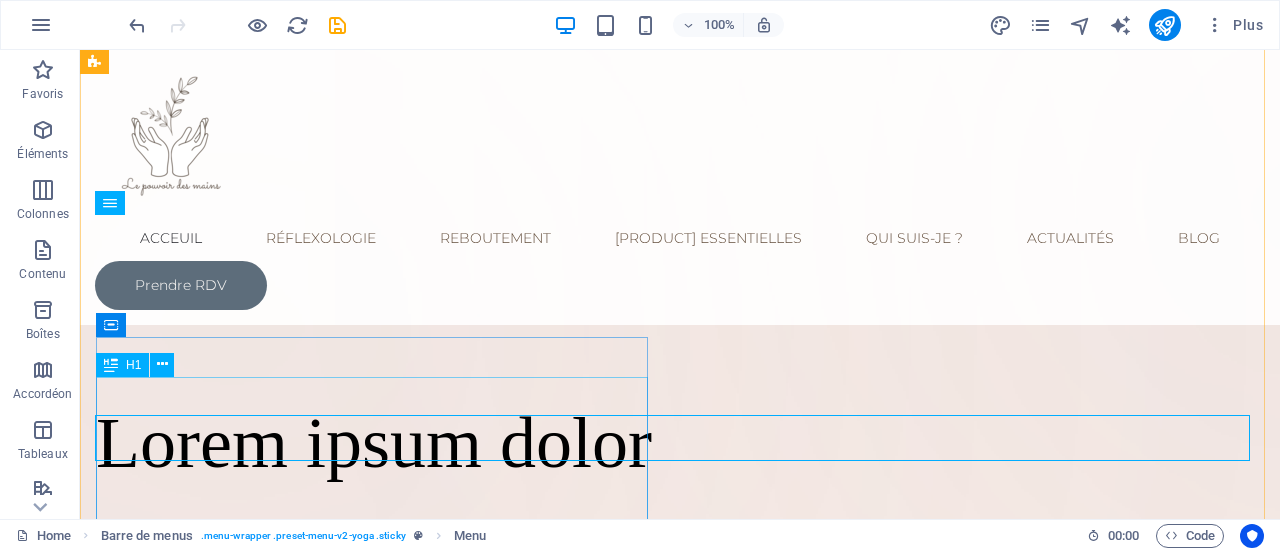 scroll, scrollTop: 0, scrollLeft: 0, axis: both 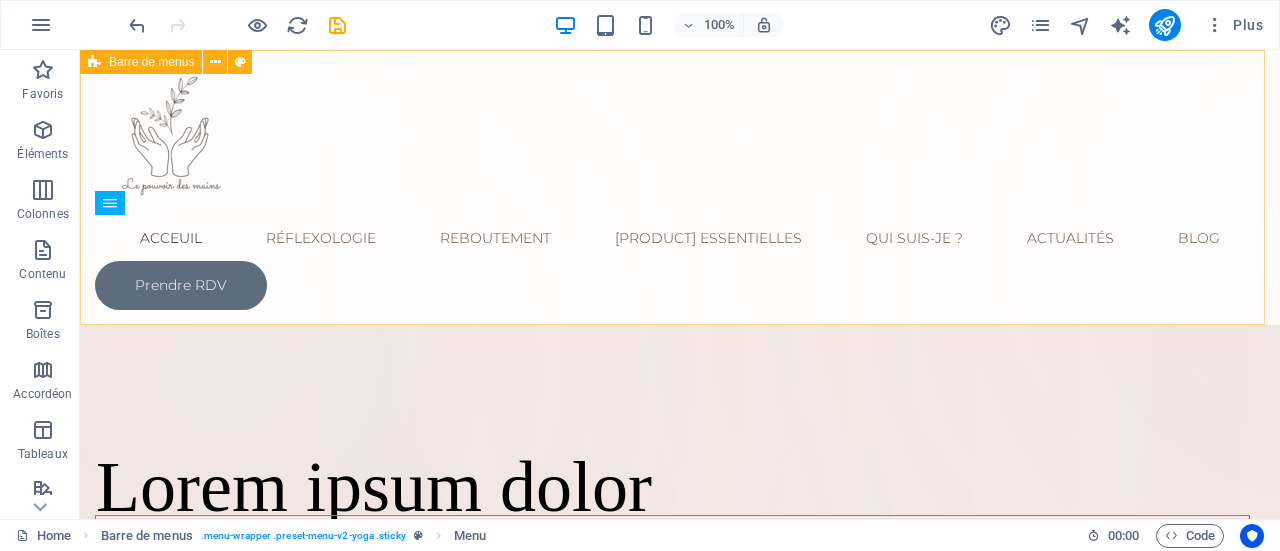 click on "Acceuil Réflexologie Reboutement Huiles essentielles Qui suis-je ? Actualités Blog Prendre RDV" at bounding box center [680, 187] 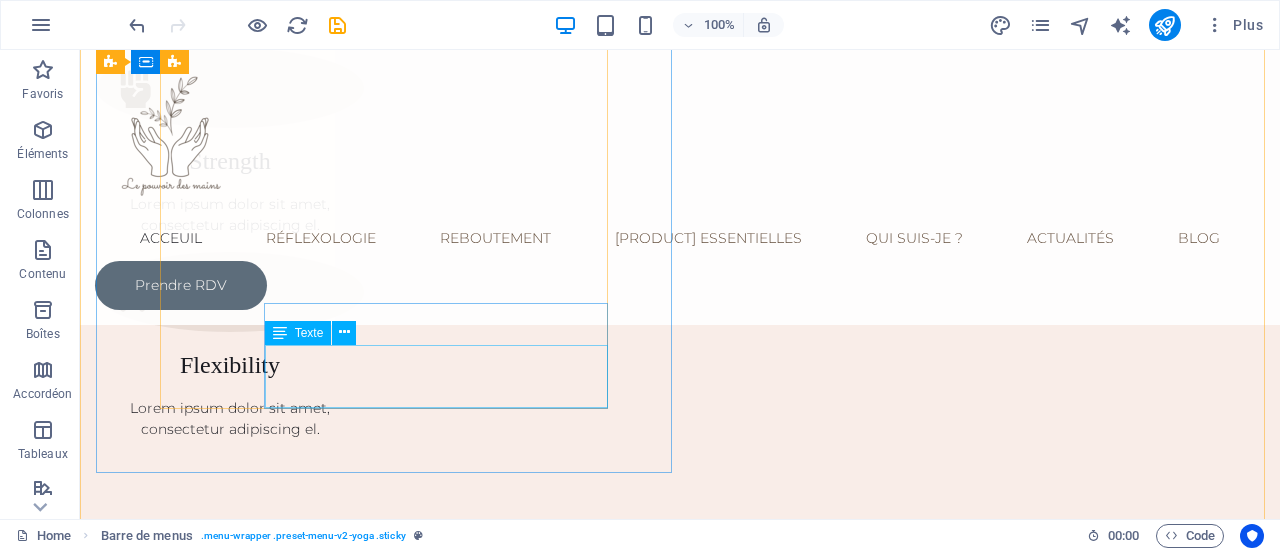 scroll, scrollTop: 2400, scrollLeft: 0, axis: vertical 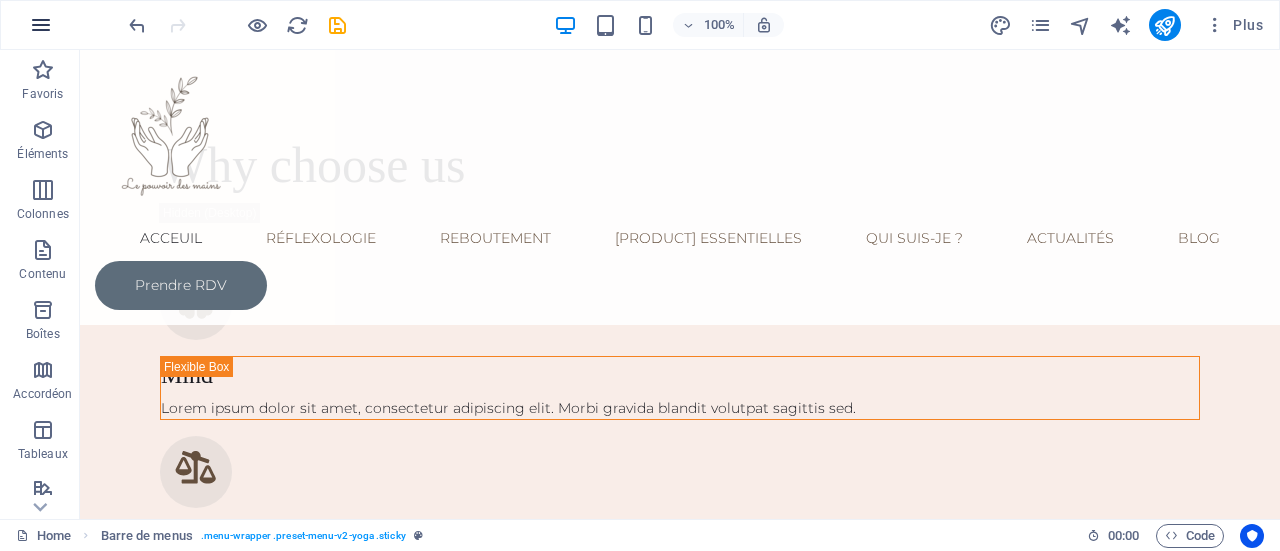 click at bounding box center (41, 25) 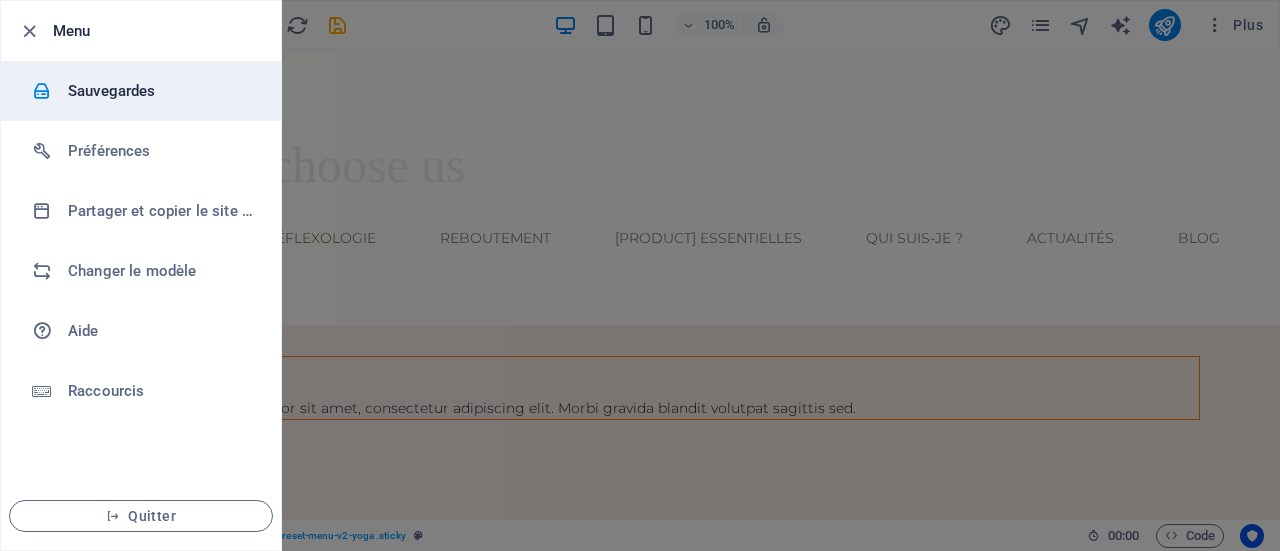 click at bounding box center [50, 91] 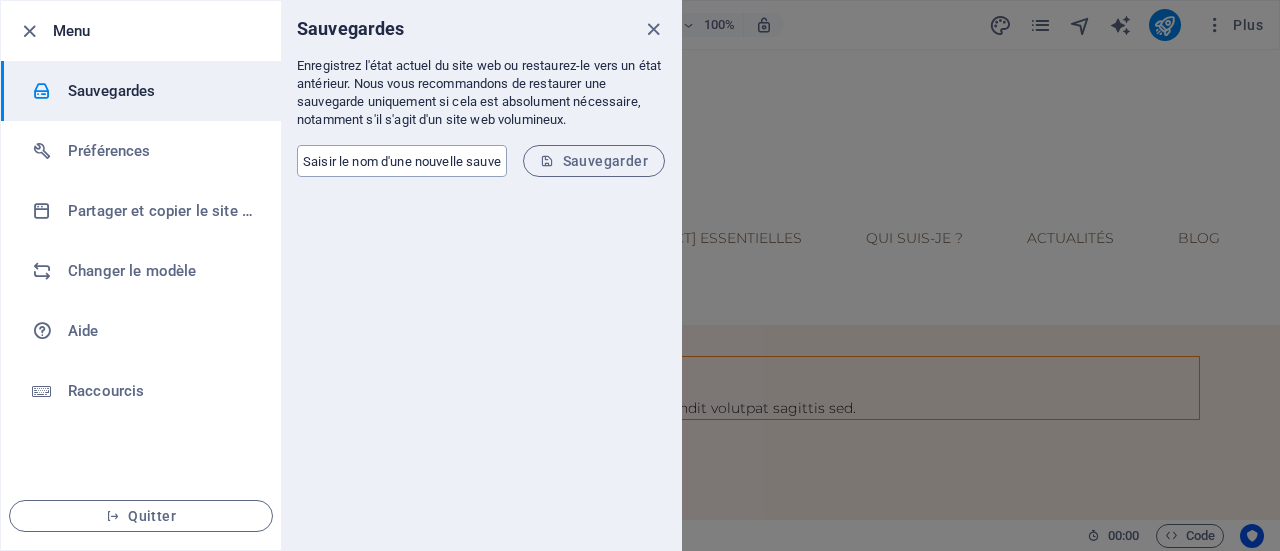 click at bounding box center [402, 161] 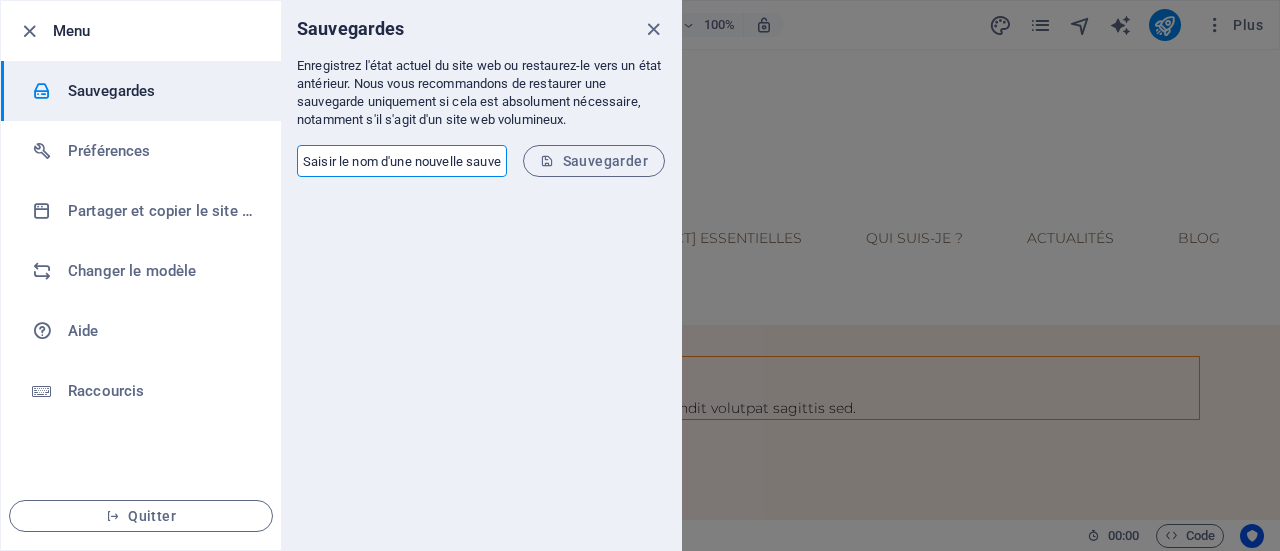 click at bounding box center (402, 161) 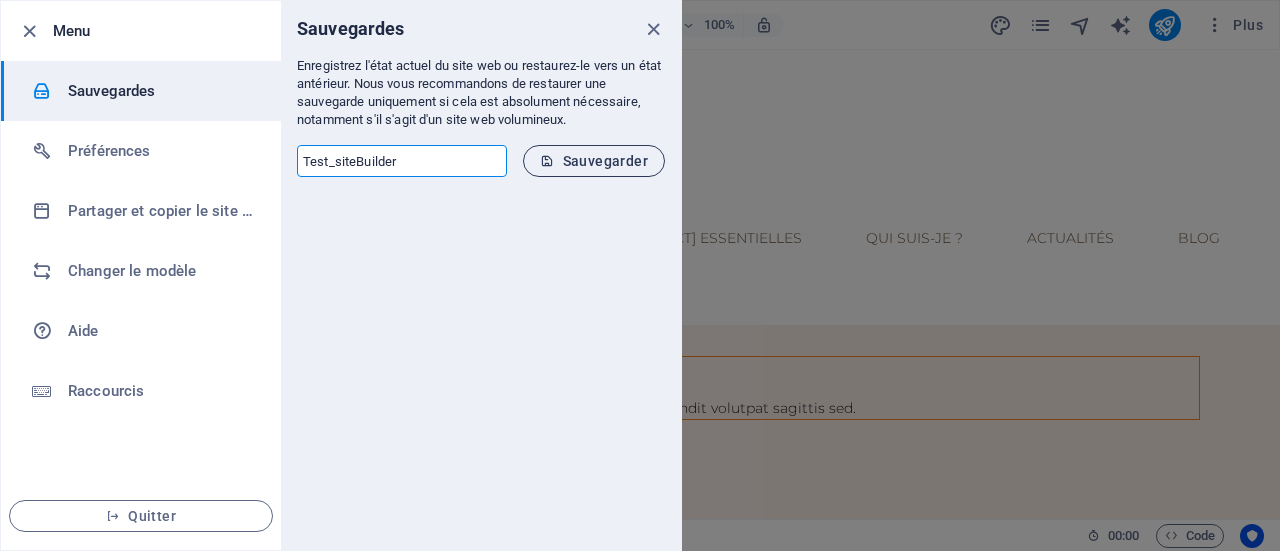 type on "Test_siteBuilder" 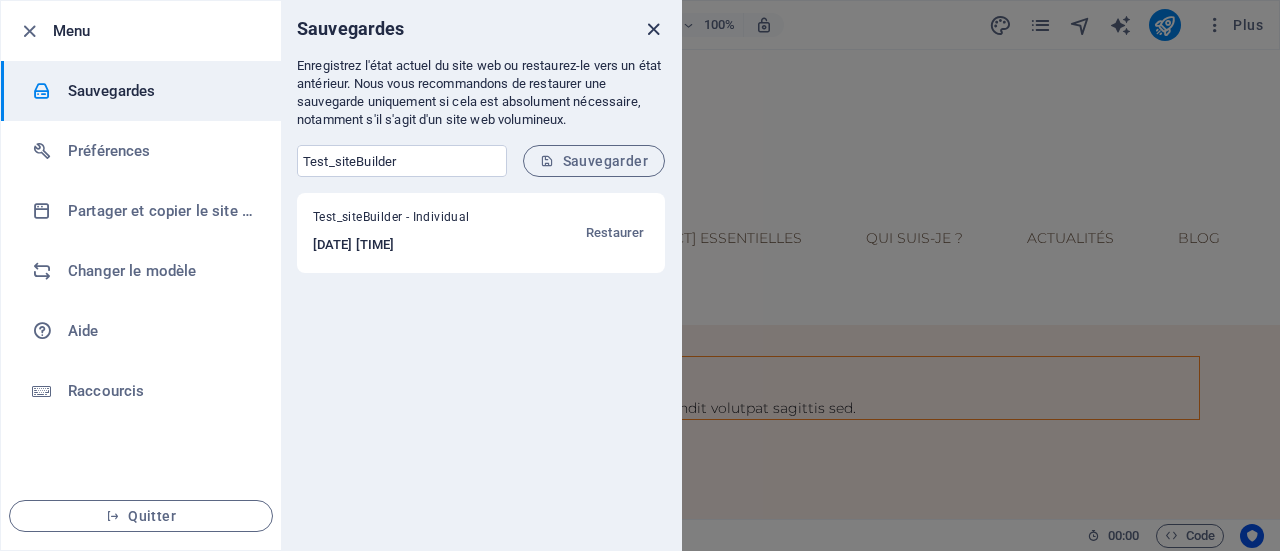 click at bounding box center (653, 29) 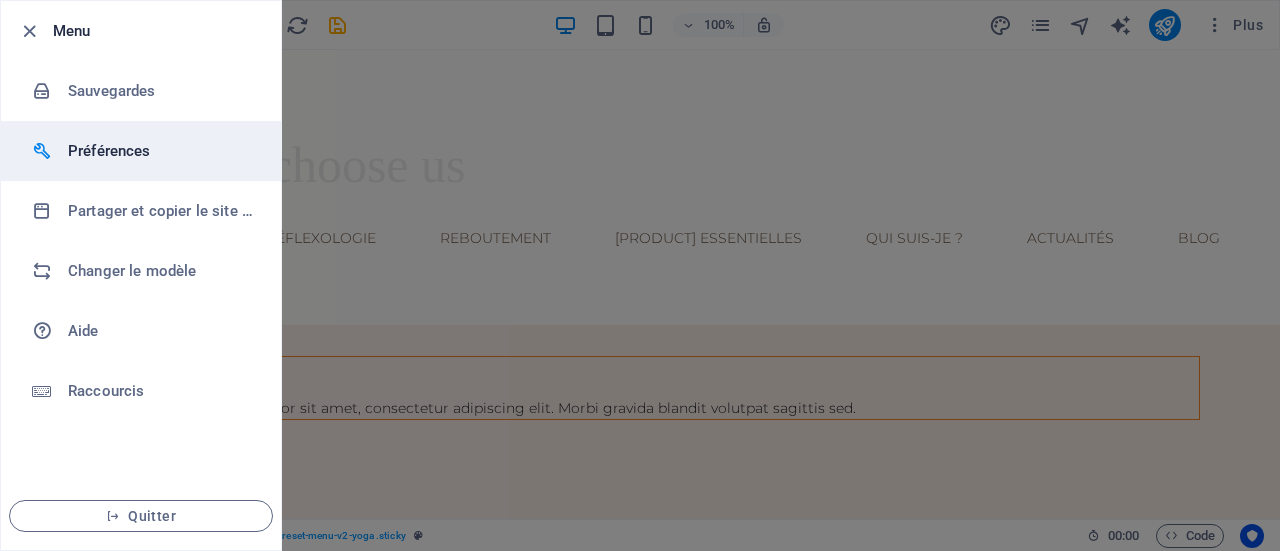 click on "Préférences" at bounding box center (141, 151) 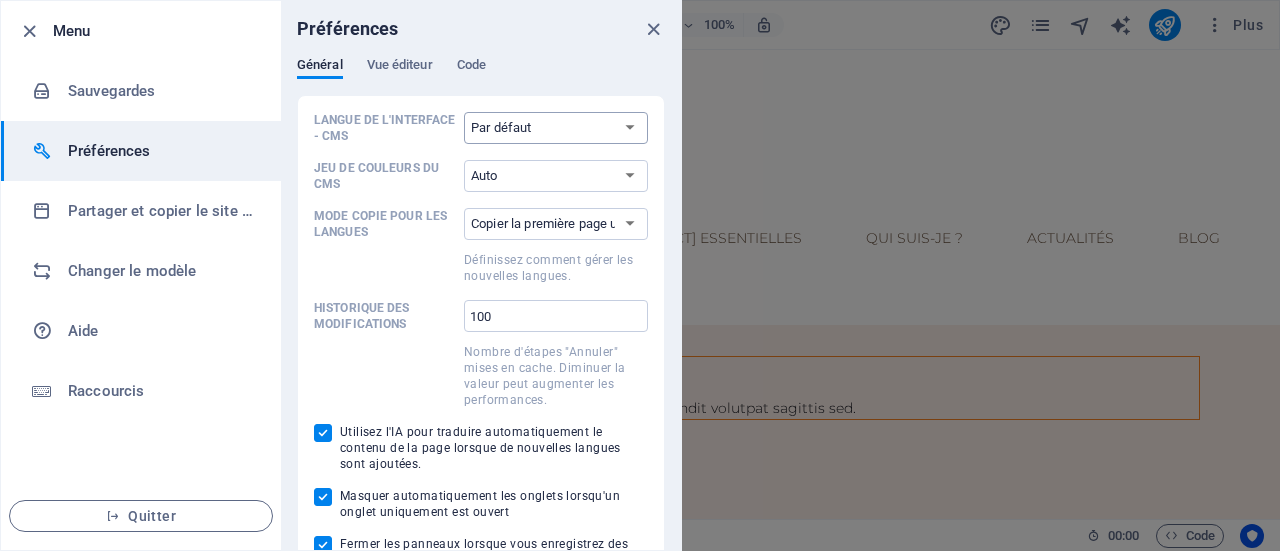 click on "Par défaut Deutsch English Español Français Magyar Italiano Nederlands Polski Português русский язык Svenska Türkçe 日本語" at bounding box center (556, 128) 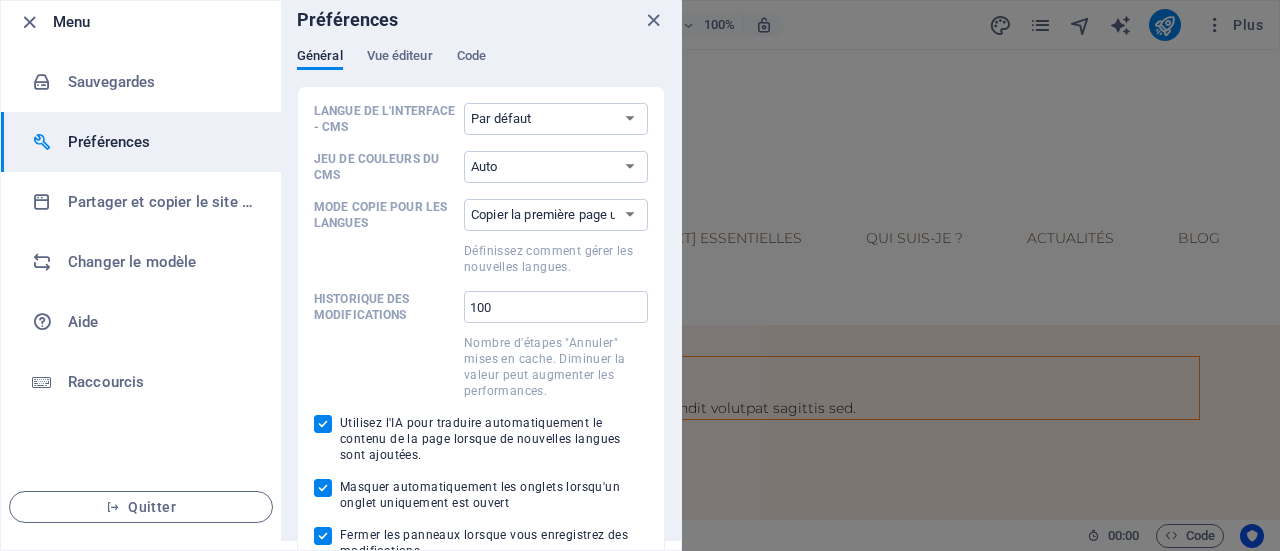 scroll, scrollTop: 0, scrollLeft: 0, axis: both 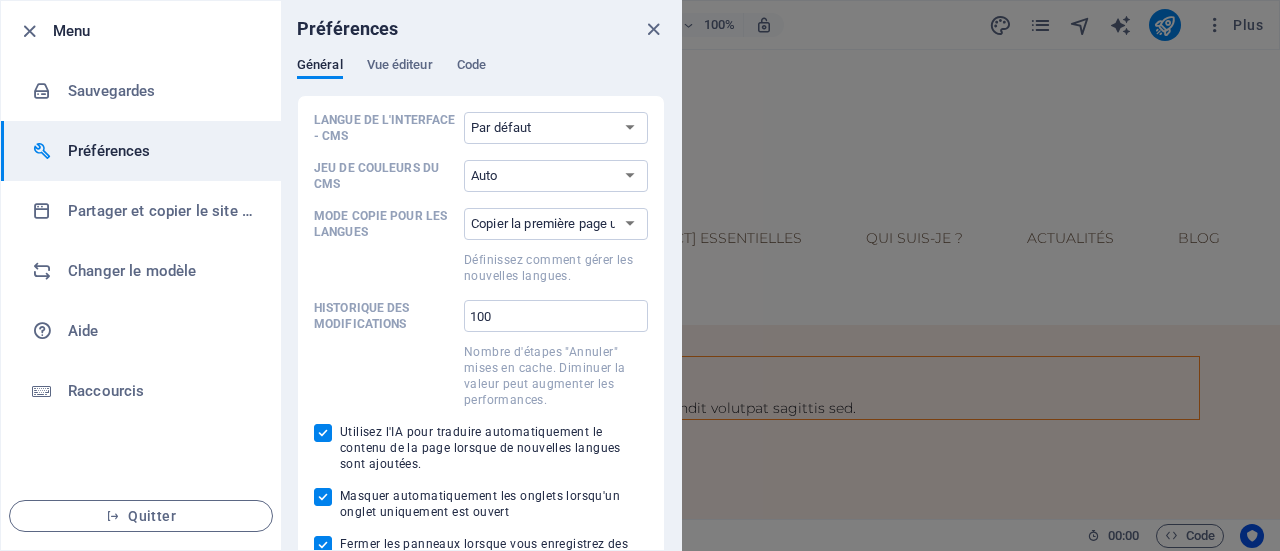 click at bounding box center [653, 29] 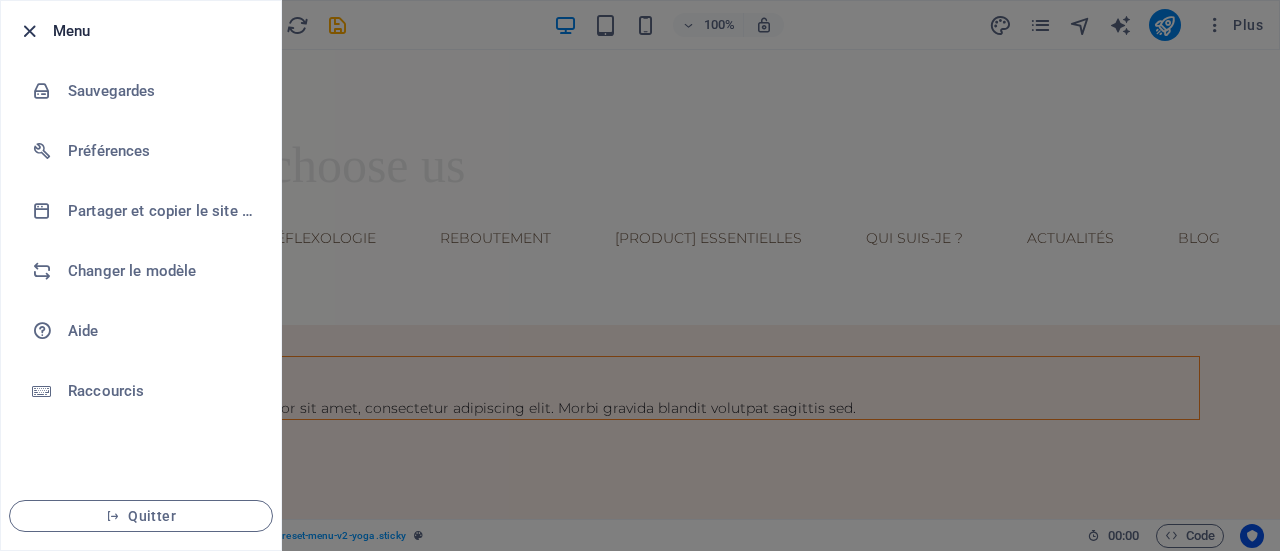 click at bounding box center [29, 31] 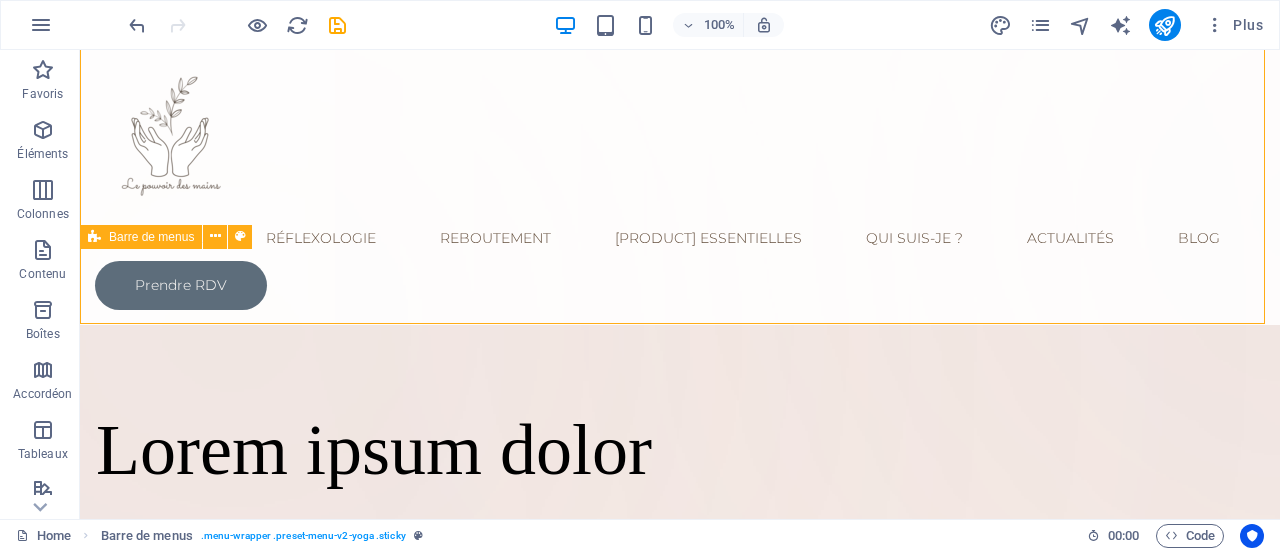 scroll, scrollTop: 0, scrollLeft: 0, axis: both 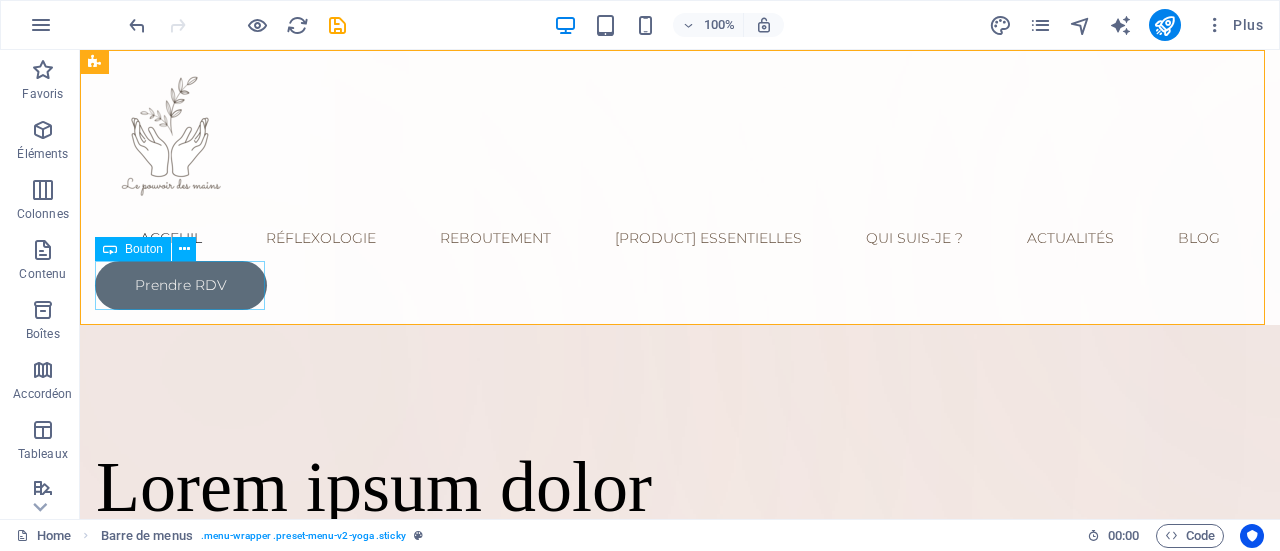 click on "Prendre RDV" at bounding box center (680, 285) 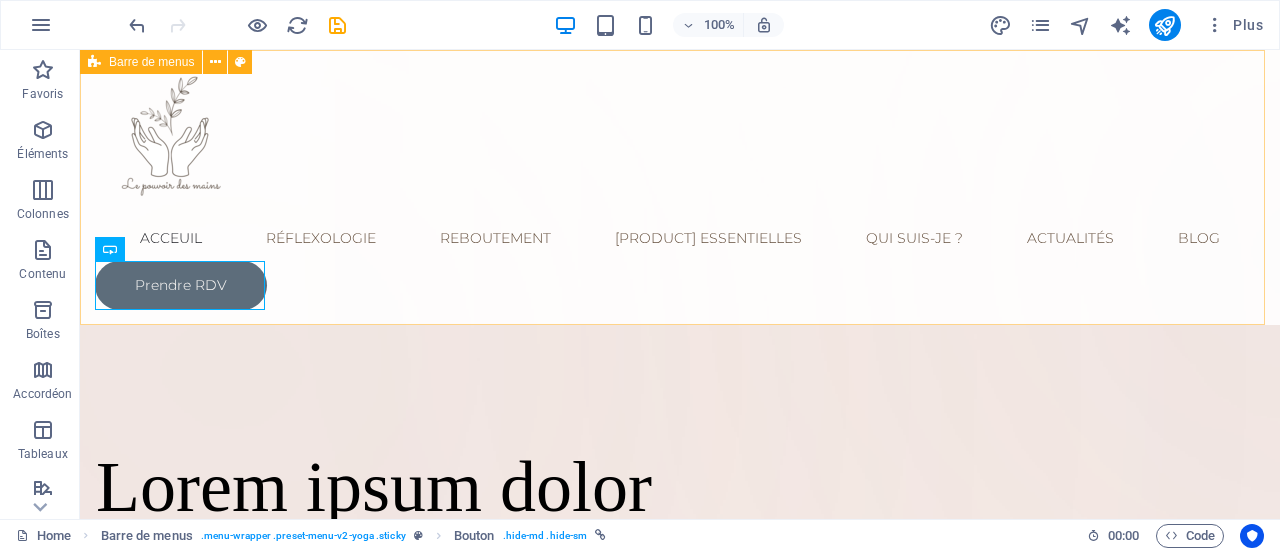 click on "Acceuil Réflexologie Reboutement Huiles essentielles Qui suis-je ? Actualités Blog Prendre RDV" at bounding box center [680, 187] 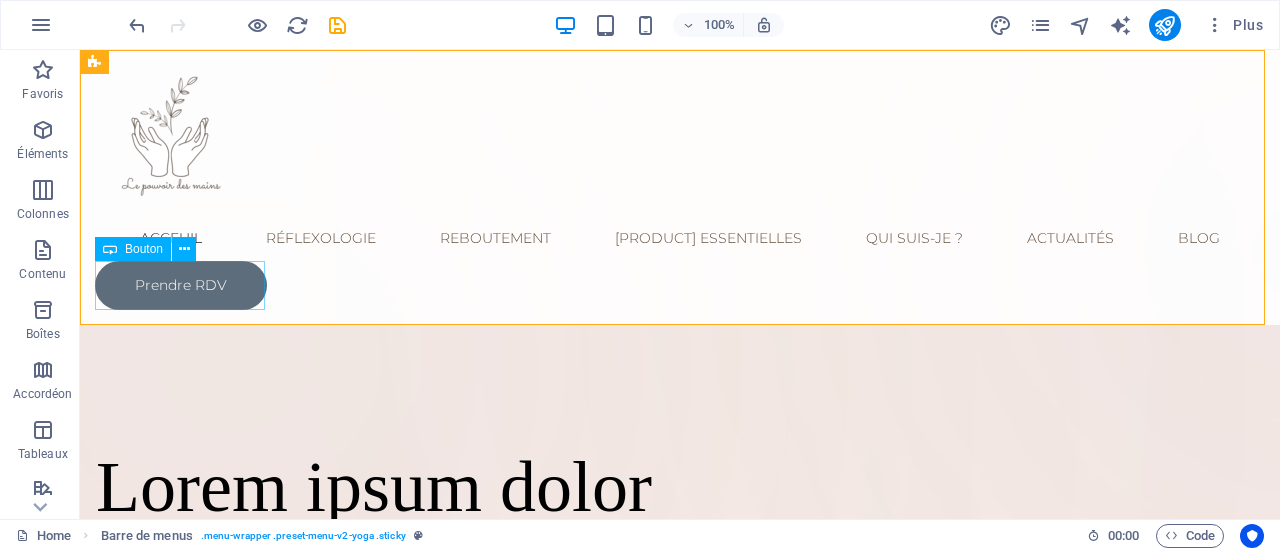 click on "Bouton" at bounding box center (133, 249) 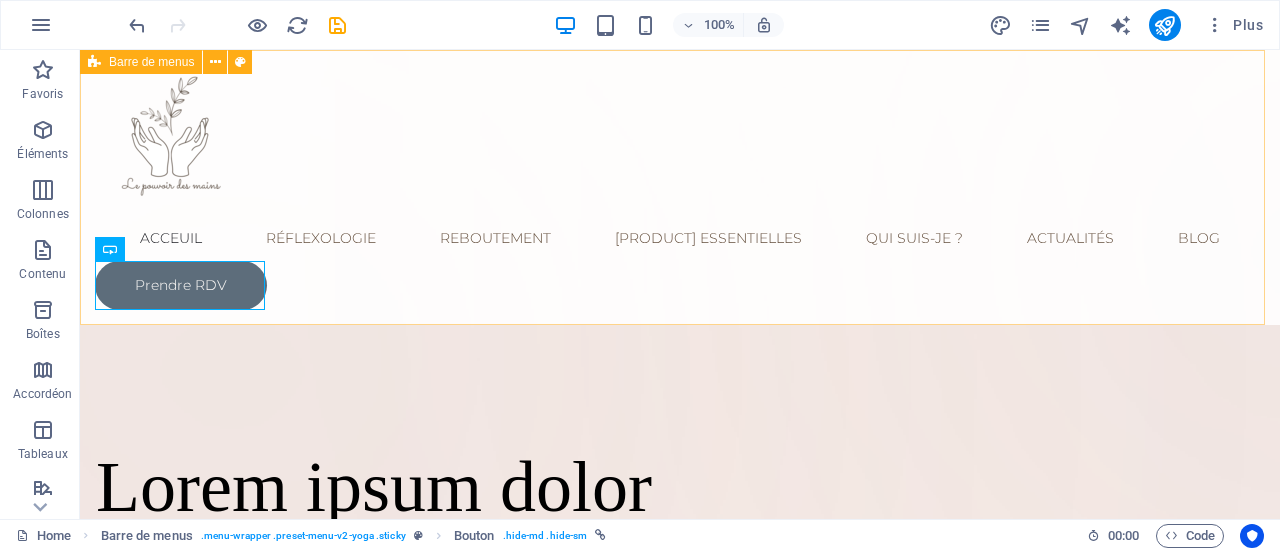 click on "Acceuil Réflexologie Reboutement Huiles essentielles Qui suis-je ? Actualités Blog Prendre RDV" at bounding box center (680, 187) 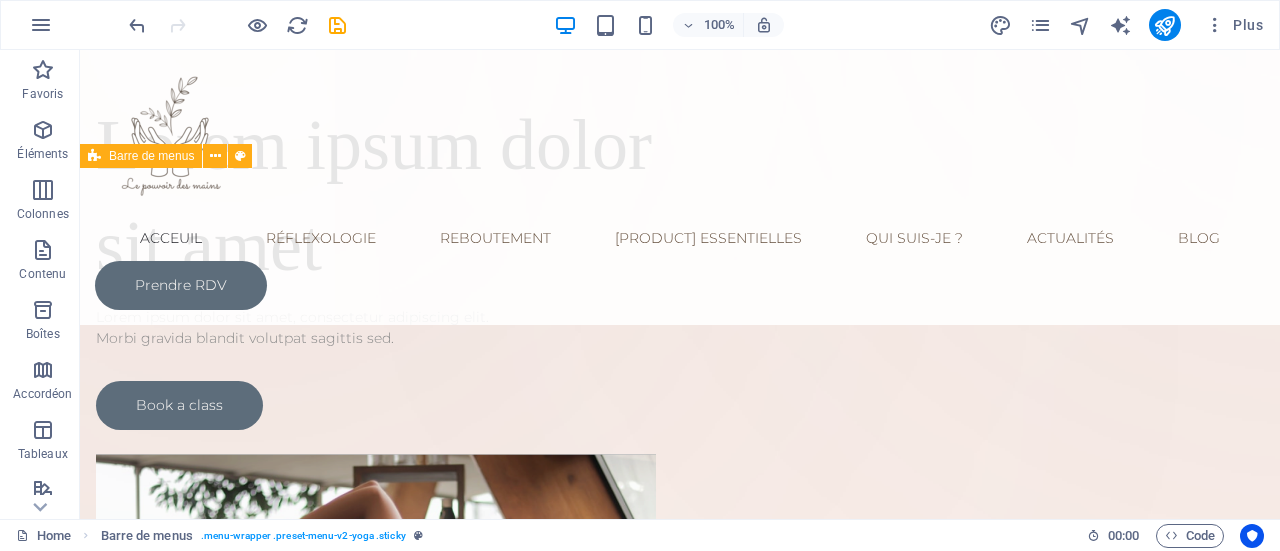 scroll, scrollTop: 100, scrollLeft: 0, axis: vertical 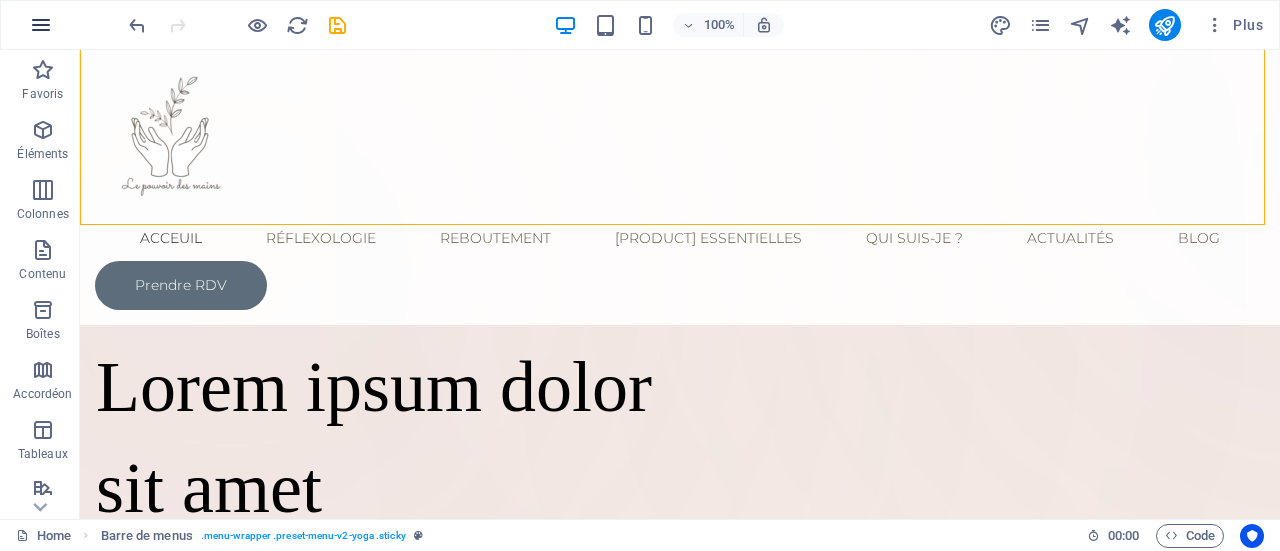 click at bounding box center [41, 25] 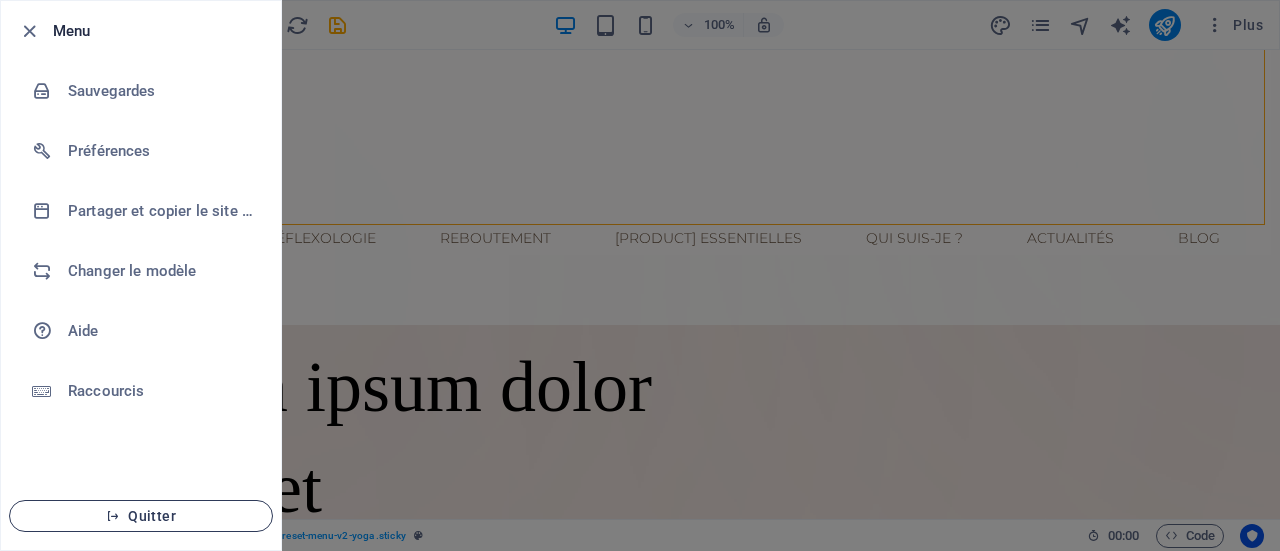 click on "Quitter" at bounding box center [141, 516] 